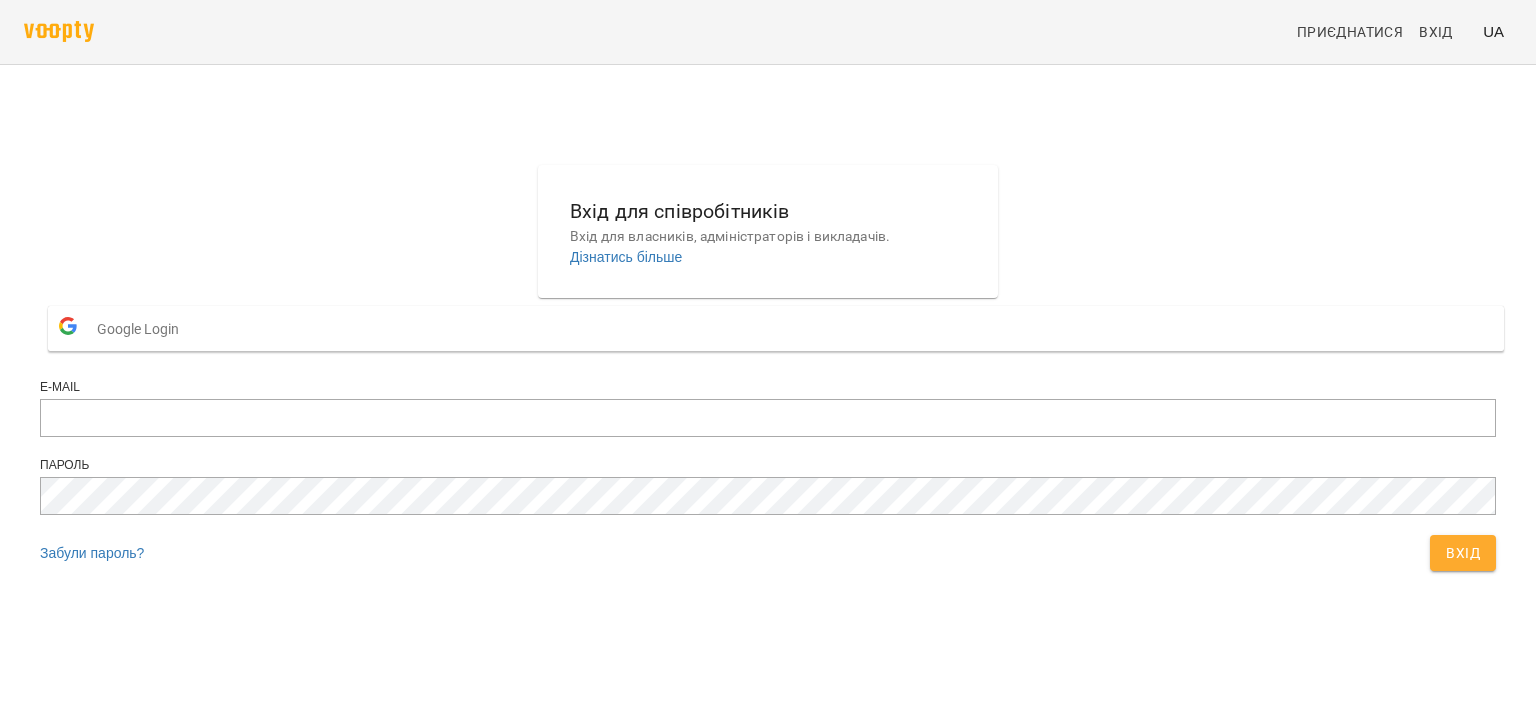 click at bounding box center (768, 418) 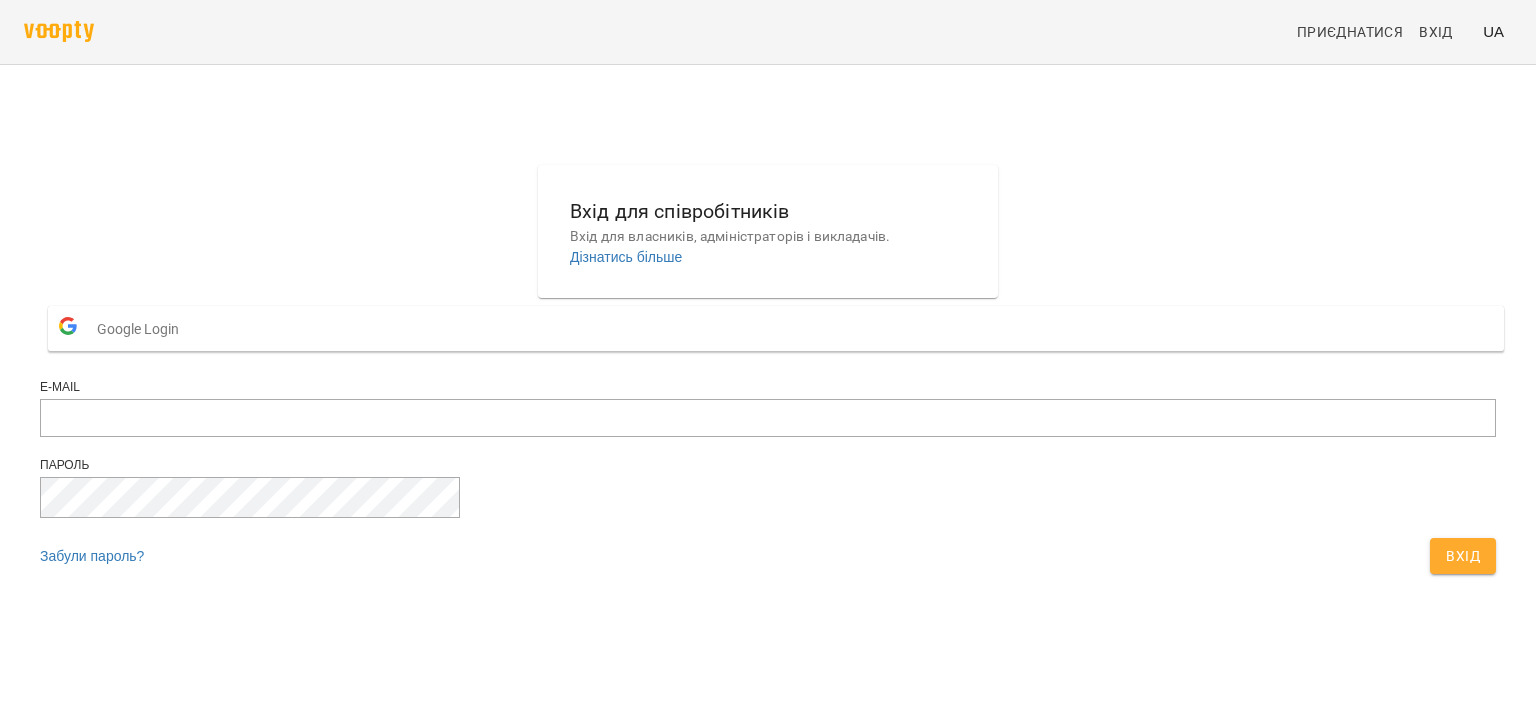 scroll, scrollTop: 0, scrollLeft: 0, axis: both 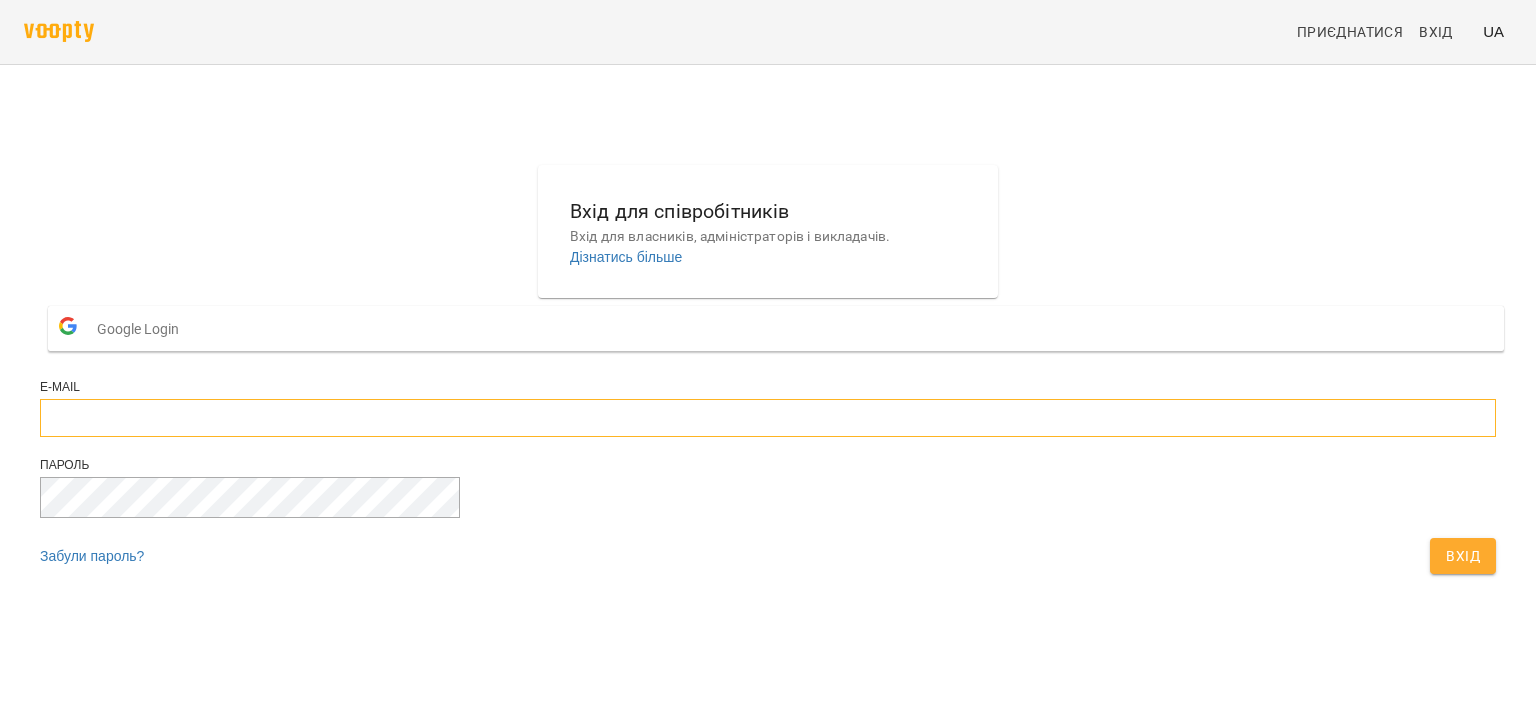 click at bounding box center (768, 418) 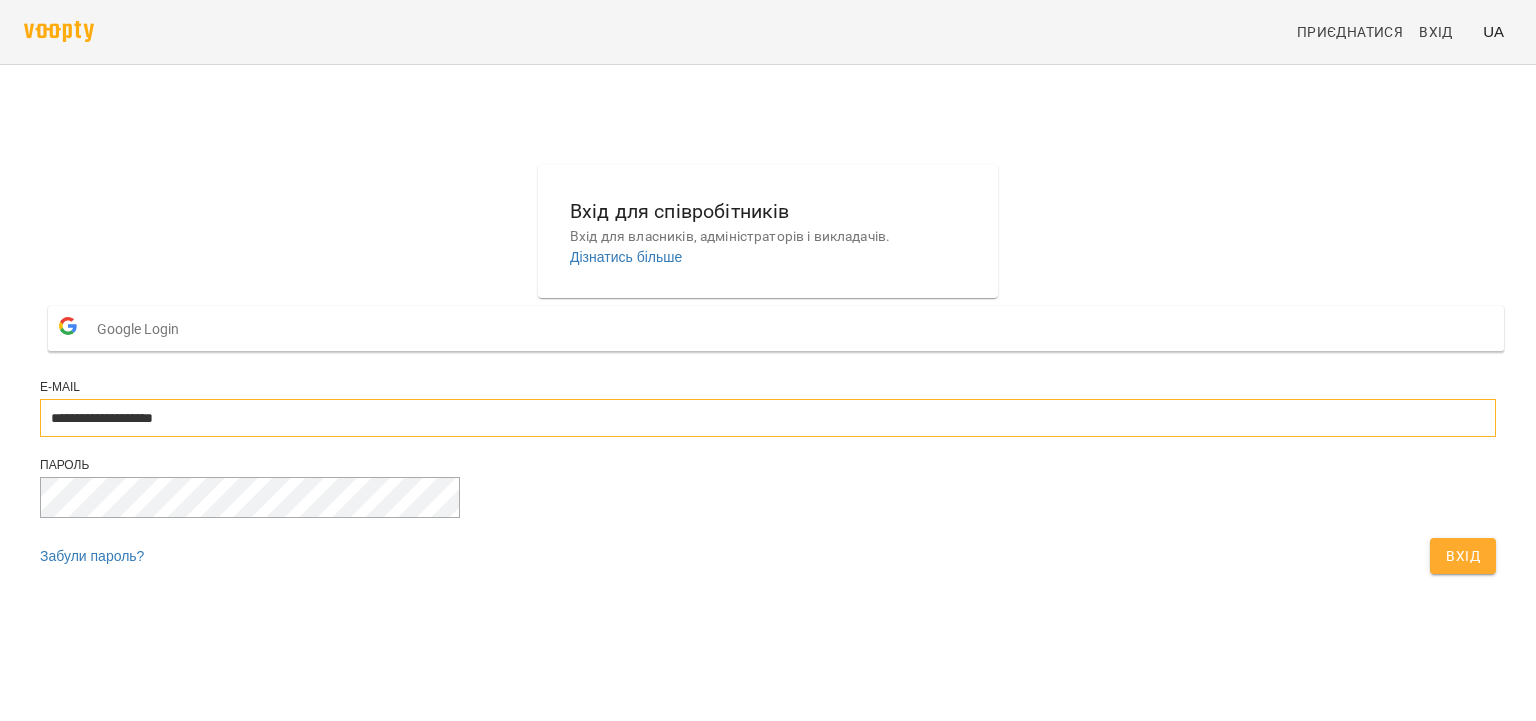 type on "**********" 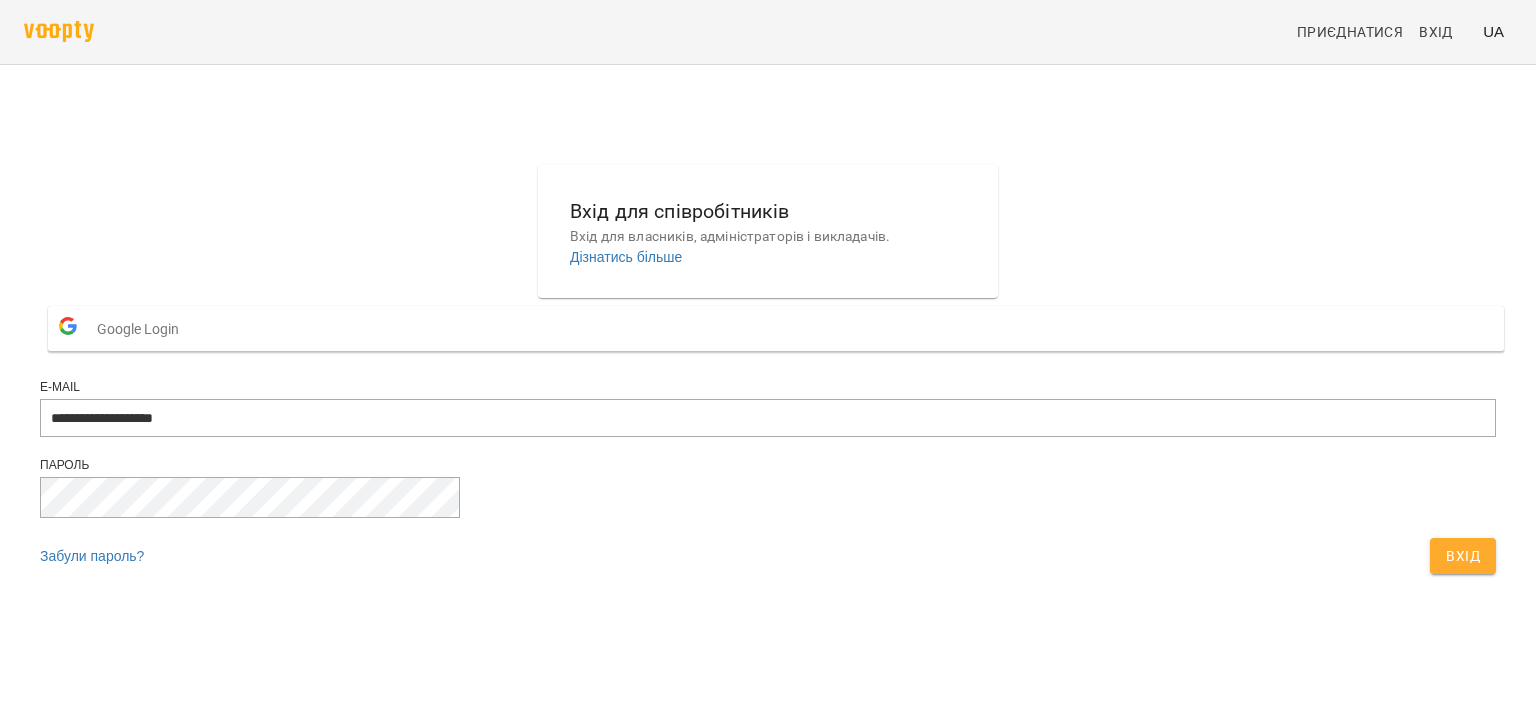 click at bounding box center (768, 499) 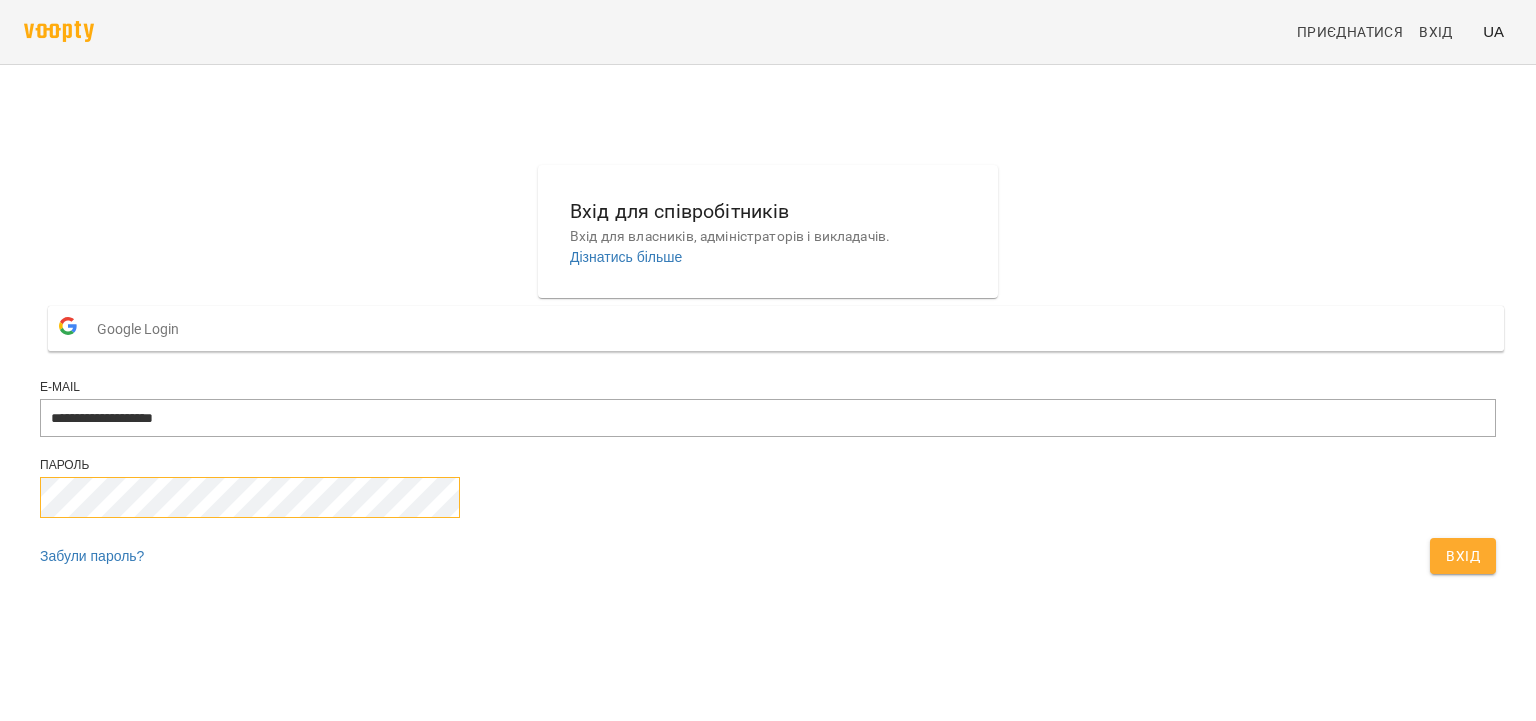 click on "Вхід" at bounding box center [1463, 556] 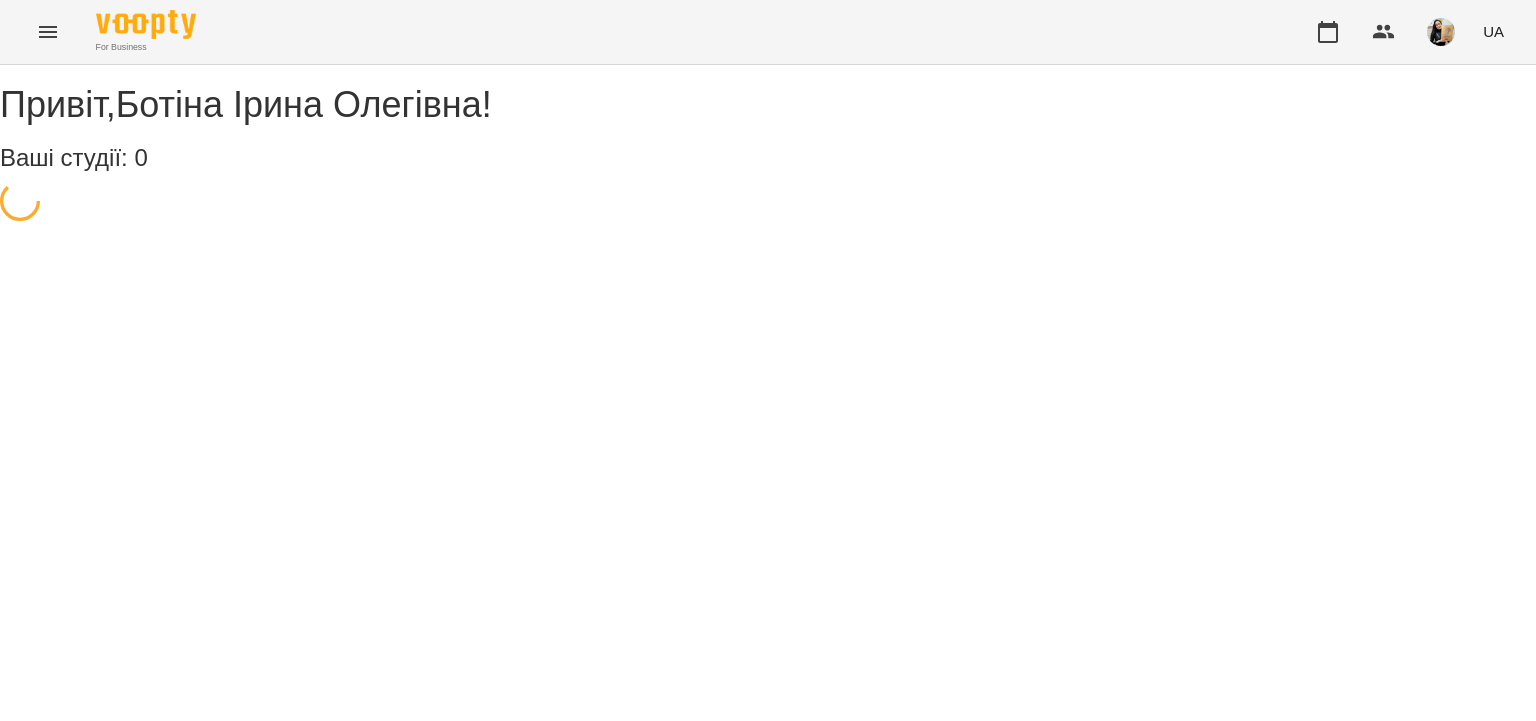 scroll, scrollTop: 0, scrollLeft: 0, axis: both 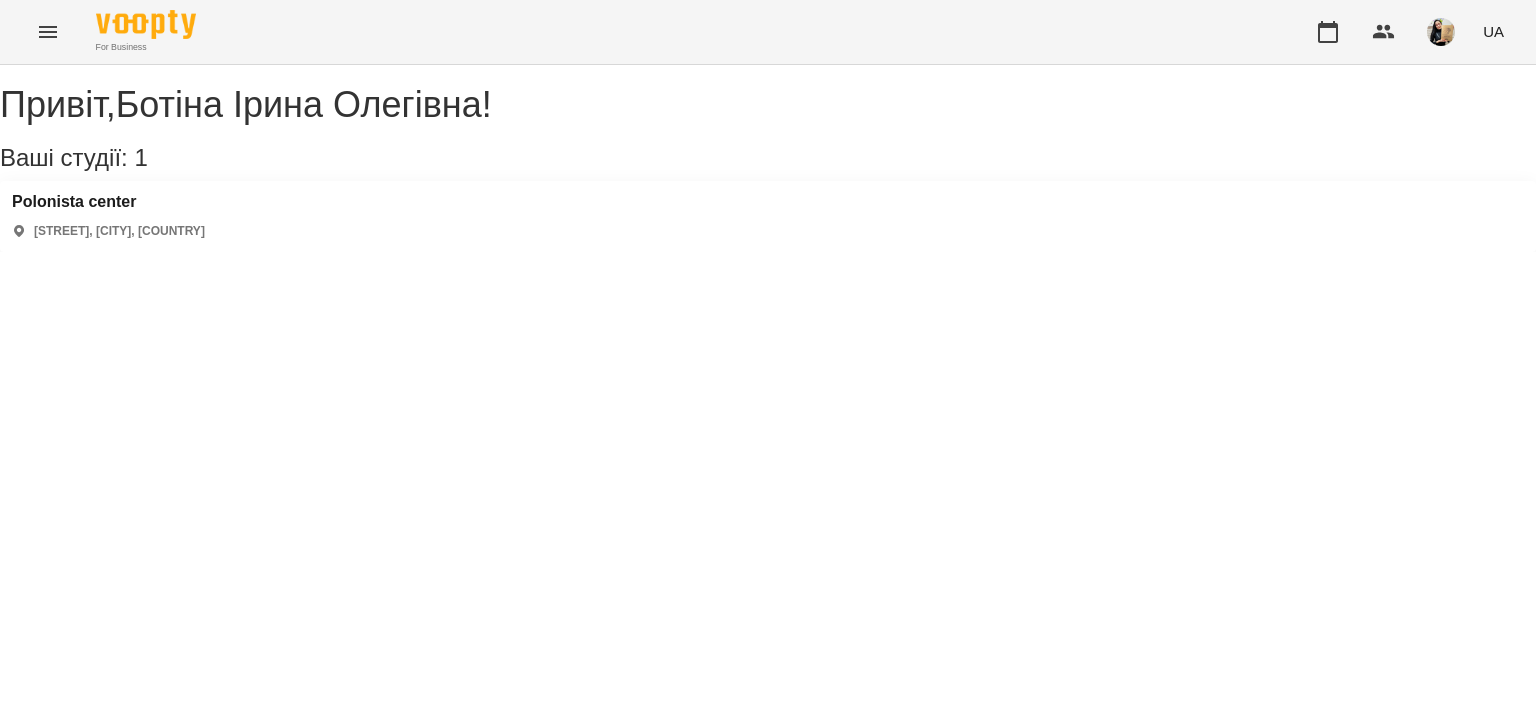 click at bounding box center [48, 32] 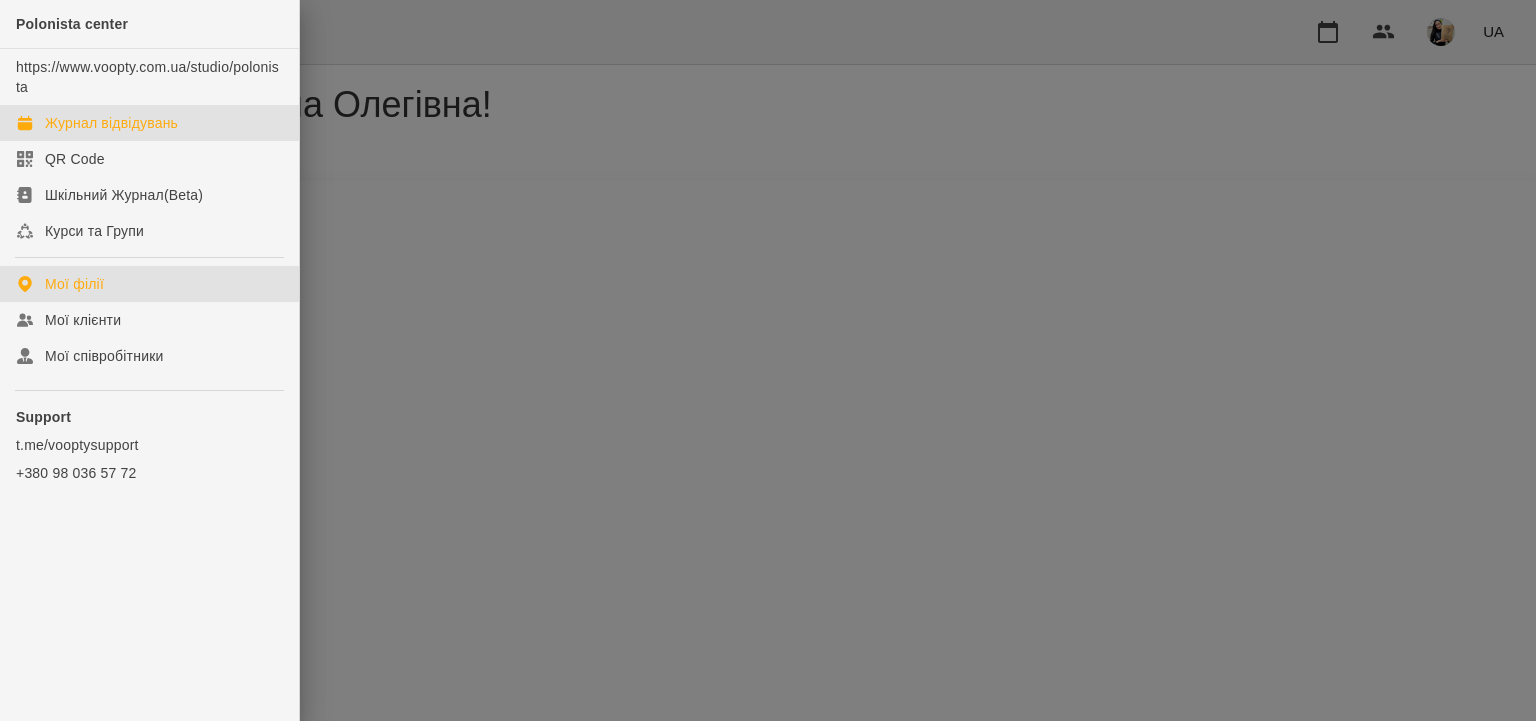 click on "Журнал відвідувань" at bounding box center (111, 123) 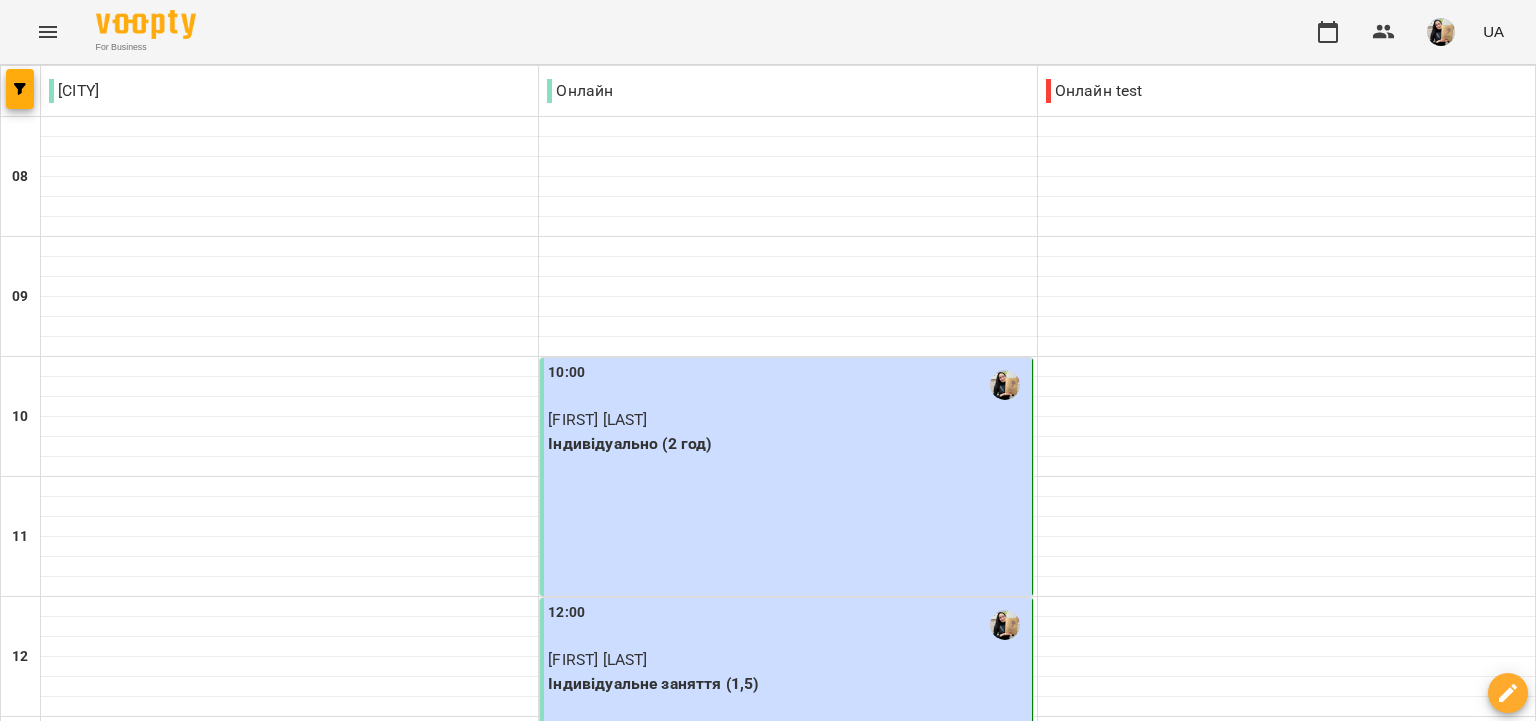 scroll, scrollTop: 806, scrollLeft: 0, axis: vertical 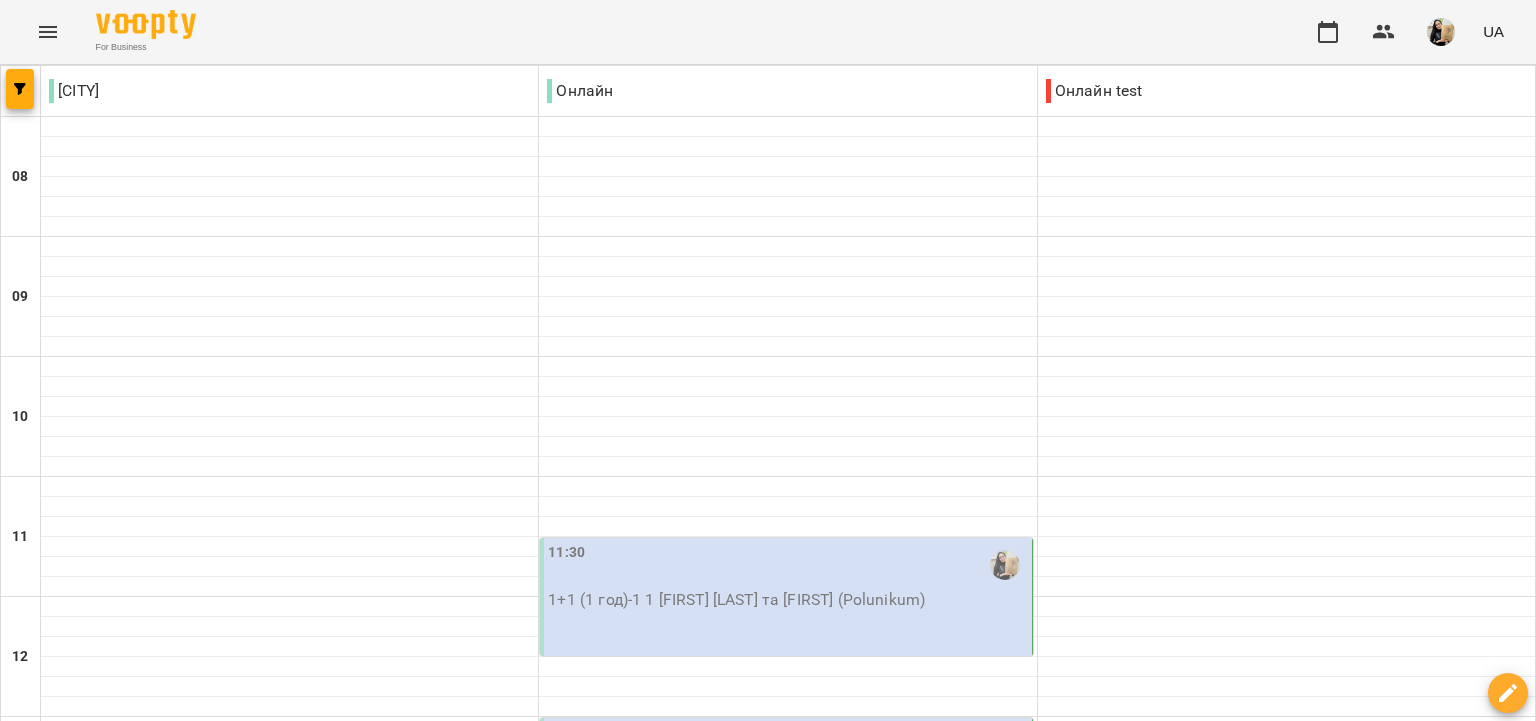 click on "1+1 (1 год) - 1 1 [FIRST] [LAST] та [FIRST] (Polunikum)" at bounding box center (787, 600) 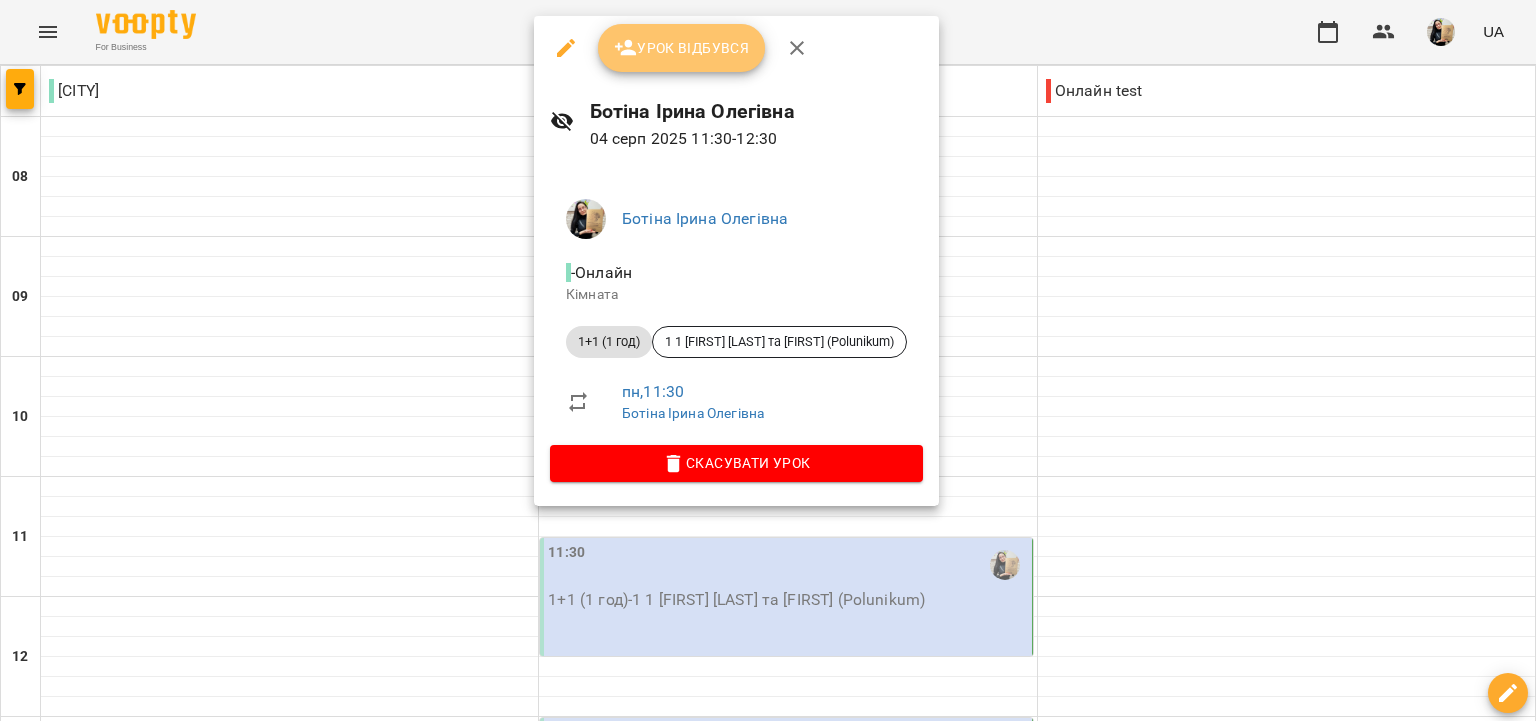 click on "Урок відбувся" at bounding box center (682, 48) 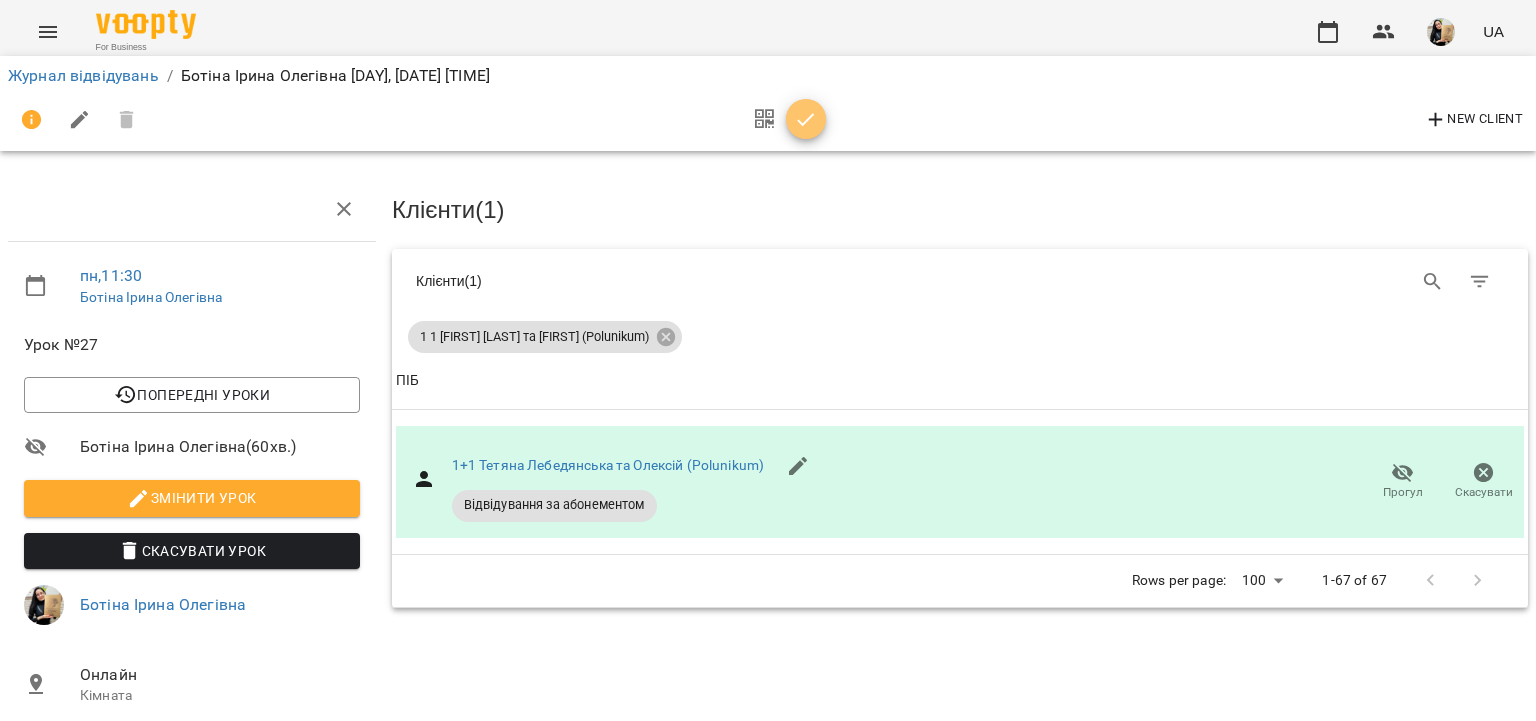 click 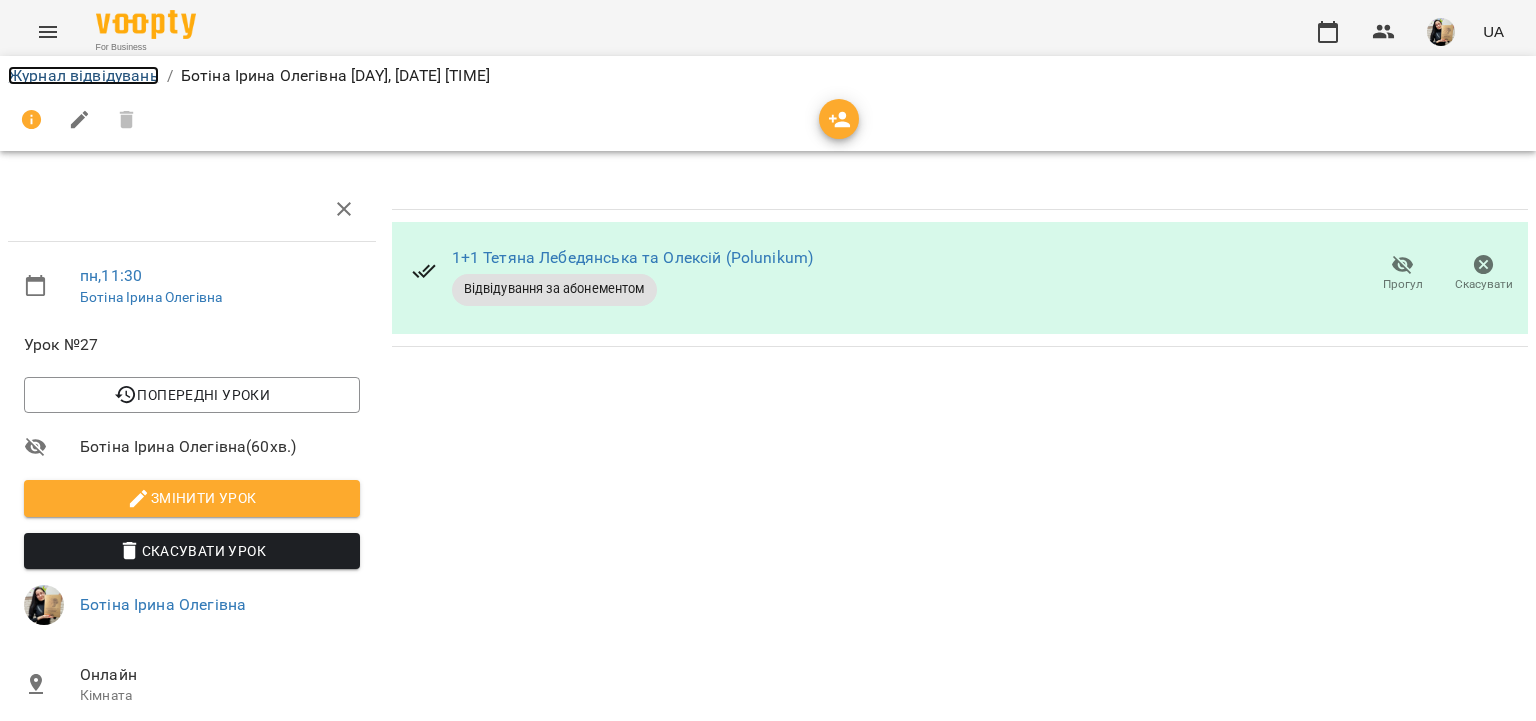 click on "Журнал відвідувань" at bounding box center (83, 75) 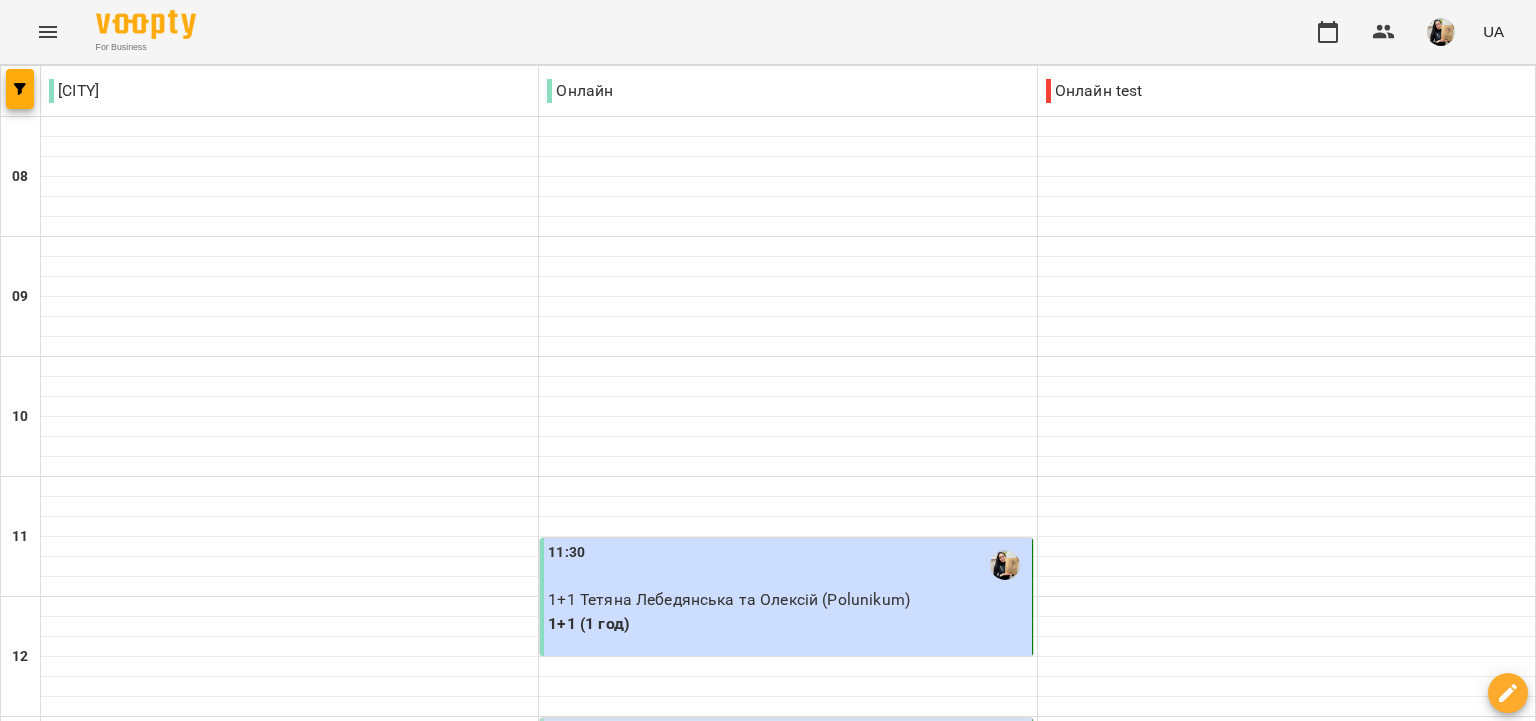 scroll, scrollTop: 460, scrollLeft: 0, axis: vertical 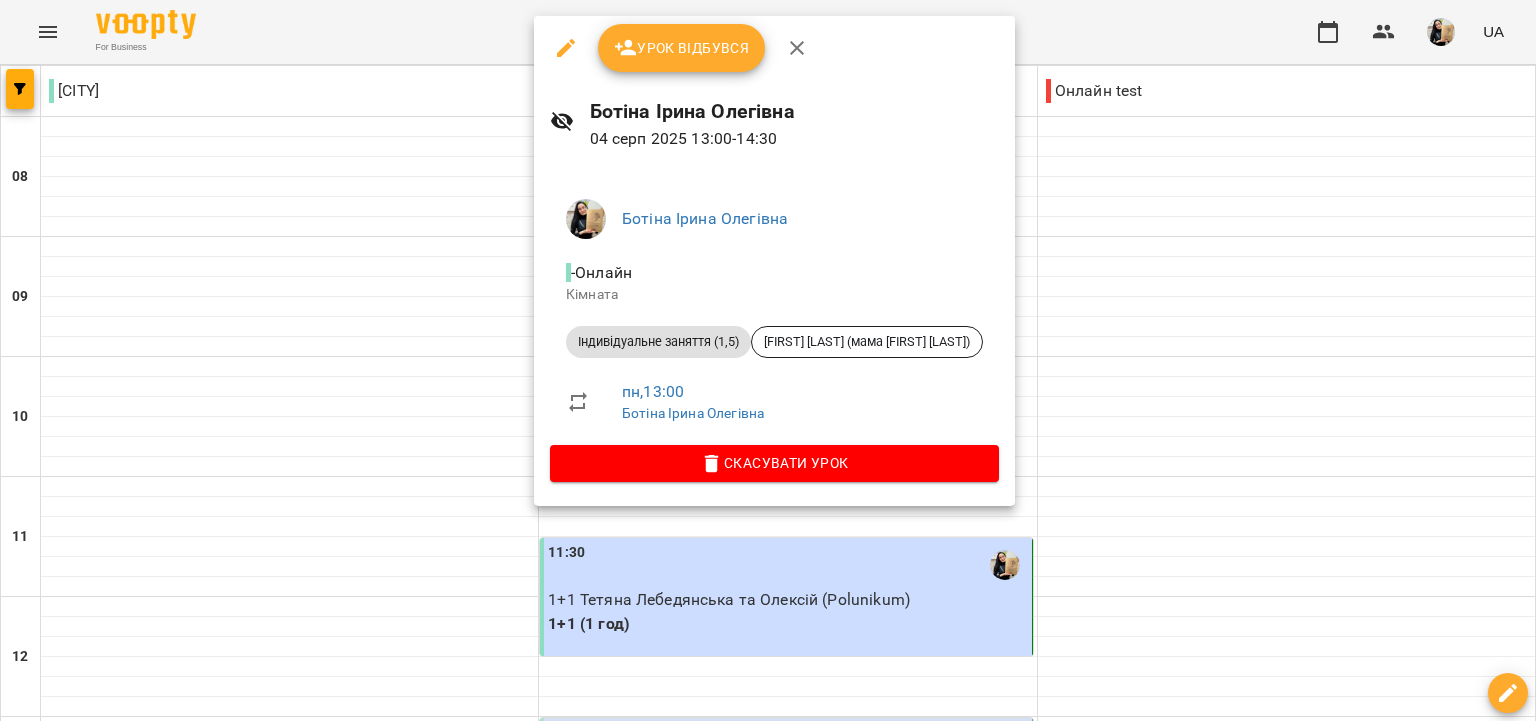 click 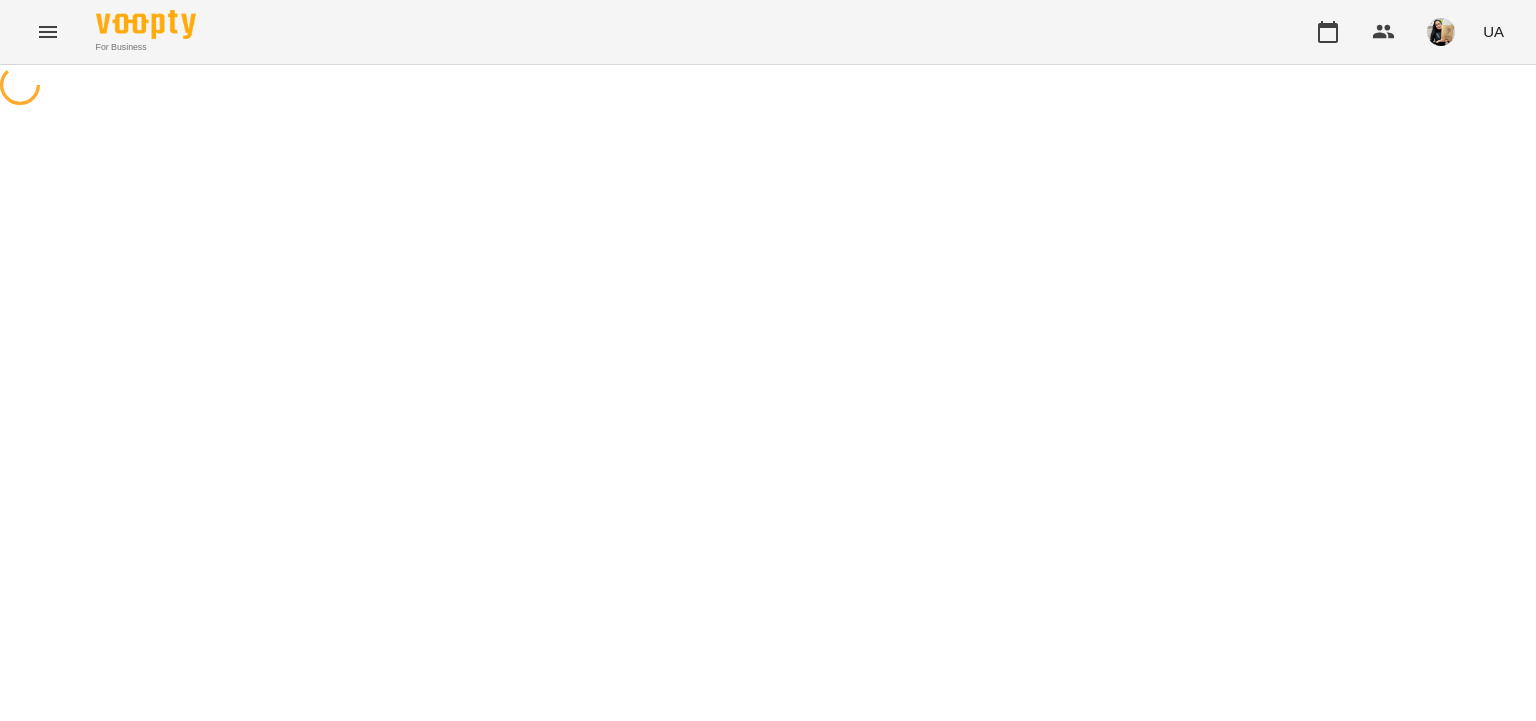 select on "**********" 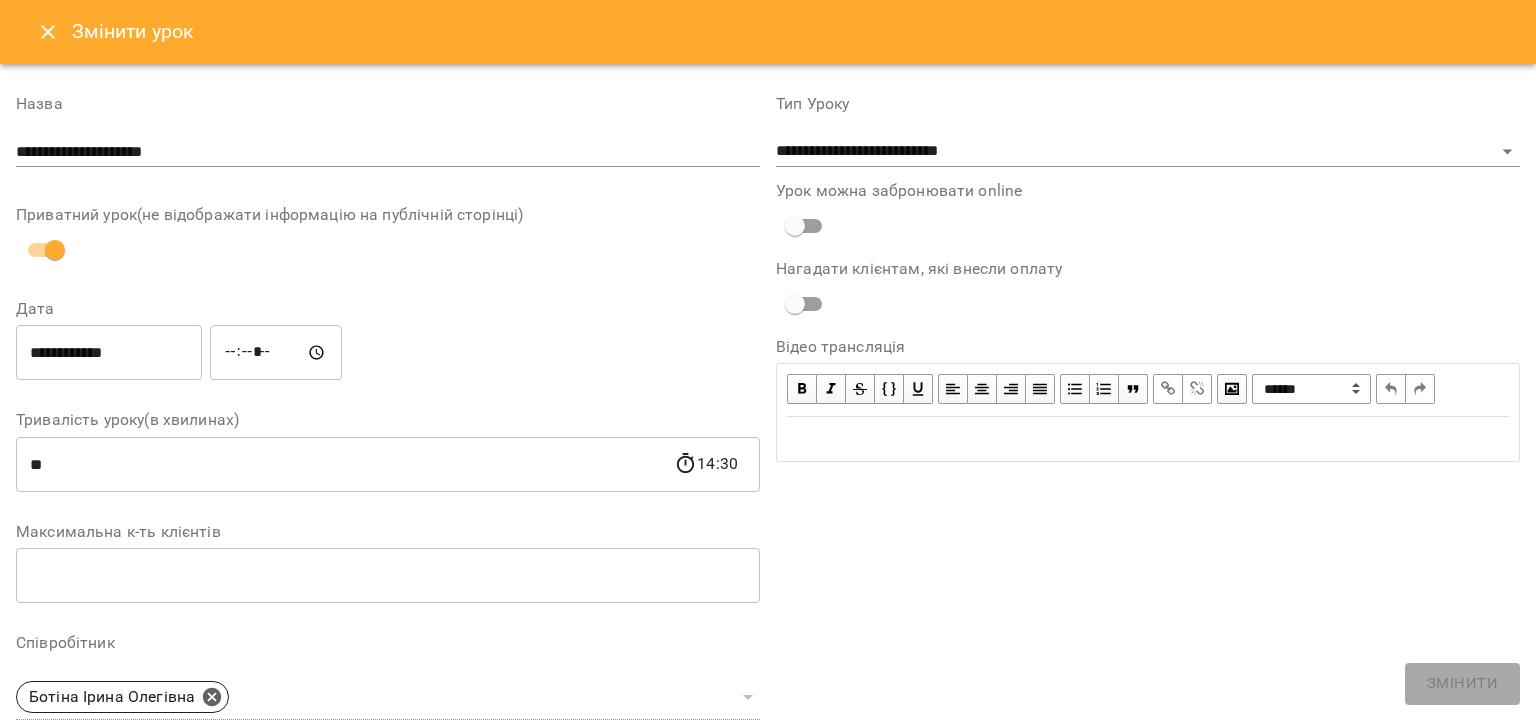 click on "**********" at bounding box center (109, 353) 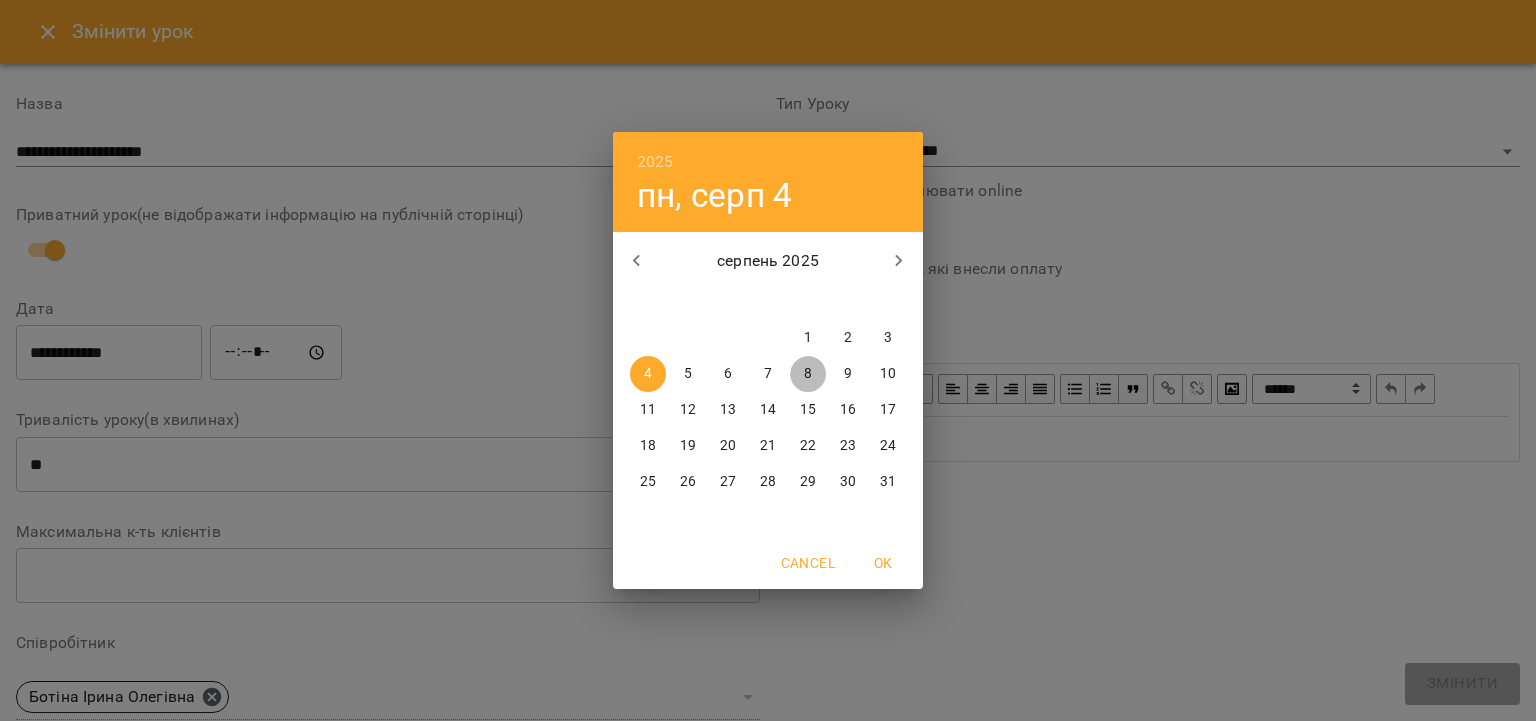 click on "8" at bounding box center (808, 374) 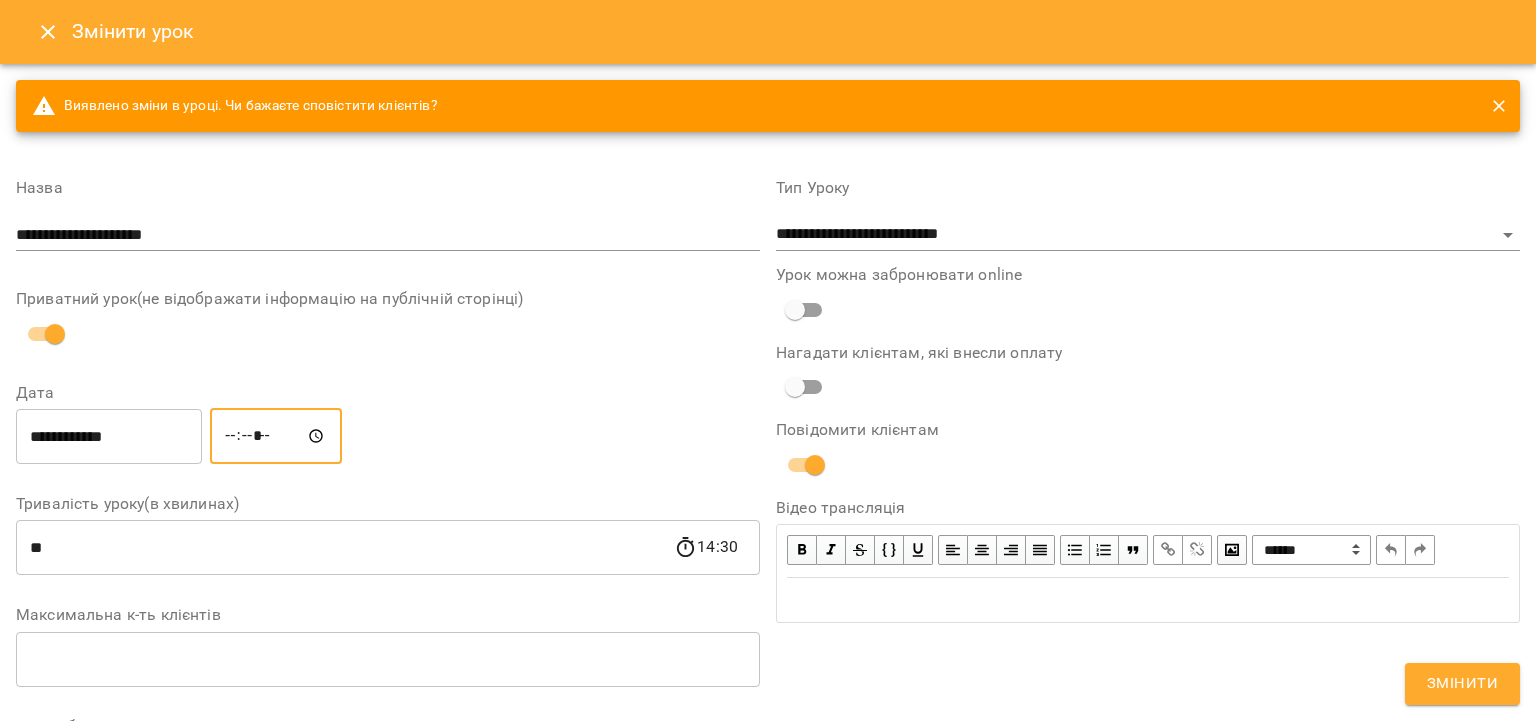 click on "*****" at bounding box center [276, 436] 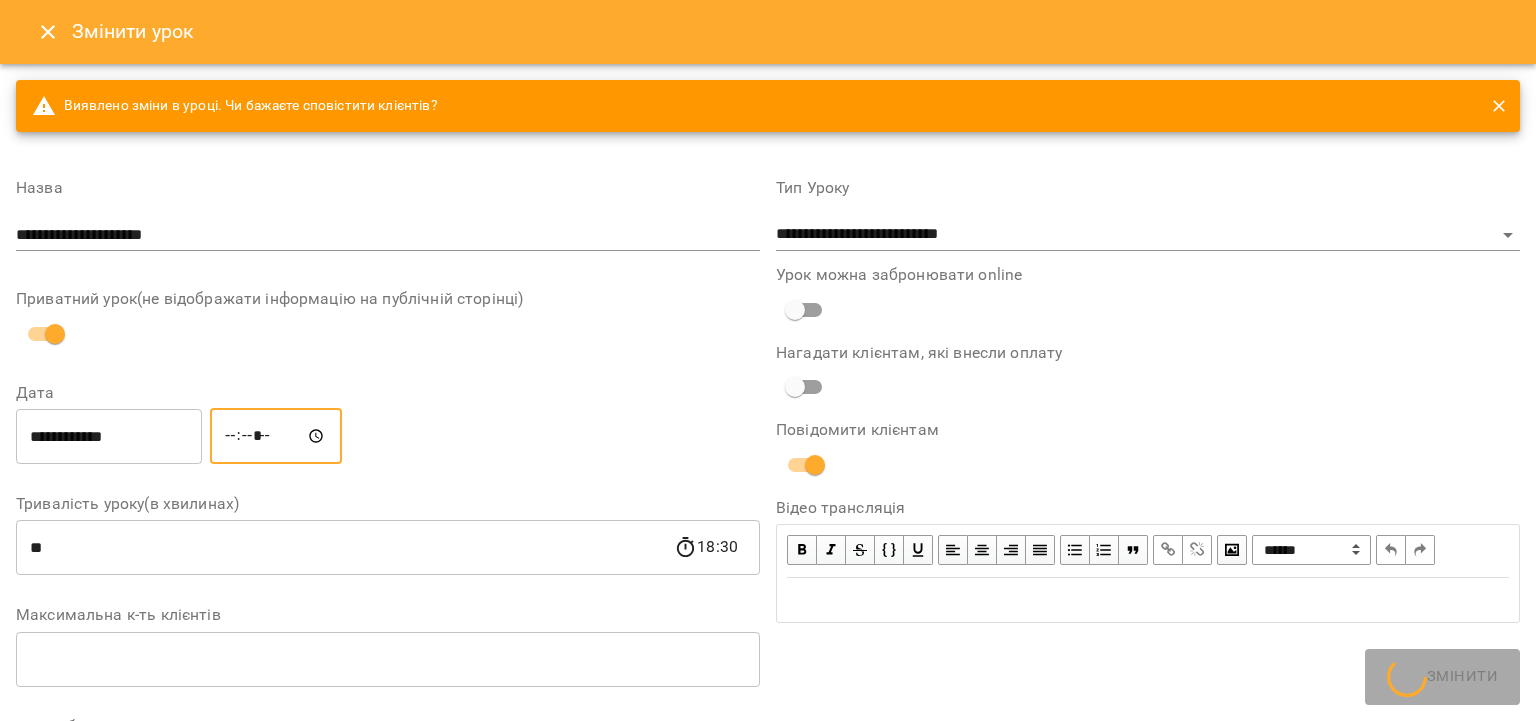 type on "*****" 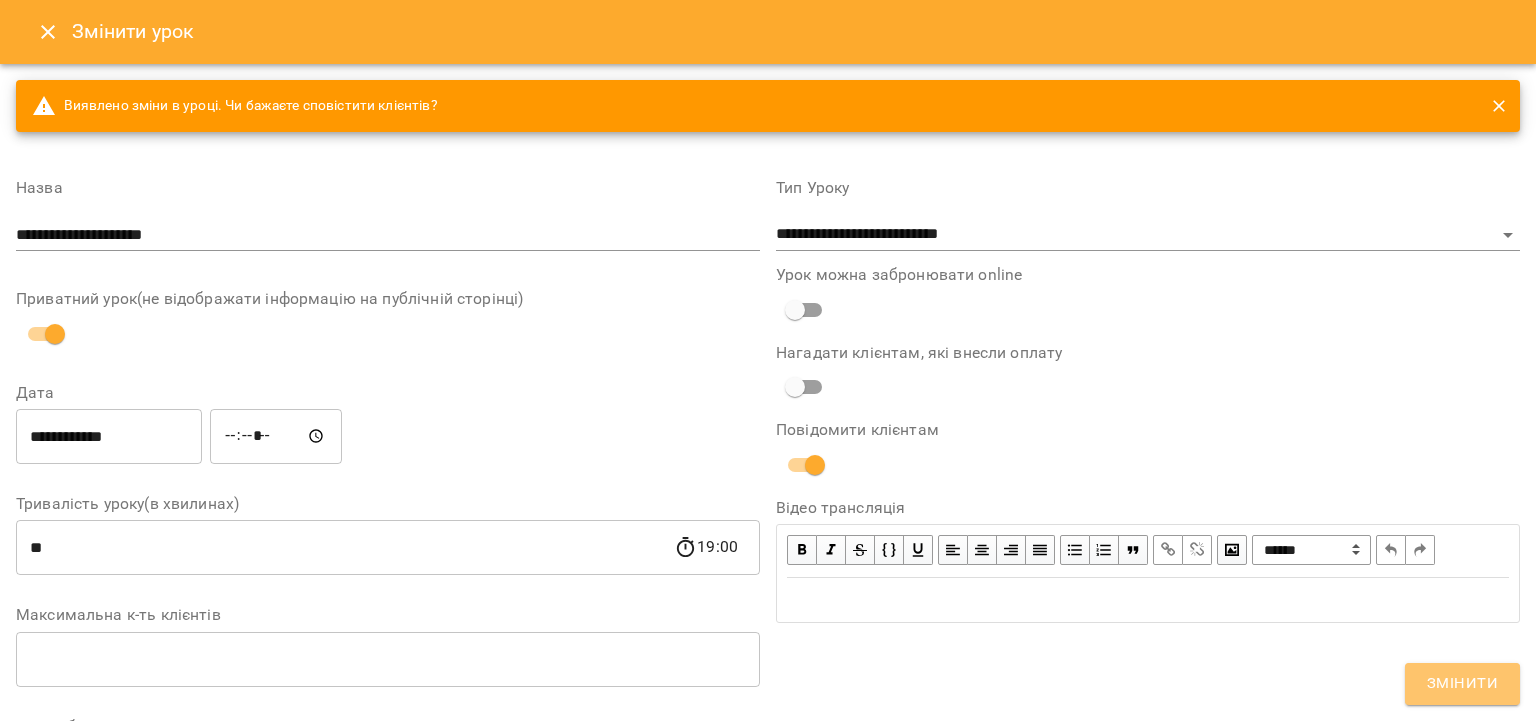 click on "Змінити" at bounding box center [1462, 684] 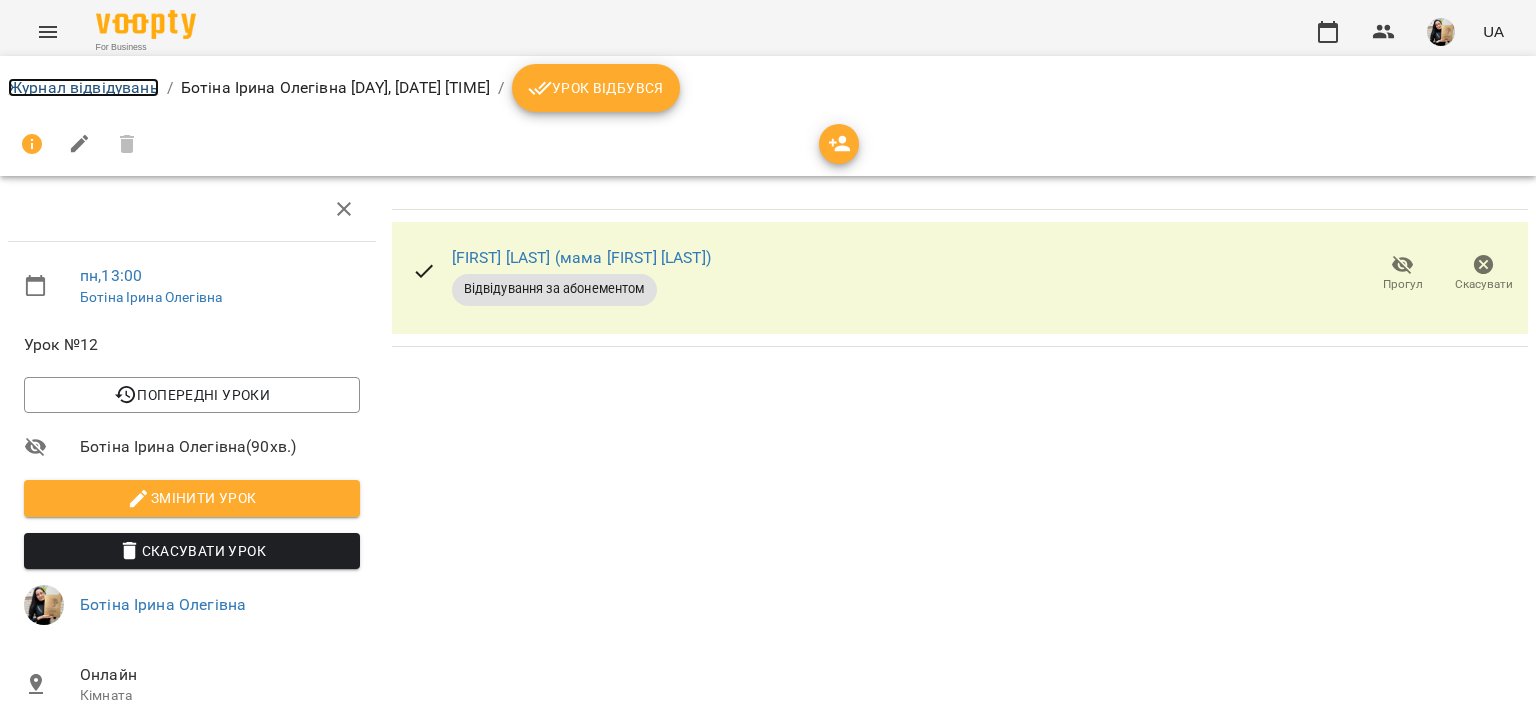 click on "Журнал відвідувань" at bounding box center (83, 87) 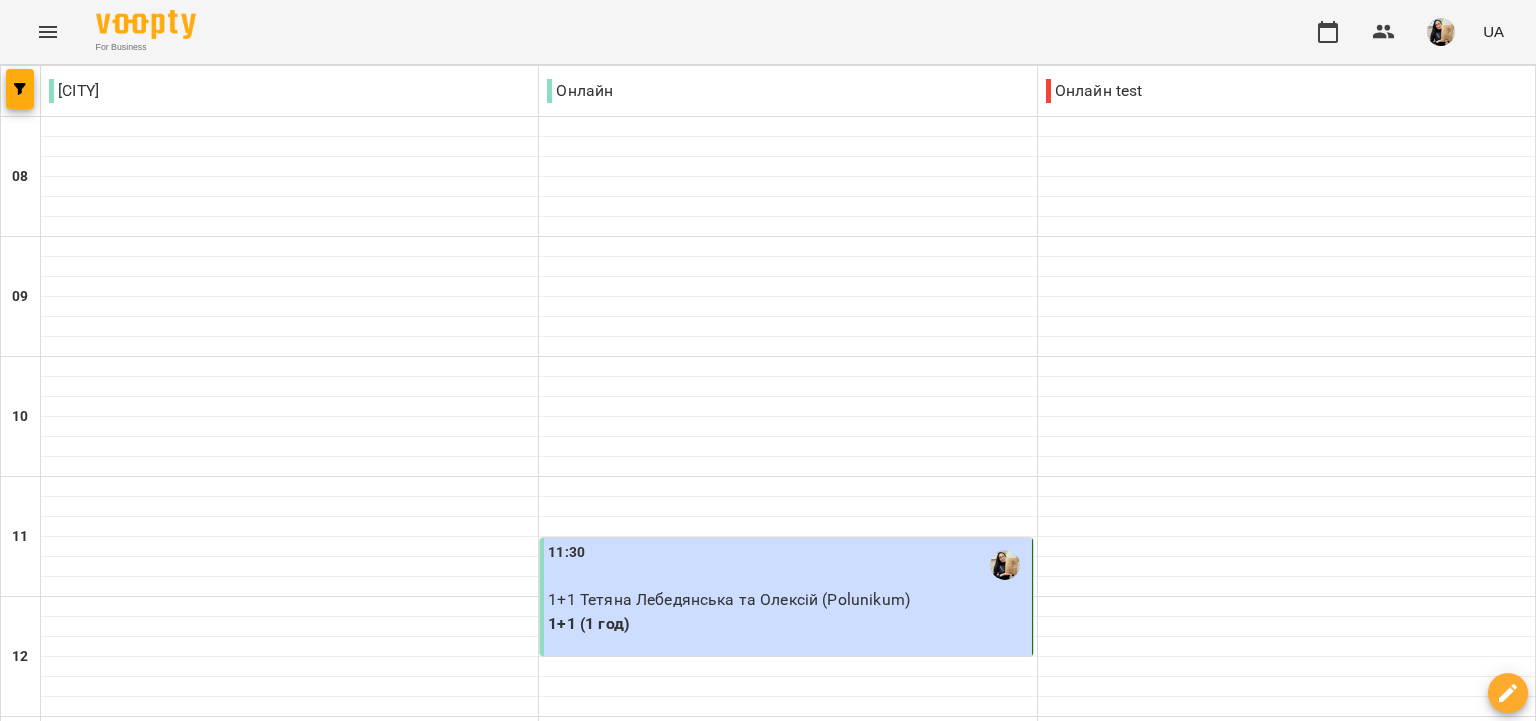 scroll, scrollTop: 806, scrollLeft: 0, axis: vertical 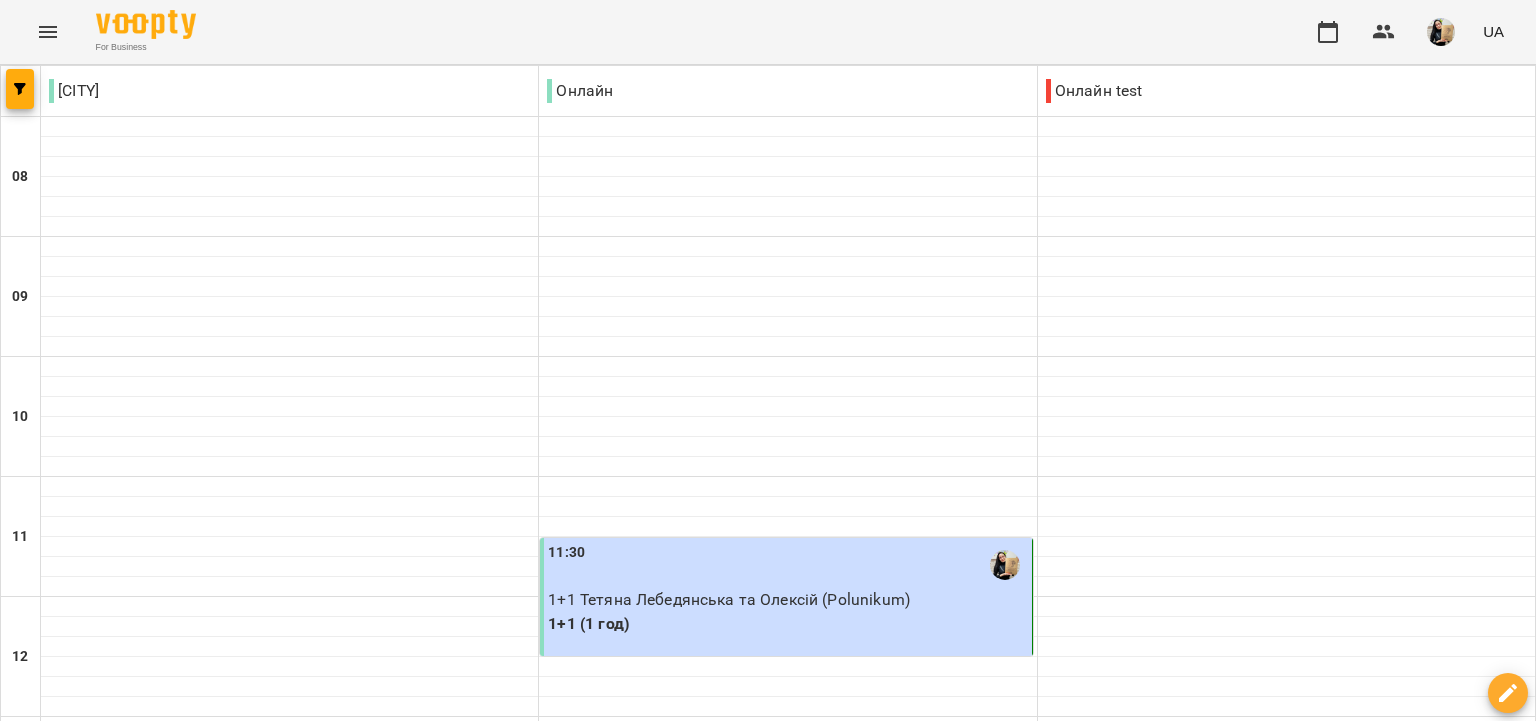 click on "14:30" at bounding box center [787, 925] 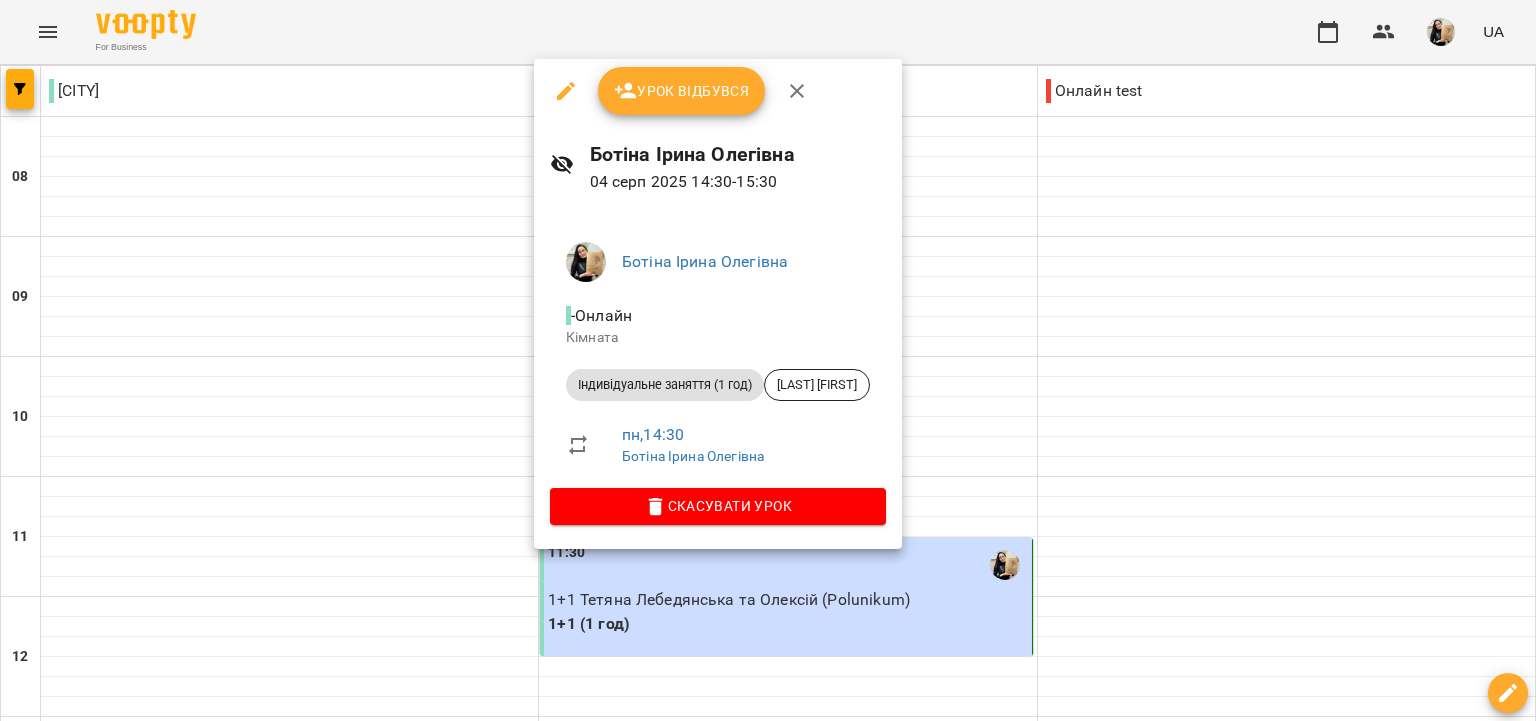 click 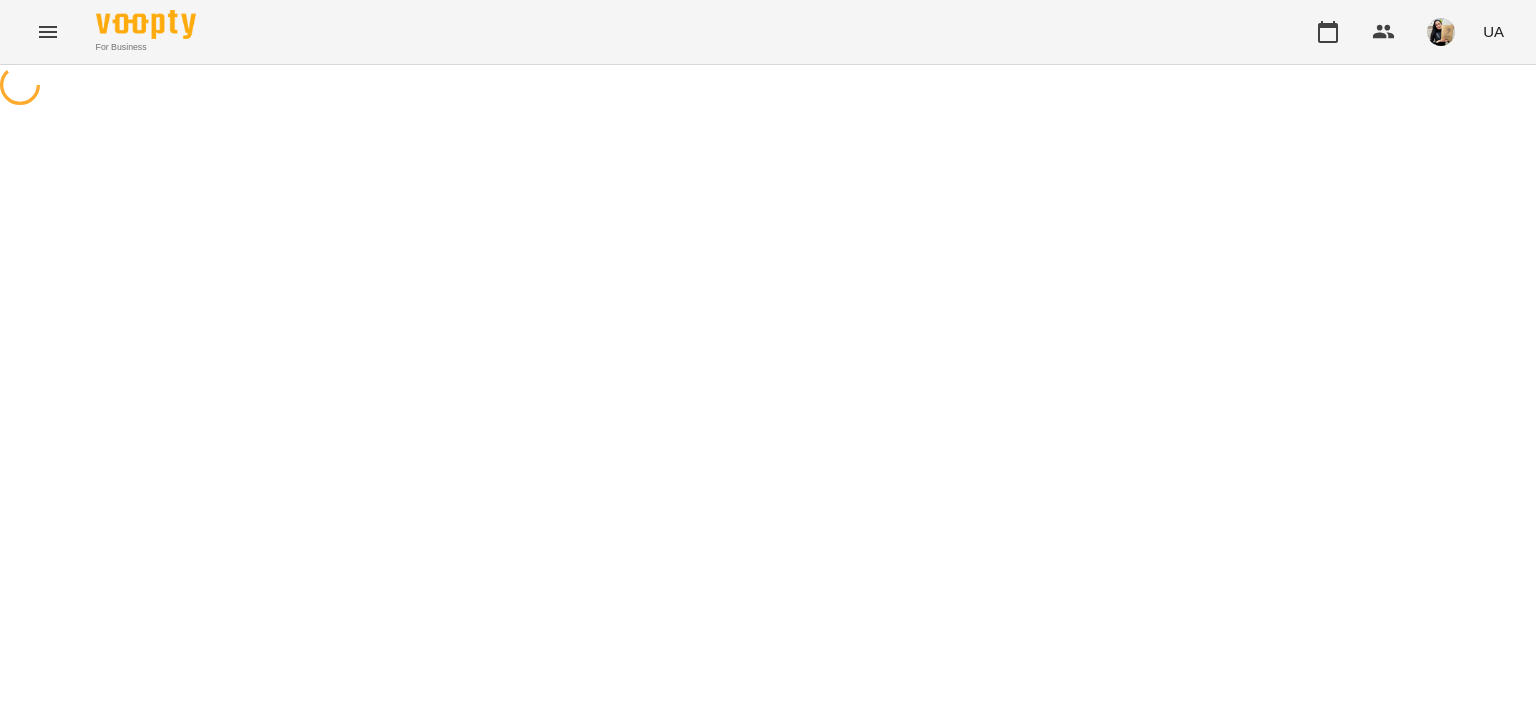 select on "**********" 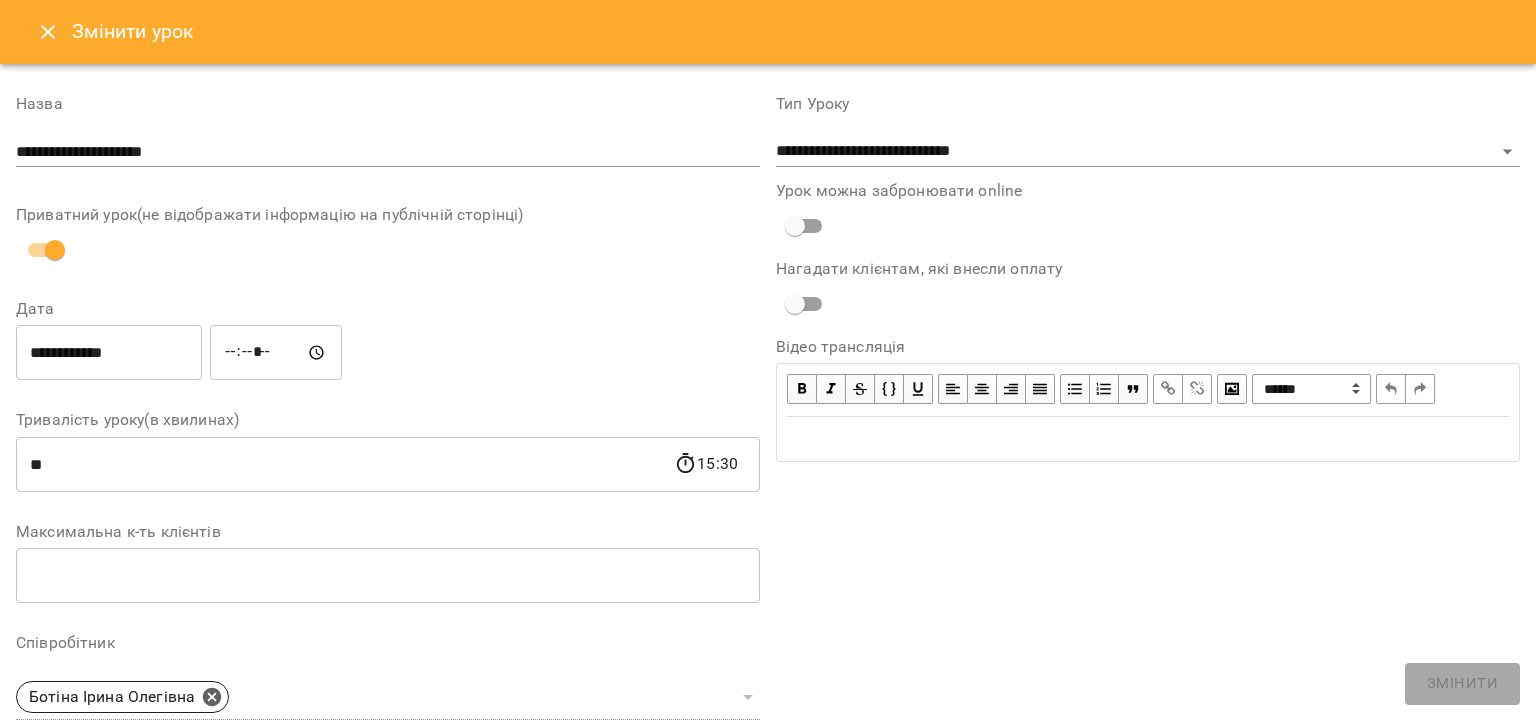 click on "**********" at bounding box center (109, 353) 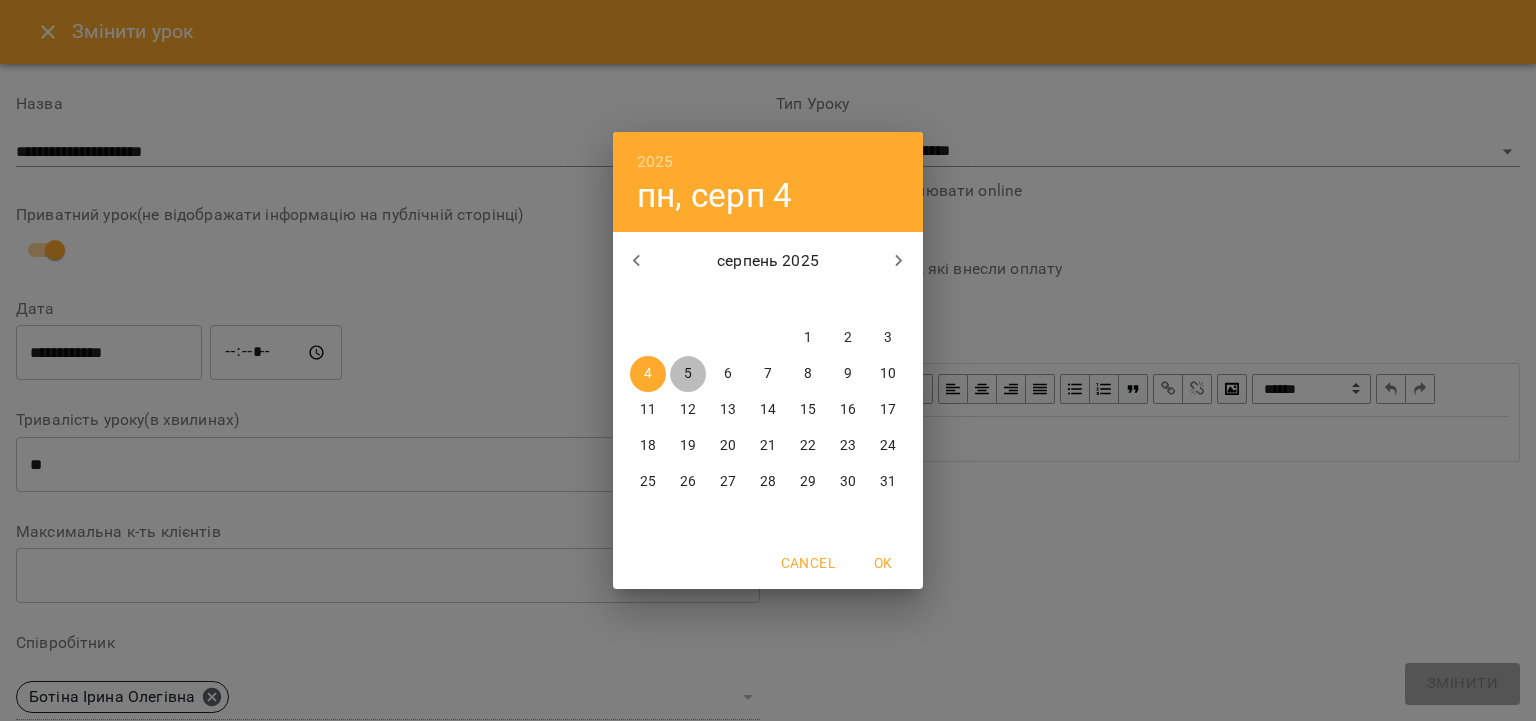 click on "5" at bounding box center [688, 374] 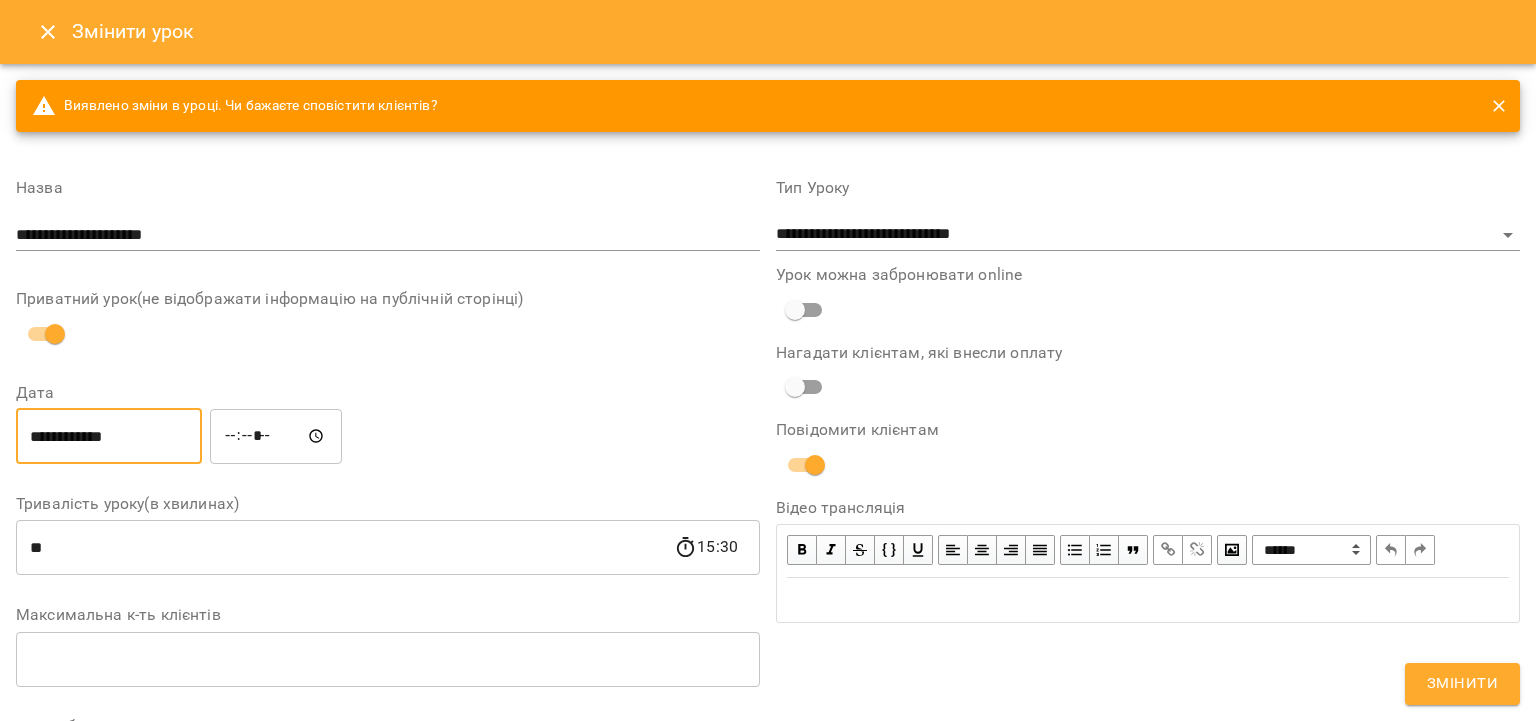 click on "*****" at bounding box center [276, 436] 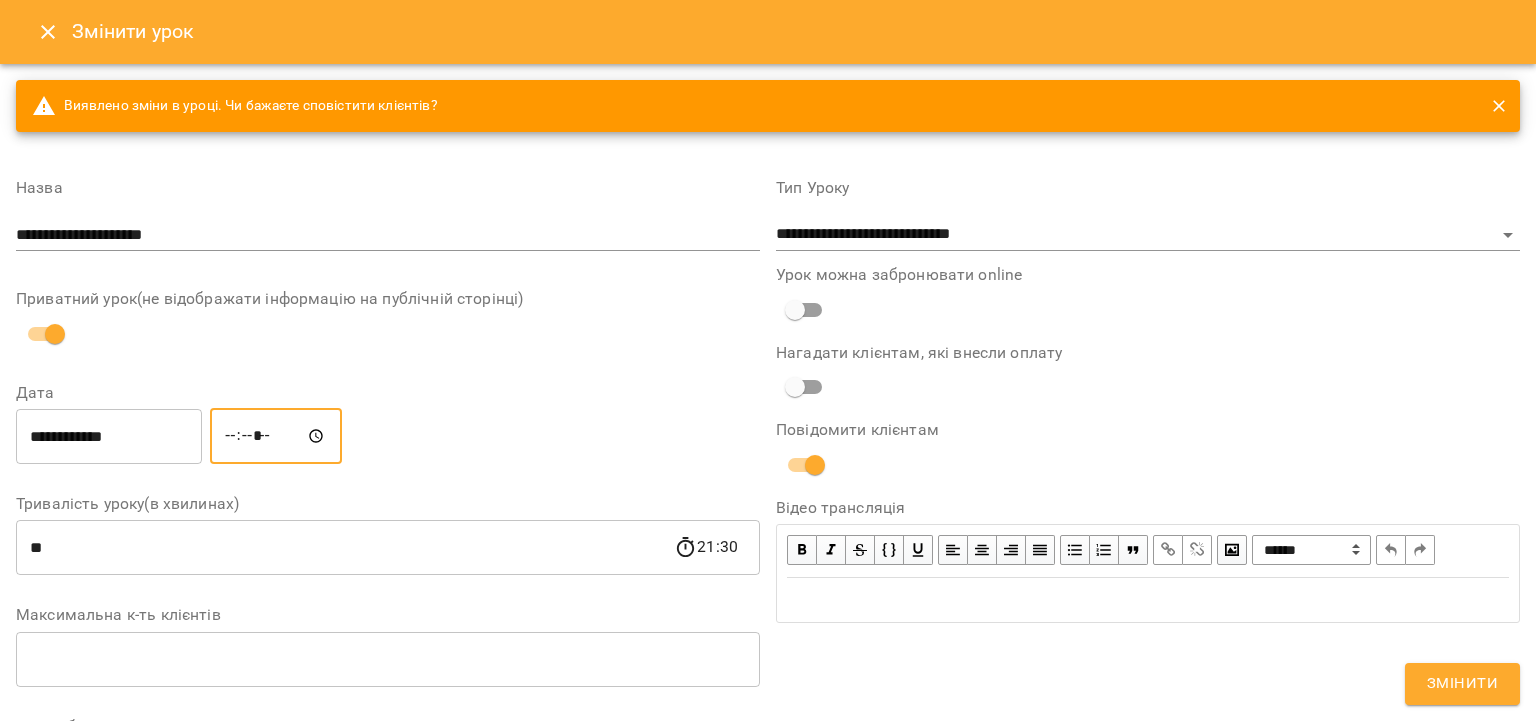type on "*****" 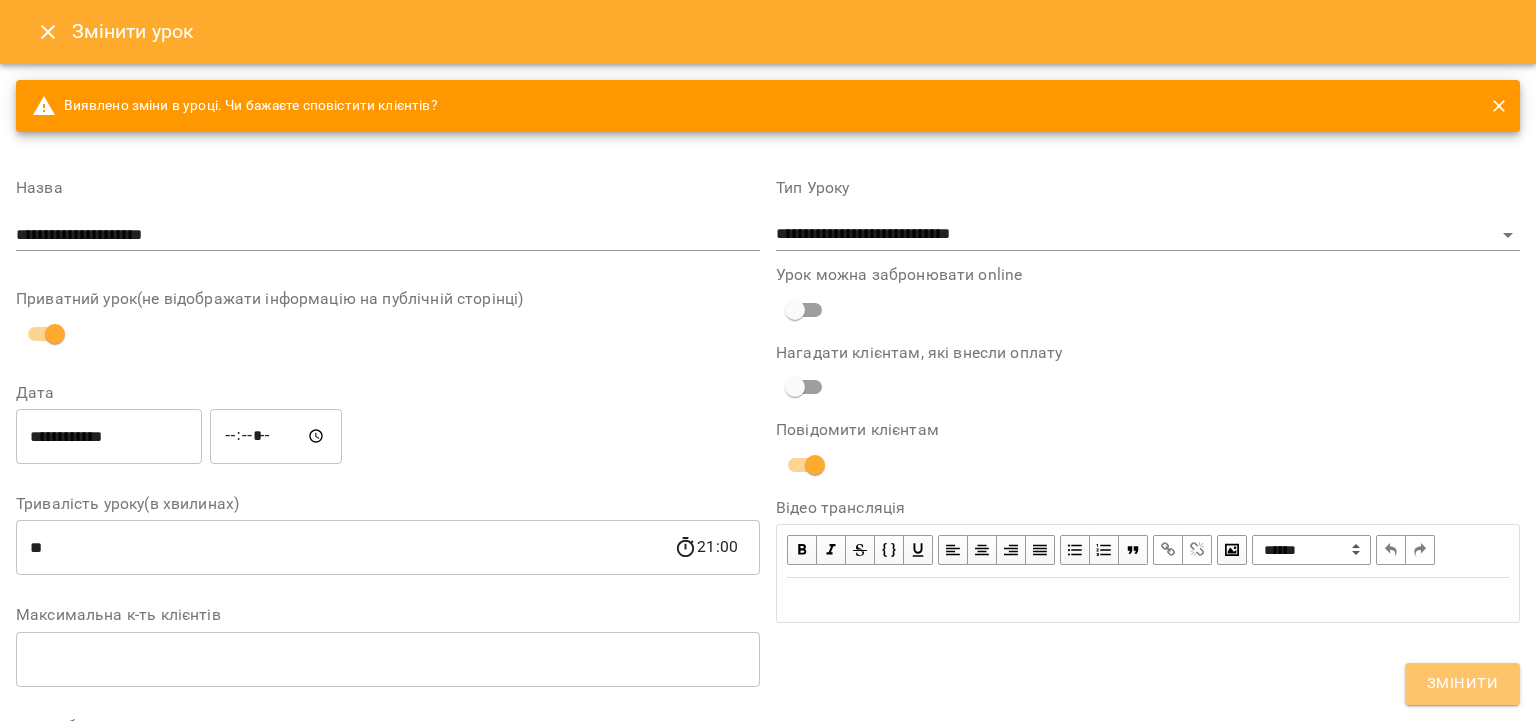 click on "Змінити" at bounding box center [1462, 684] 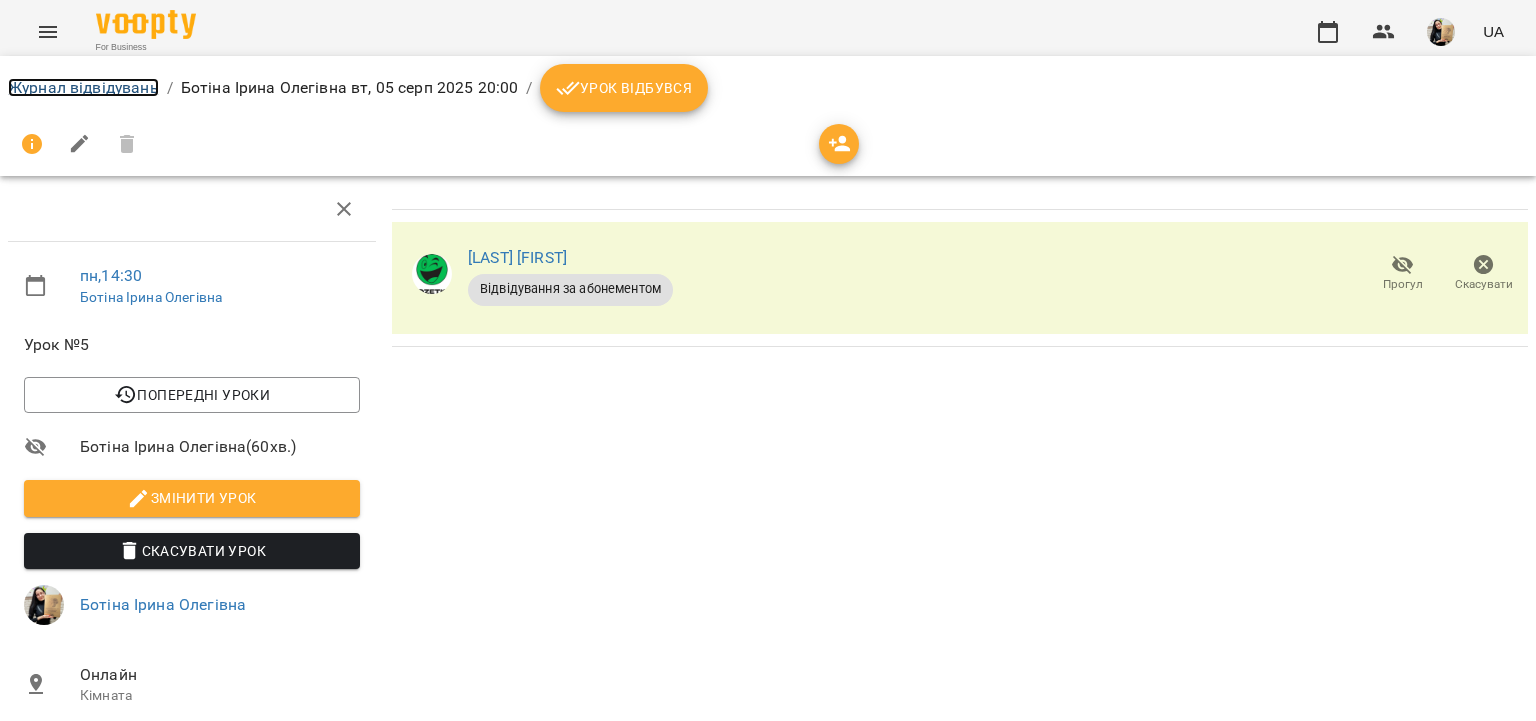 click on "Журнал відвідувань" at bounding box center (83, 87) 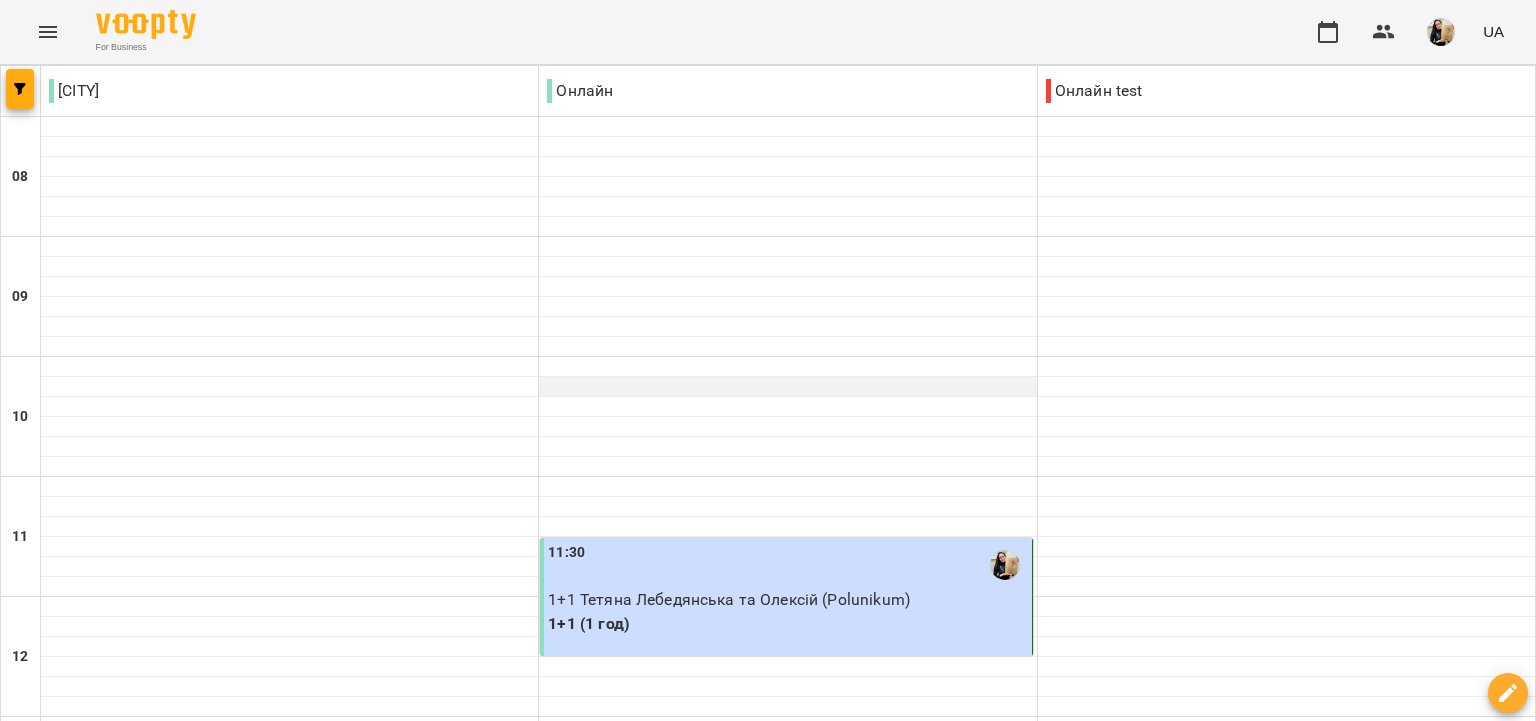 scroll, scrollTop: 691, scrollLeft: 0, axis: vertical 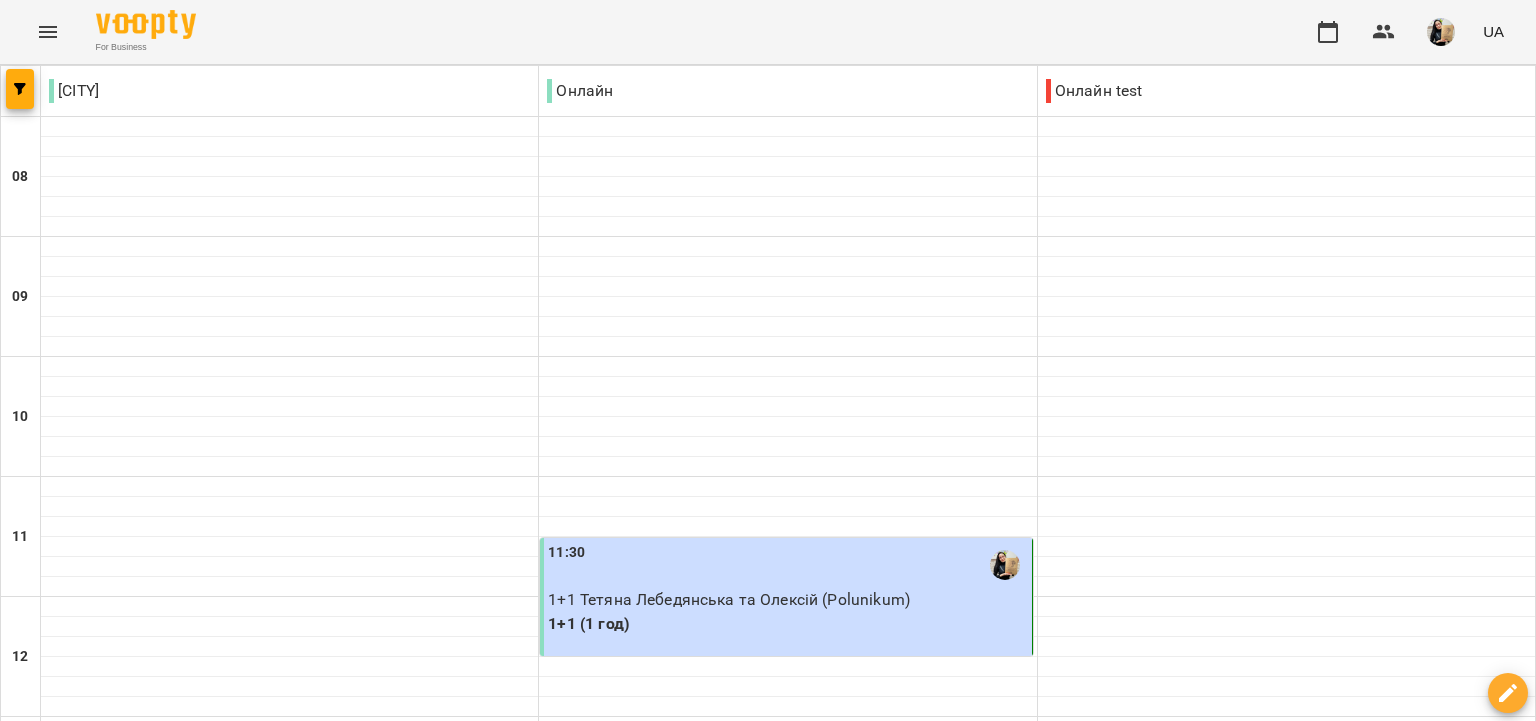 click on "18:30" at bounding box center (787, 1405) 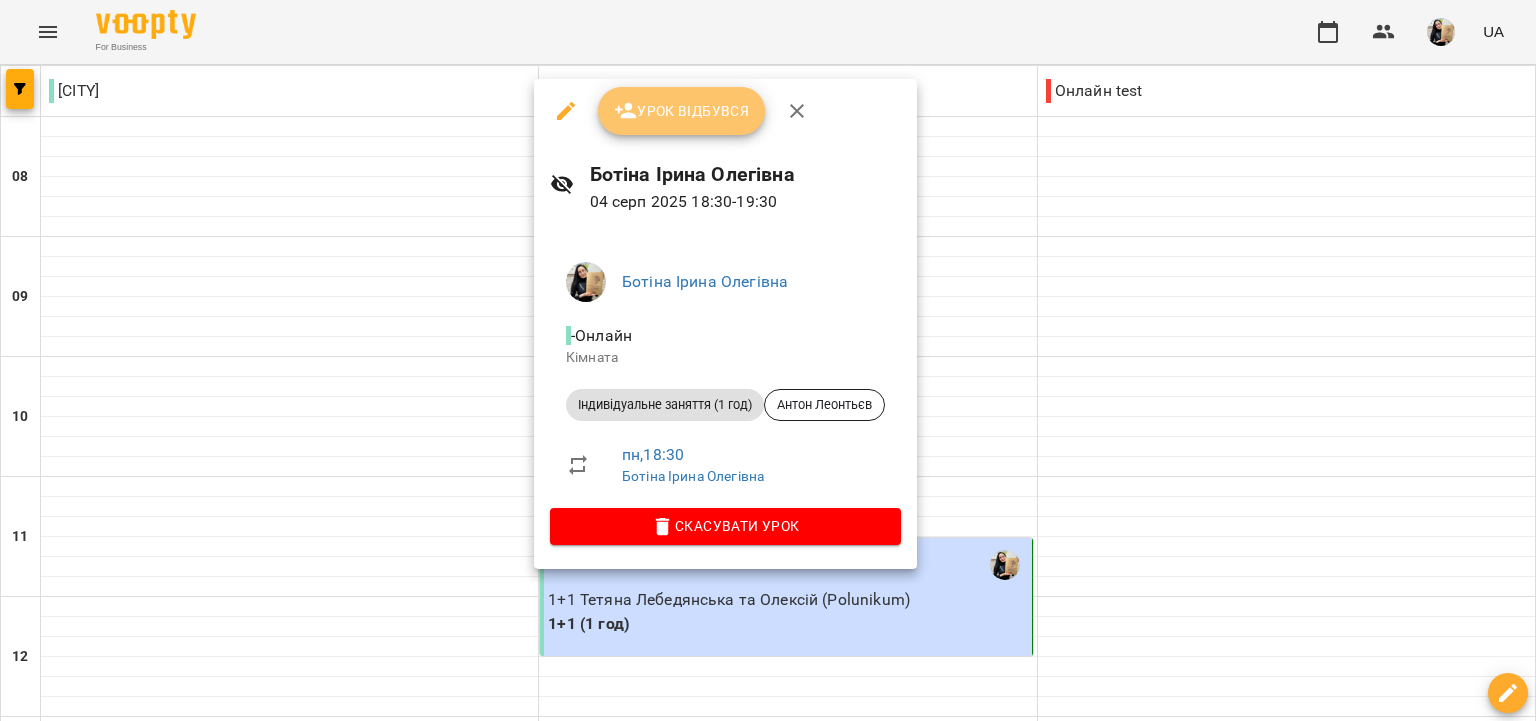 click on "Урок відбувся" at bounding box center (682, 111) 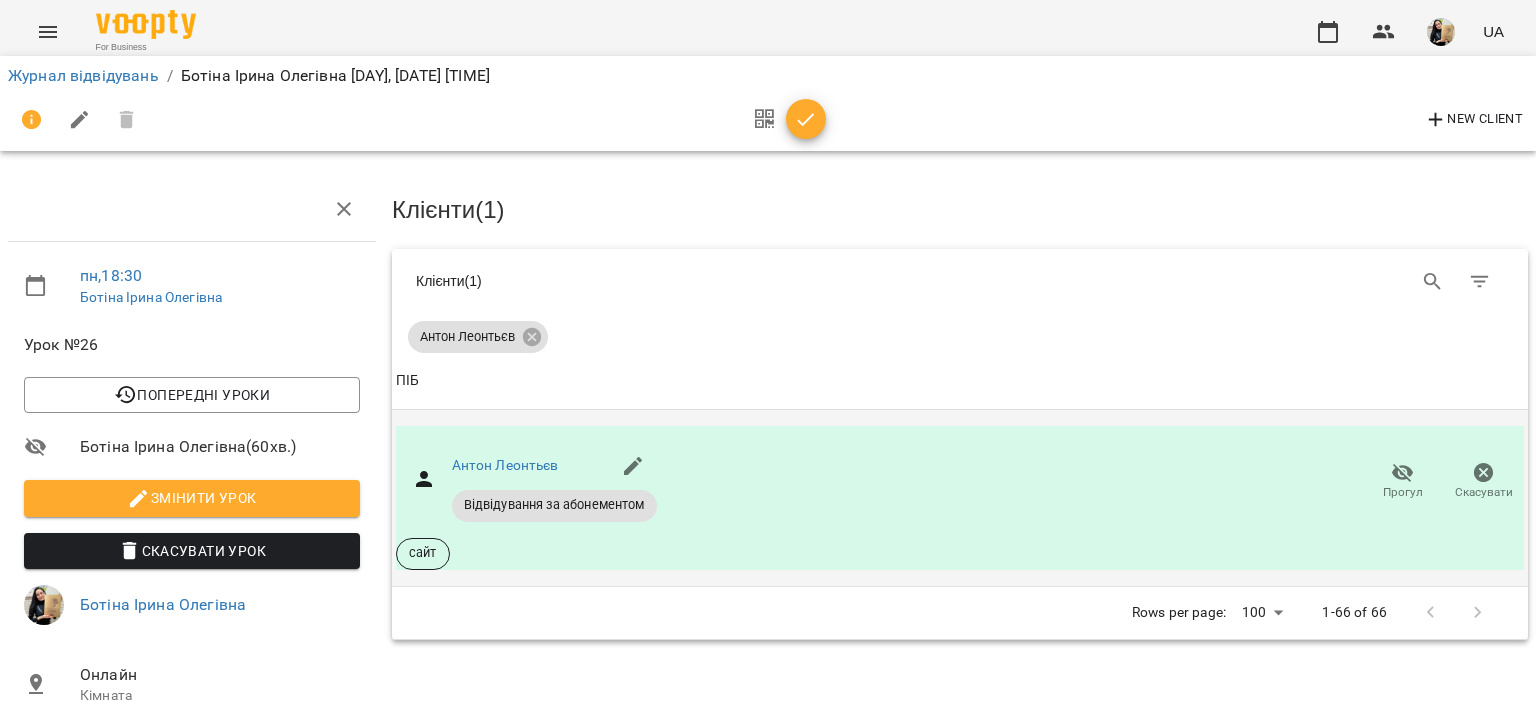 click 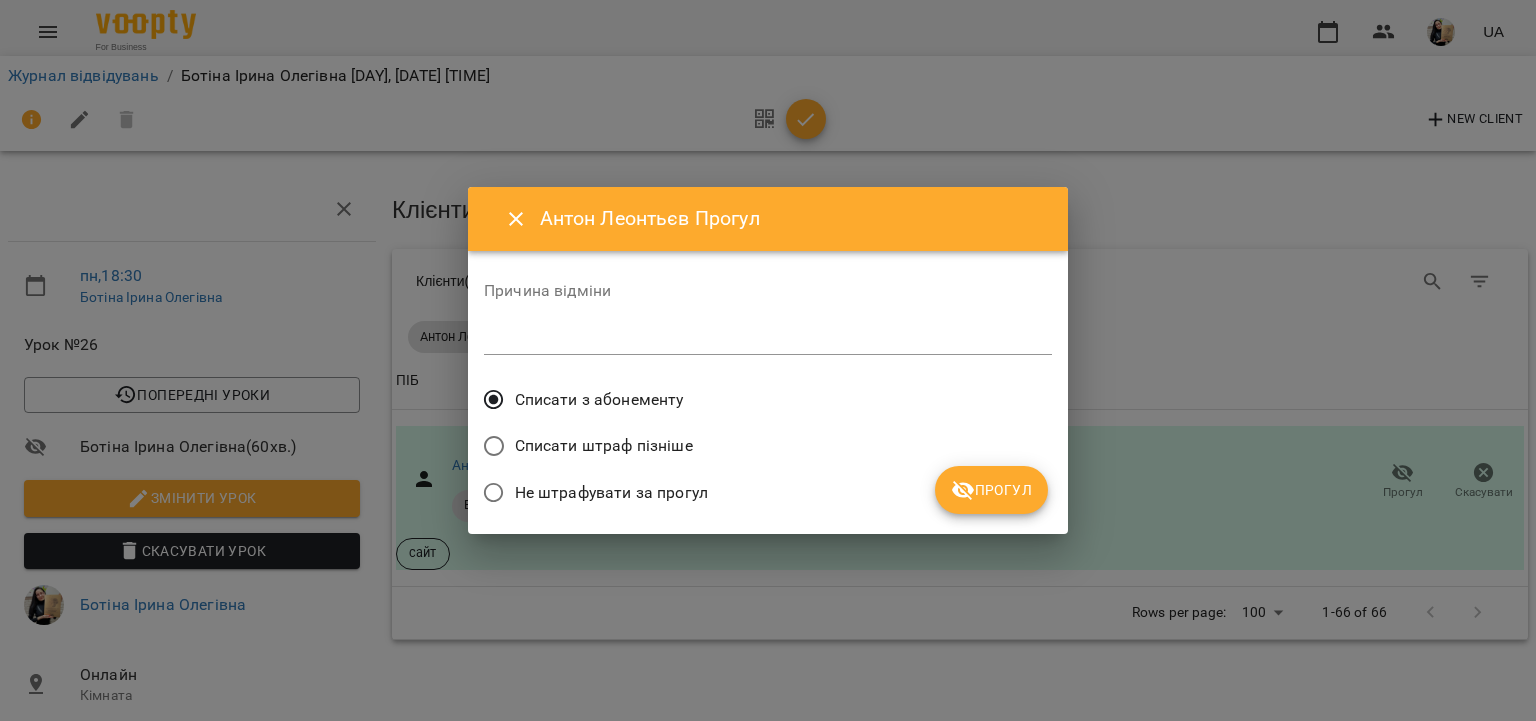 click on "Прогул" at bounding box center [991, 490] 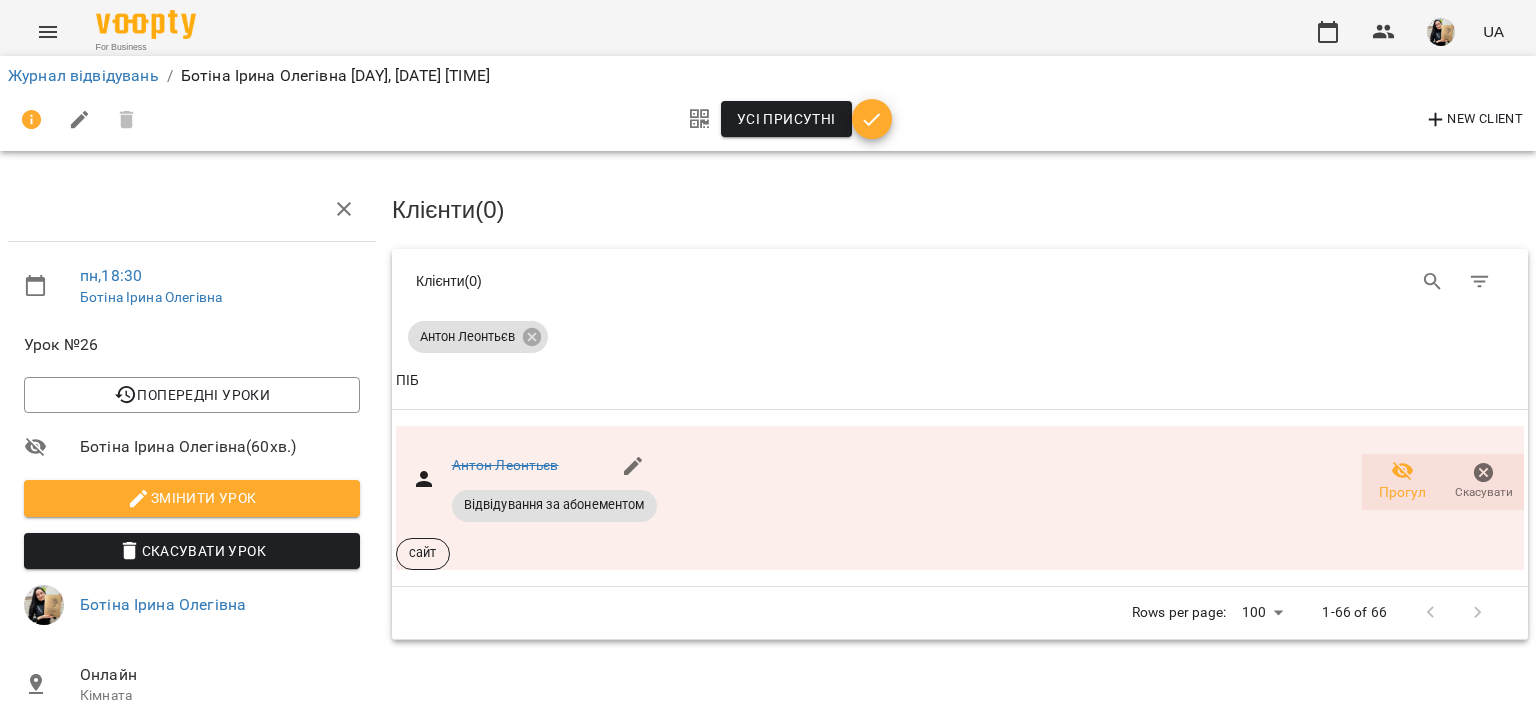 click 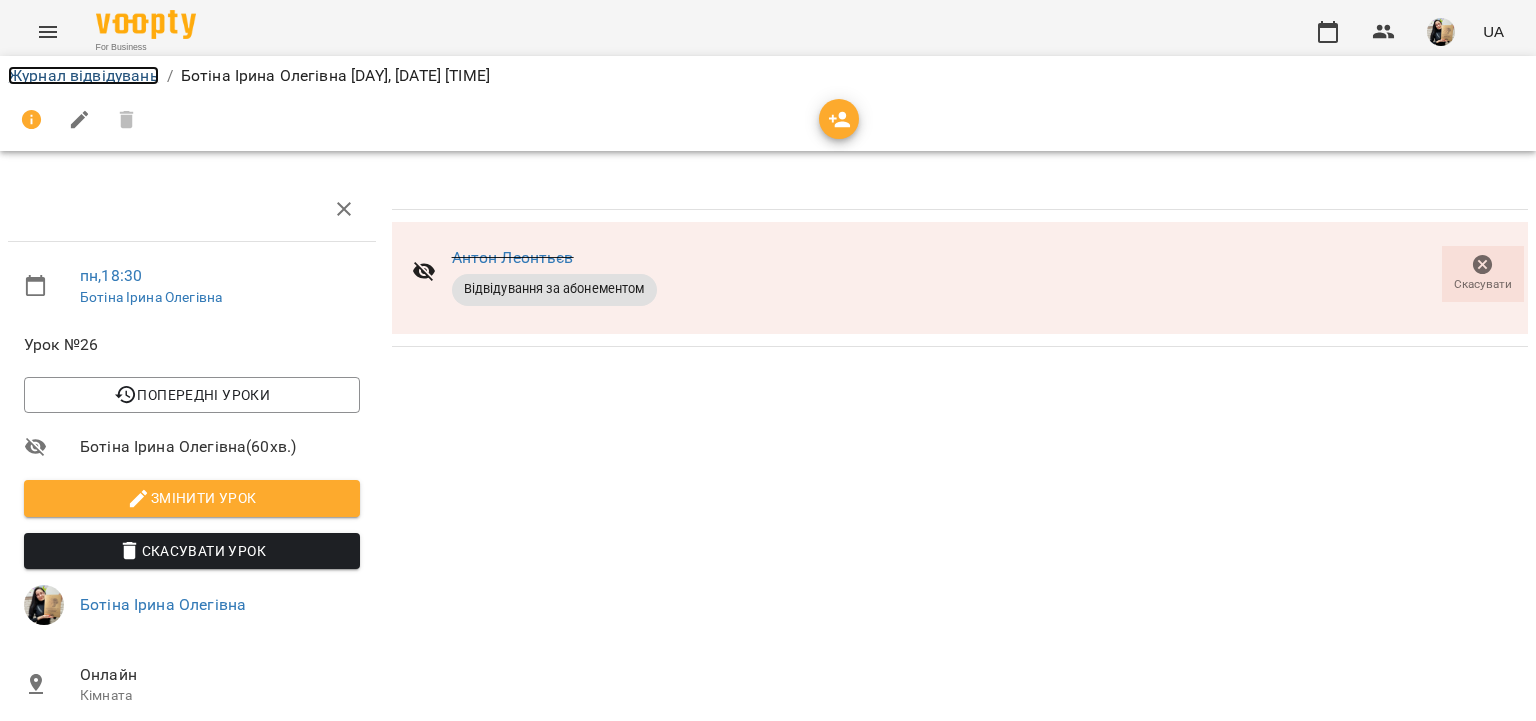 click on "Журнал відвідувань" at bounding box center (83, 75) 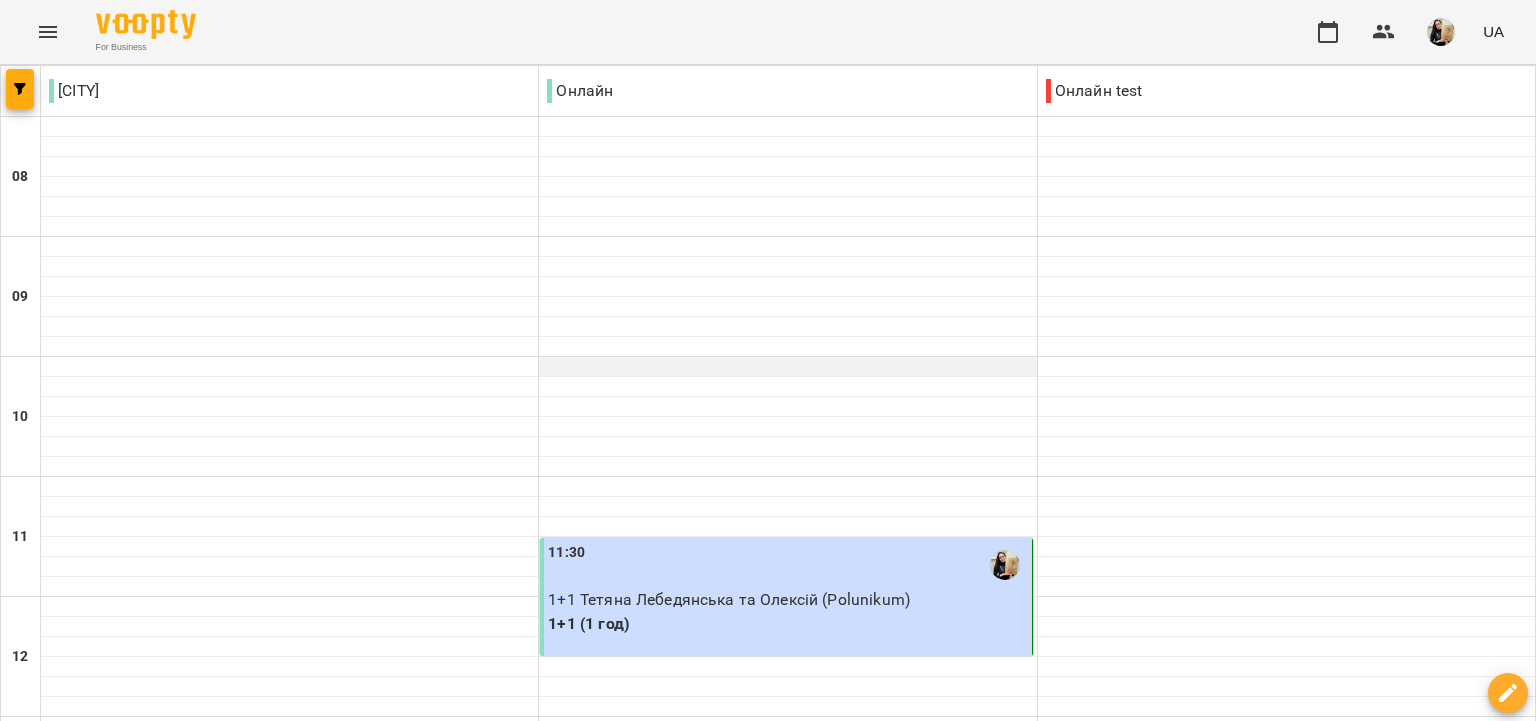 scroll, scrollTop: 1036, scrollLeft: 0, axis: vertical 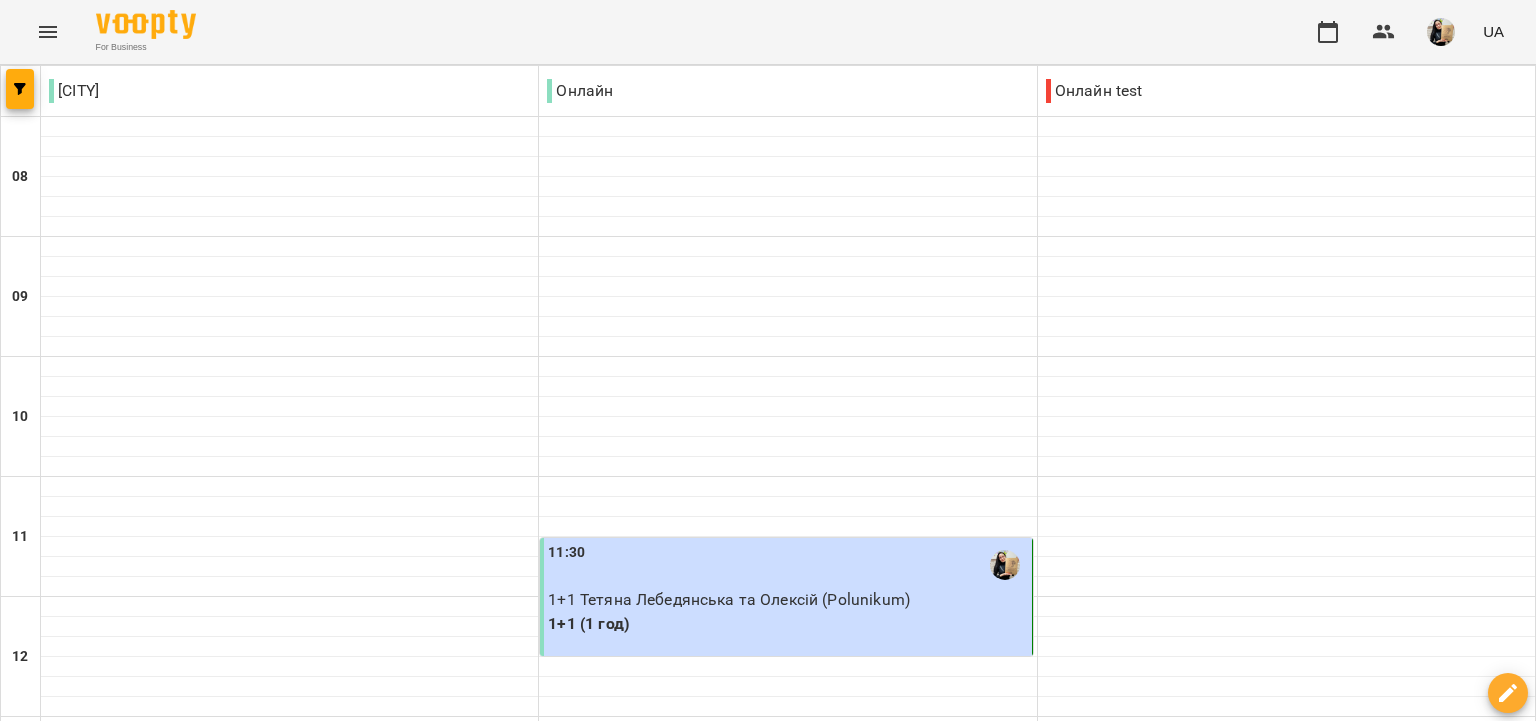 click on "05 серп" at bounding box center (430, 1962) 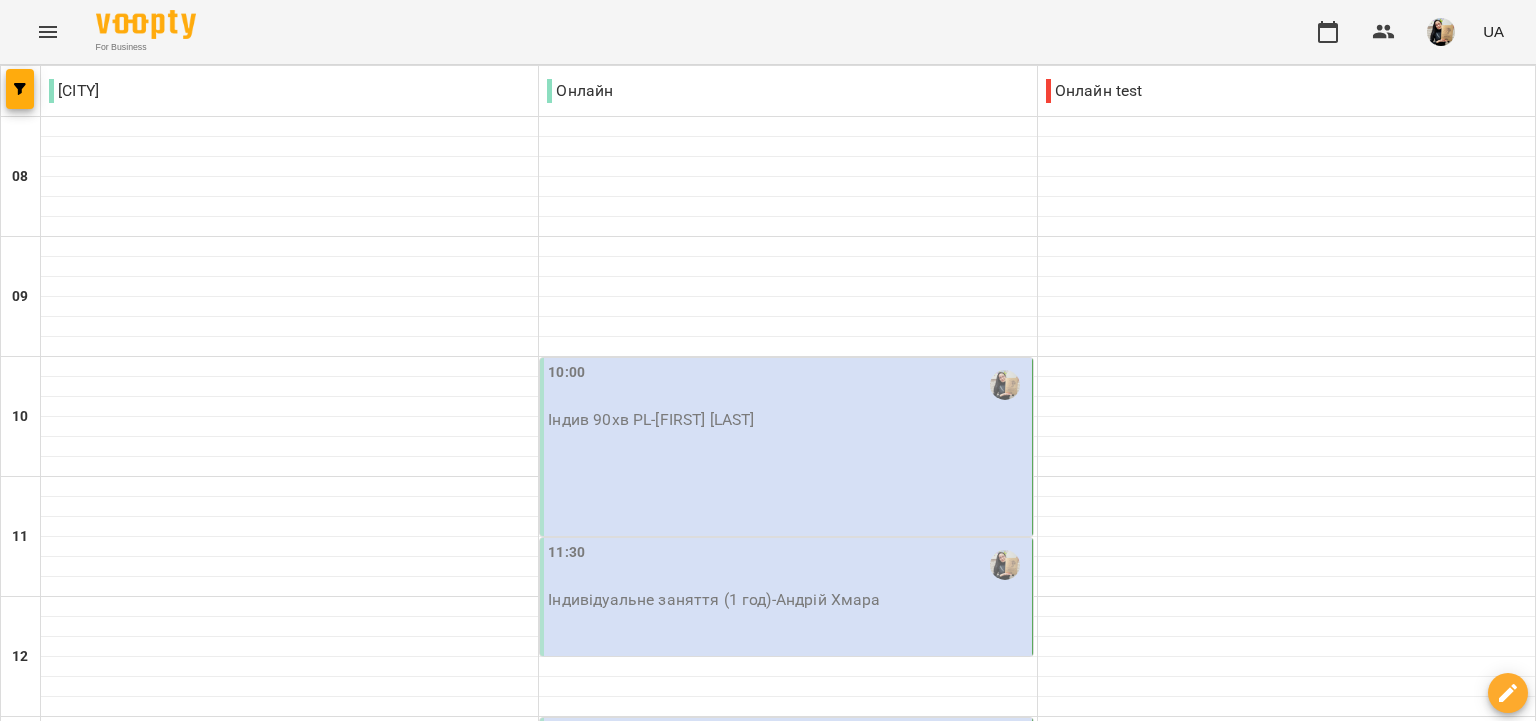 click on "[TIME] Індив 90хв PL - [FIRST] [LAST]" at bounding box center [786, 447] 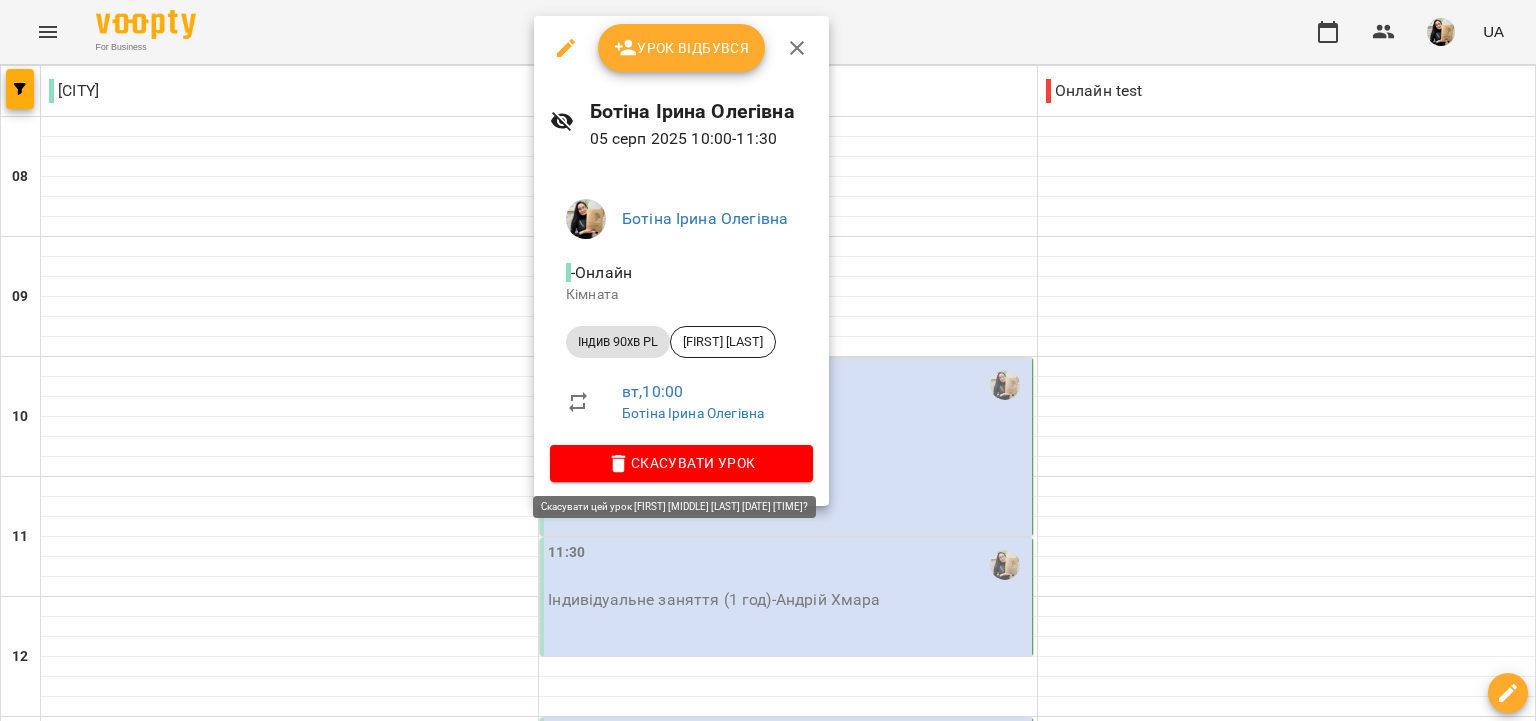 click on "Скасувати Урок" at bounding box center [681, 463] 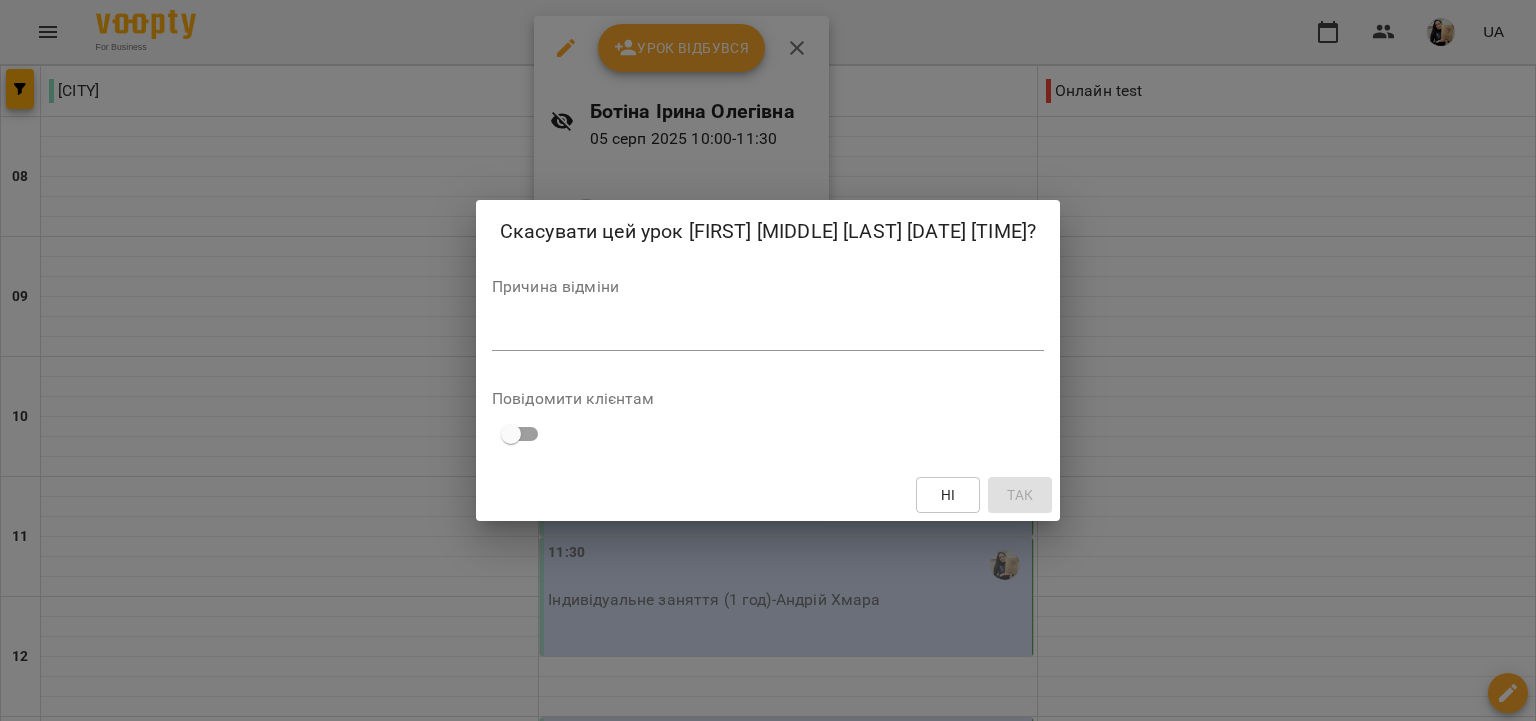 click at bounding box center (768, 334) 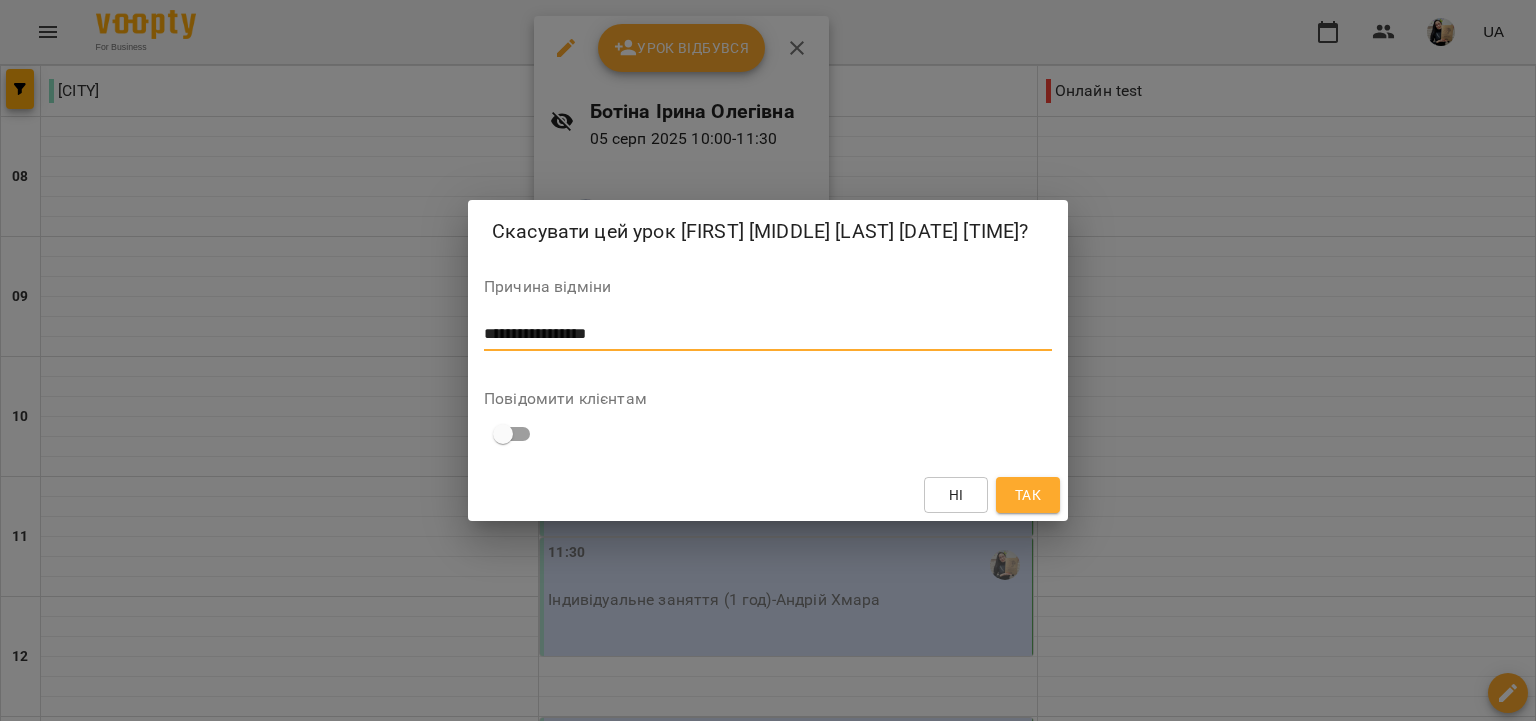 type on "**********" 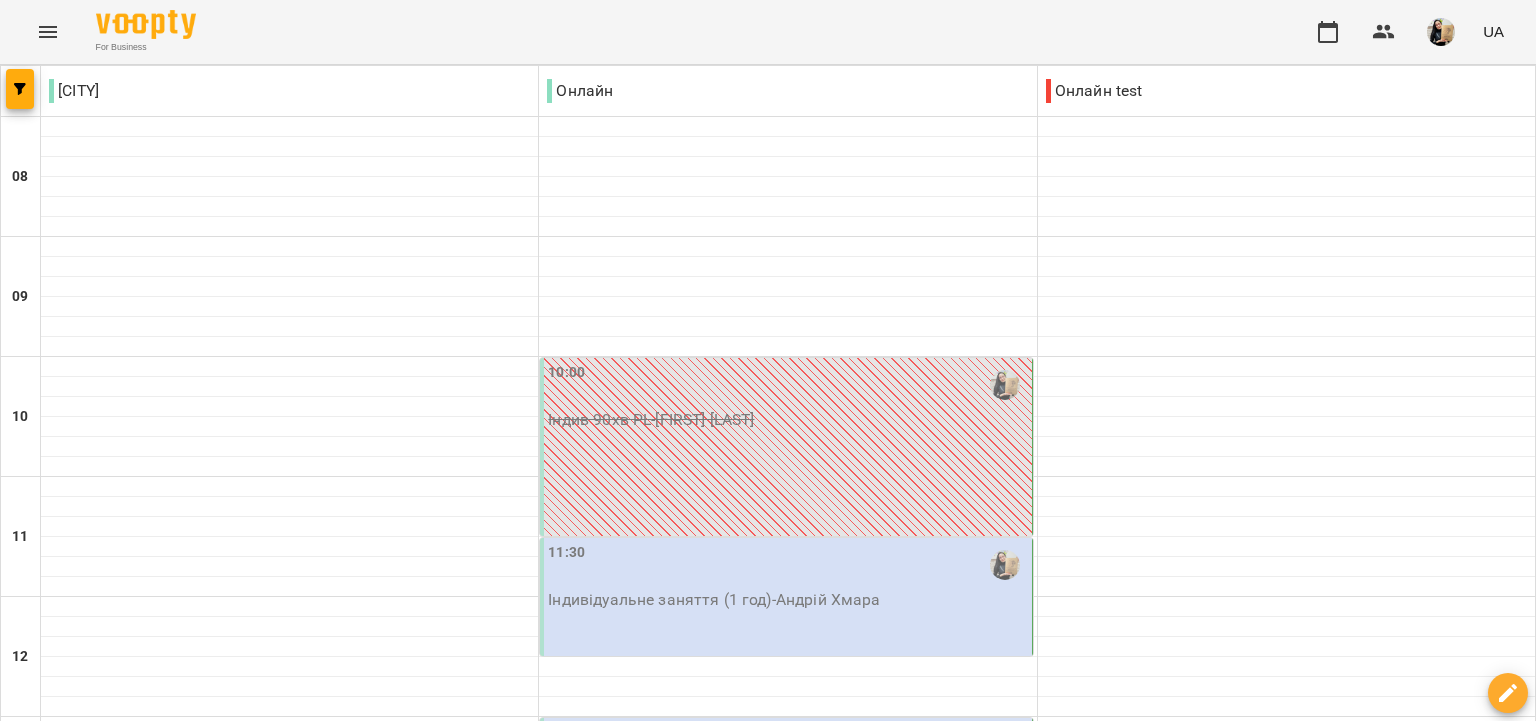 click on "10:00" at bounding box center (566, 373) 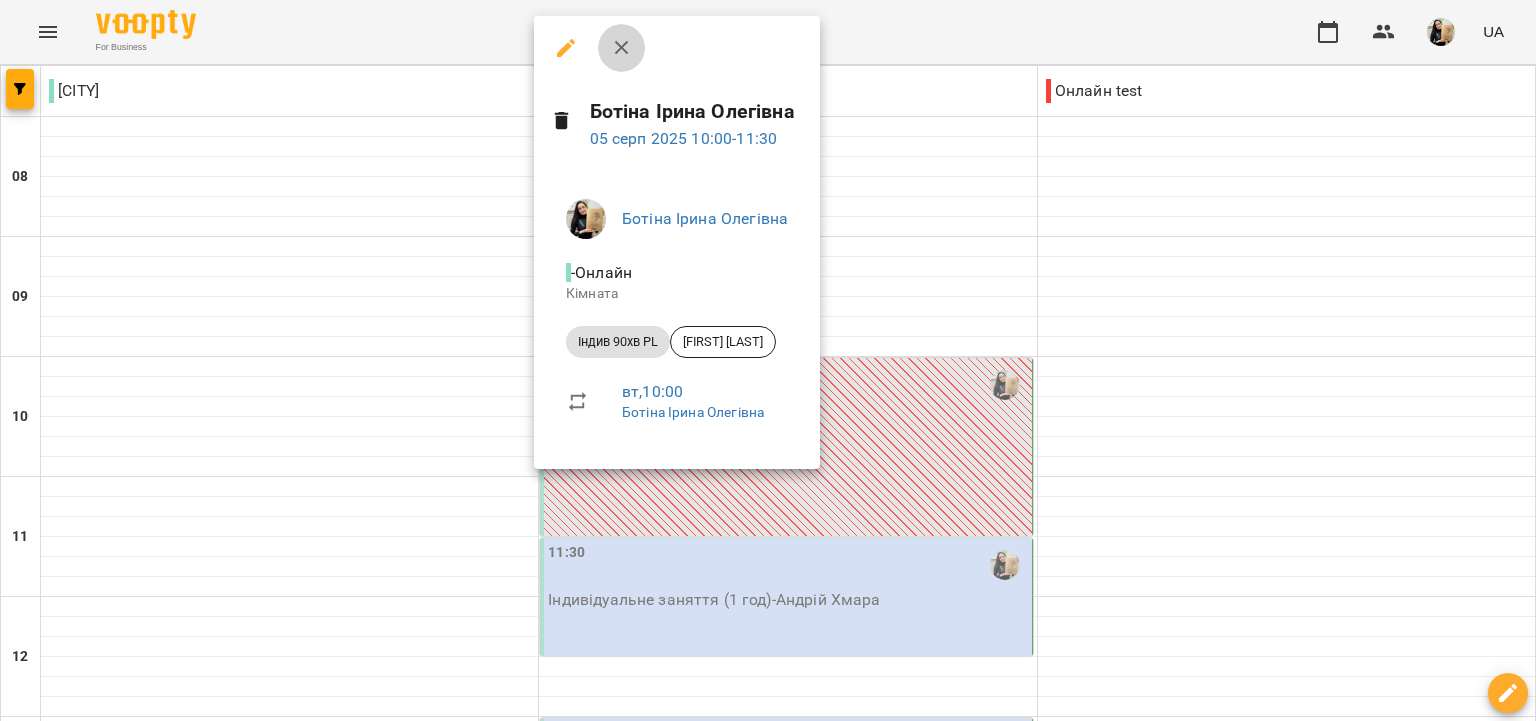 click 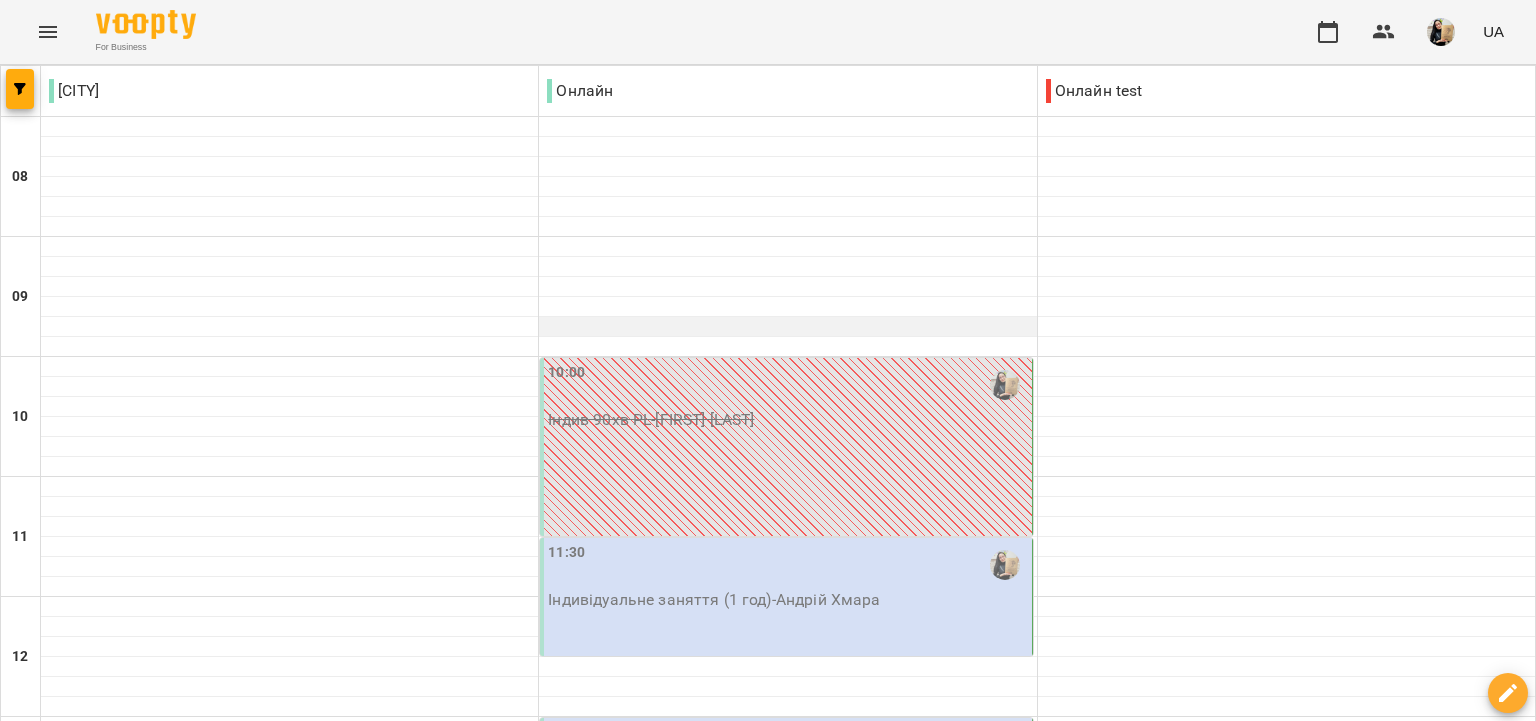 click at bounding box center (787, 327) 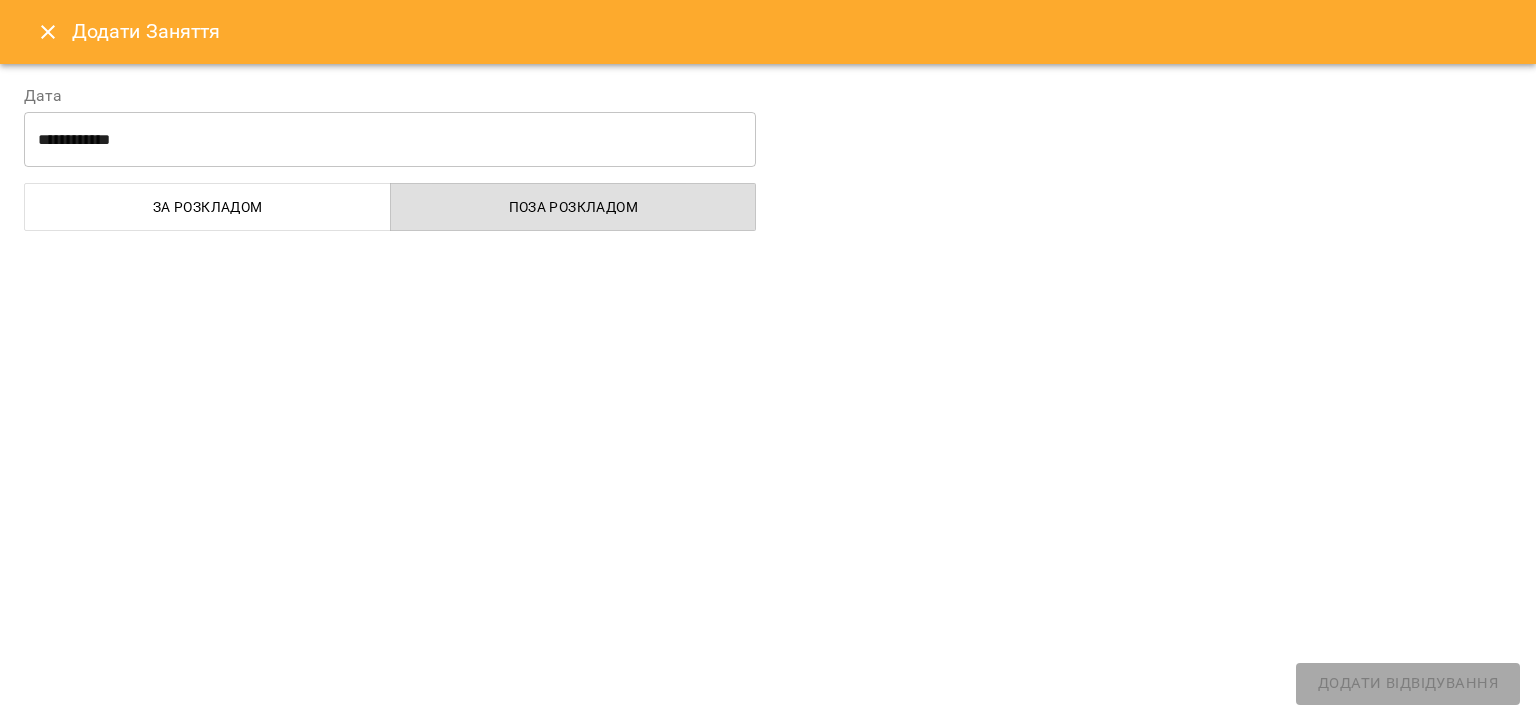 select on "**********" 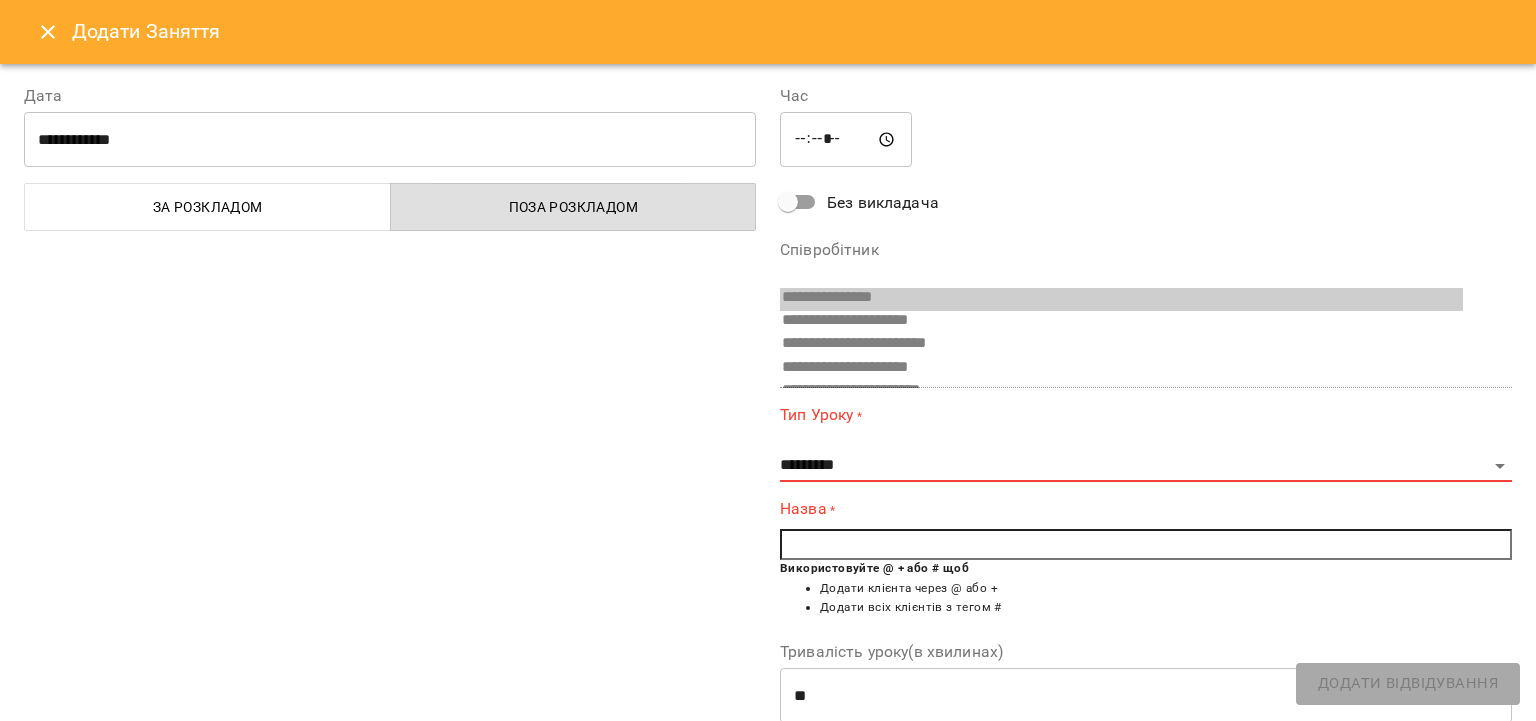 click on "*****" at bounding box center [846, 140] 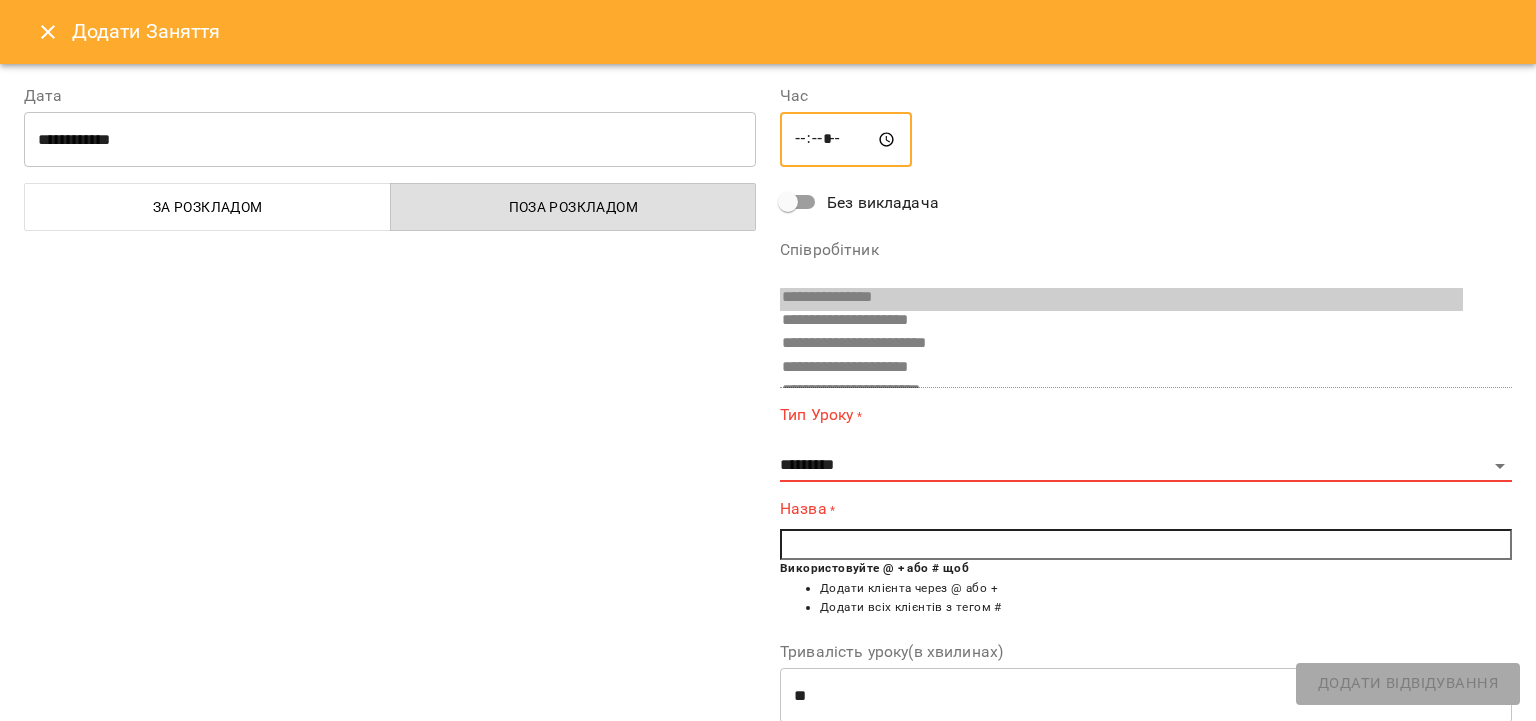 type on "*****" 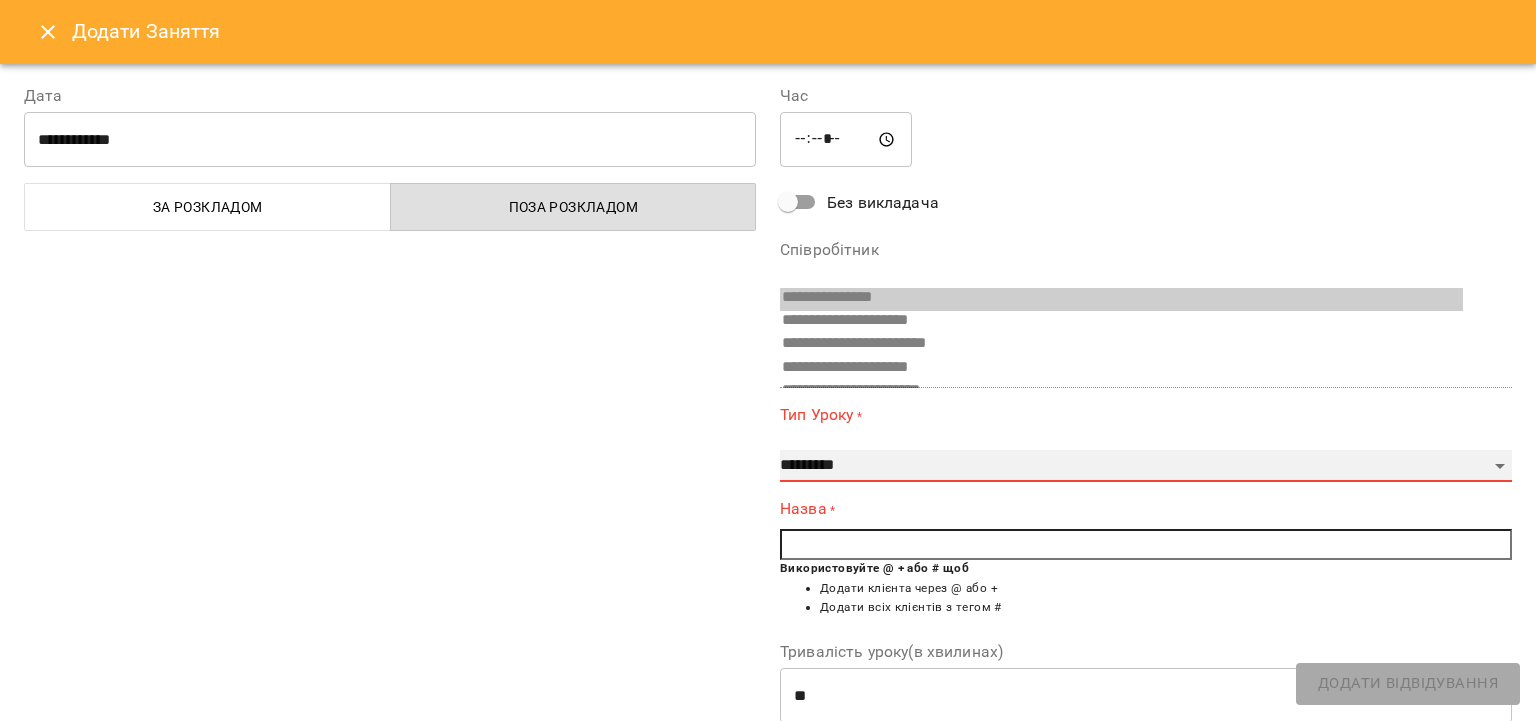 select on "**********" 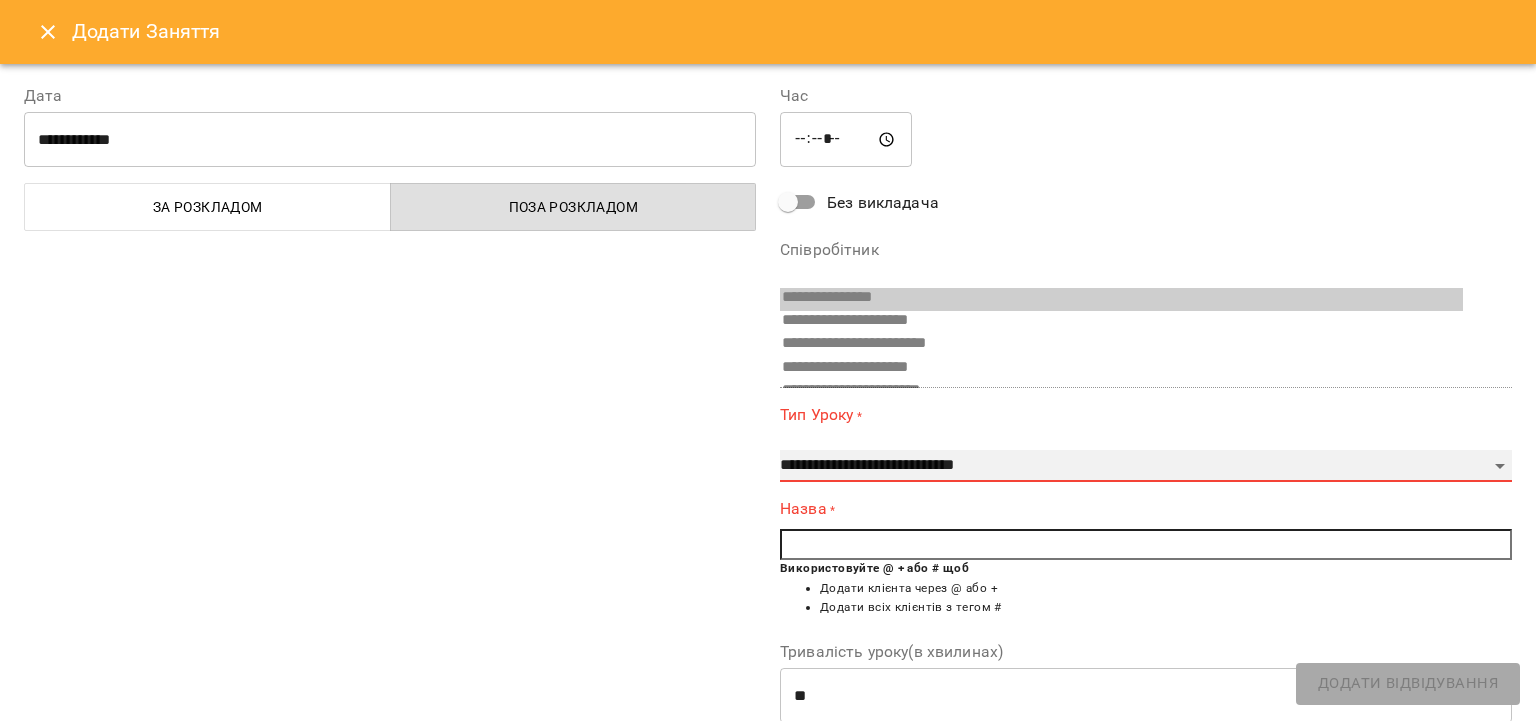 click on "**********" at bounding box center [0, 0] 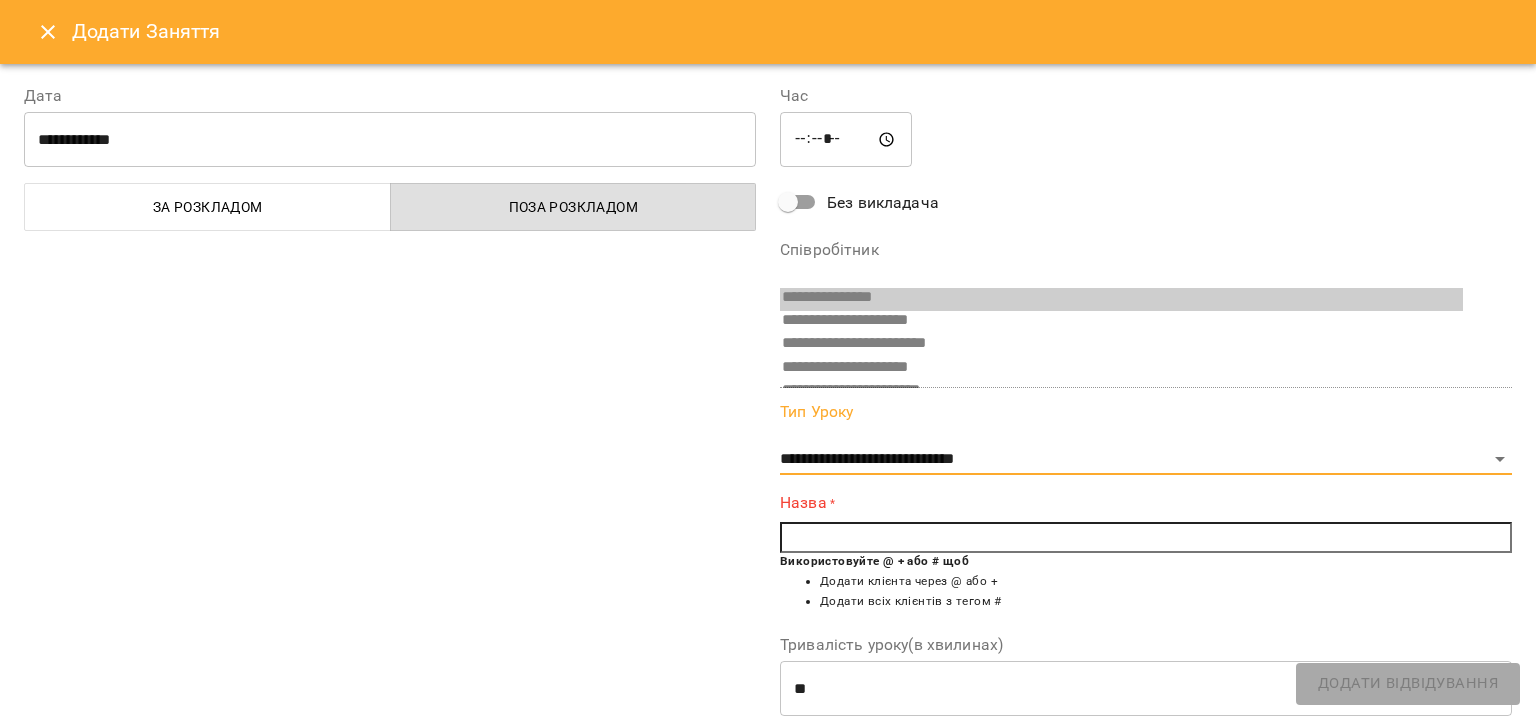 click at bounding box center [1146, 538] 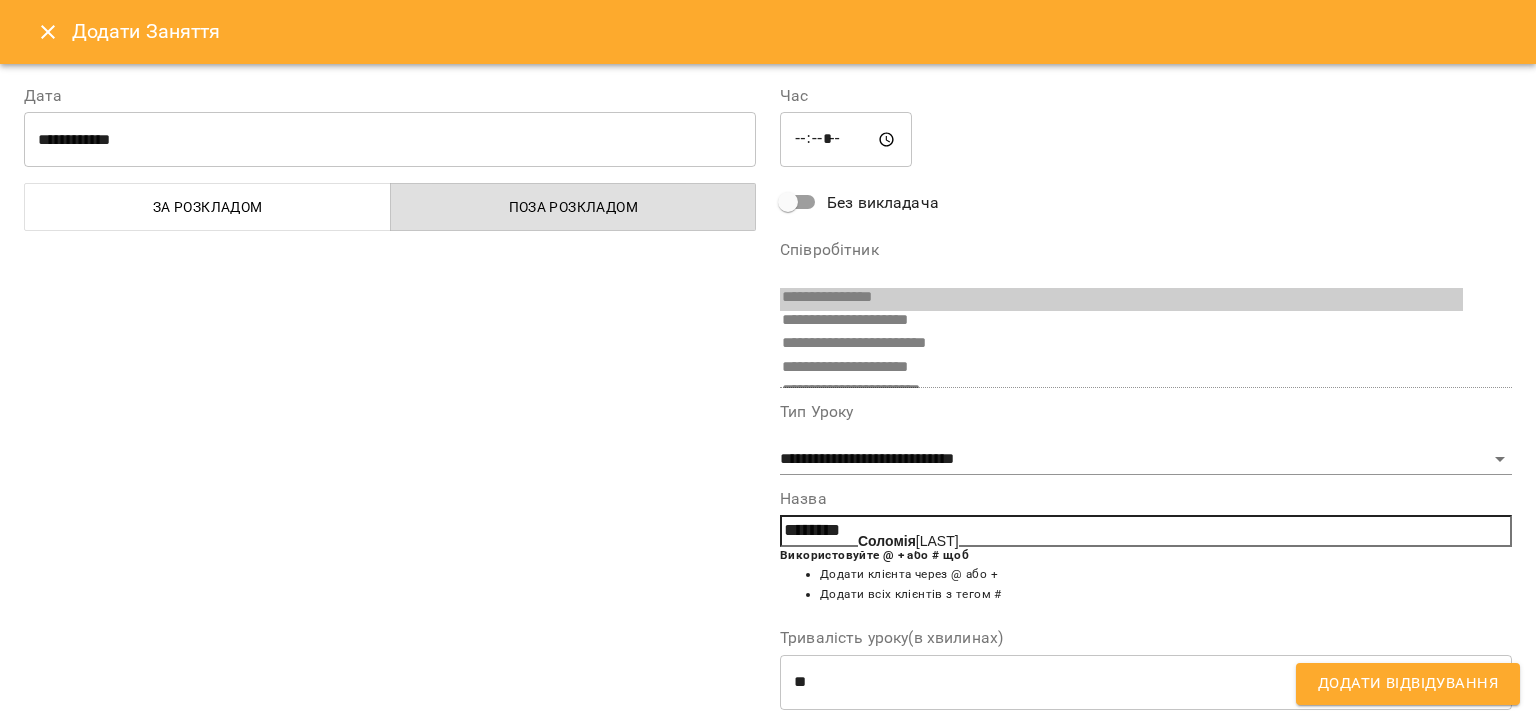 click on "[FIRST] [LAST]" at bounding box center [908, 541] 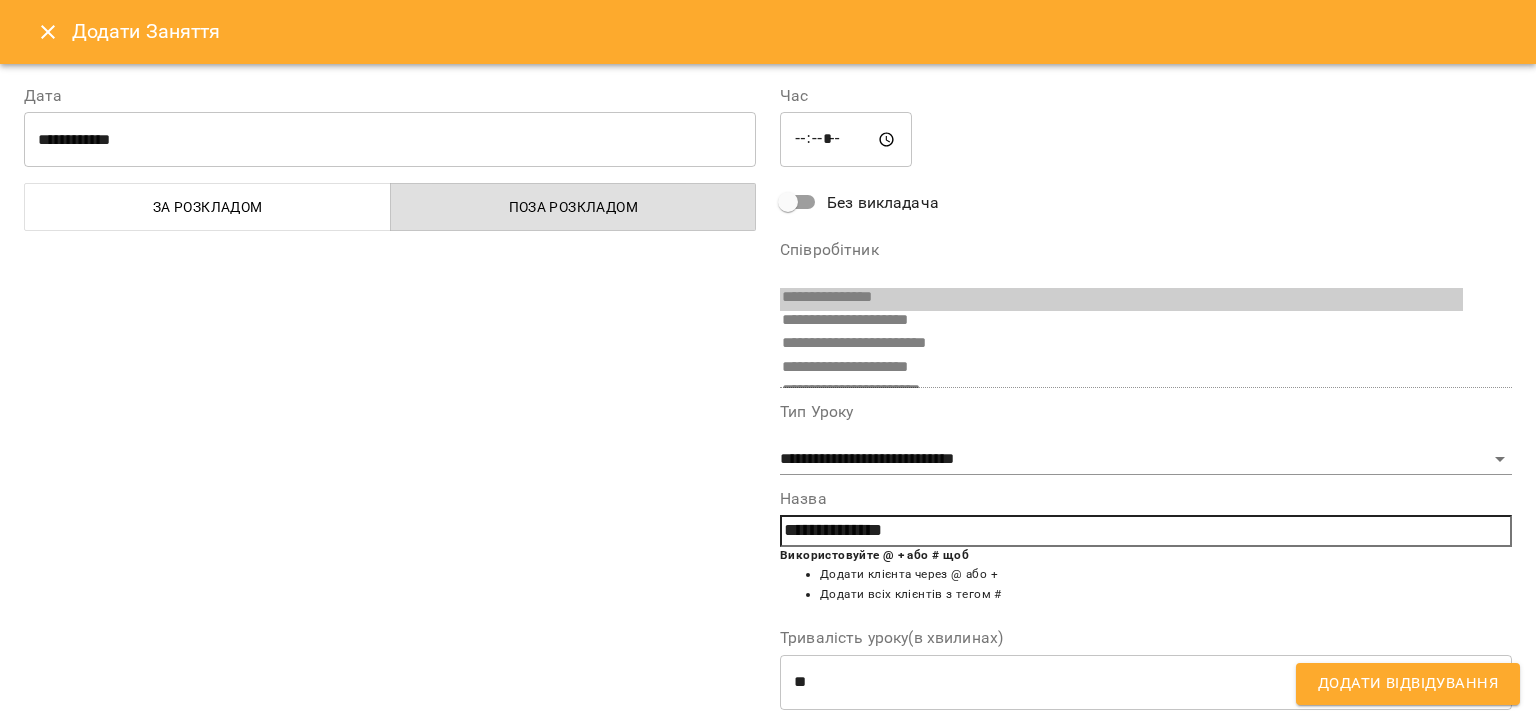 click on "Додати Відвідування" at bounding box center (1408, 684) 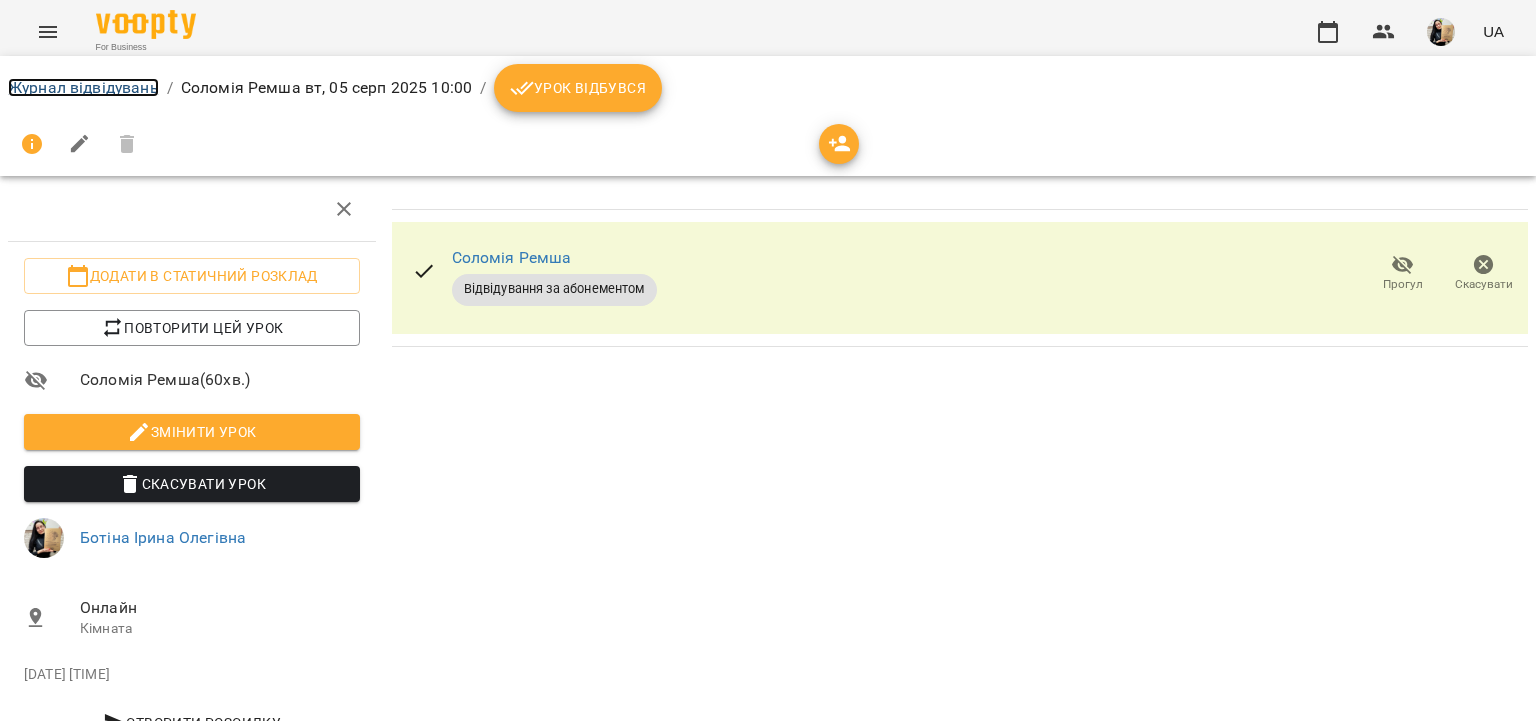 click on "Журнал відвідувань" at bounding box center (83, 87) 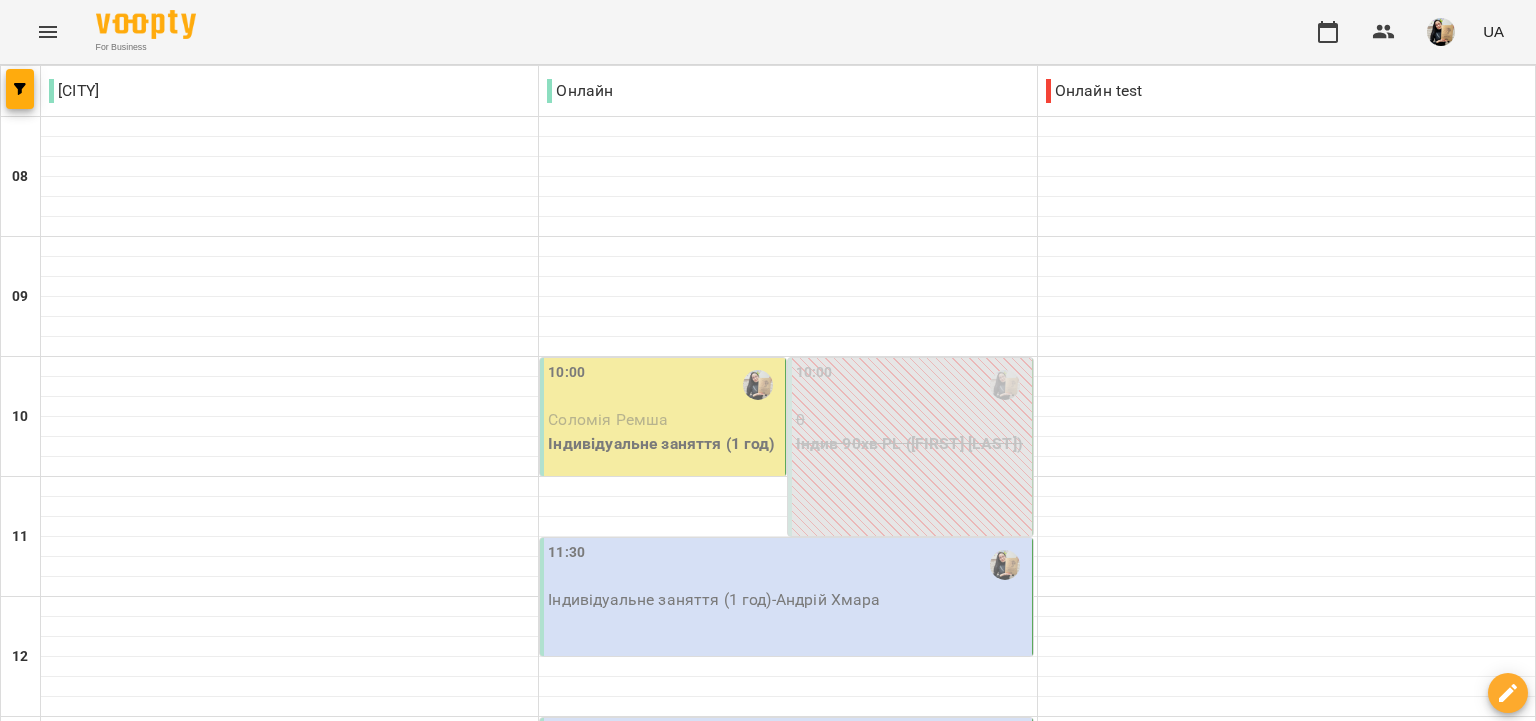 scroll, scrollTop: 576, scrollLeft: 0, axis: vertical 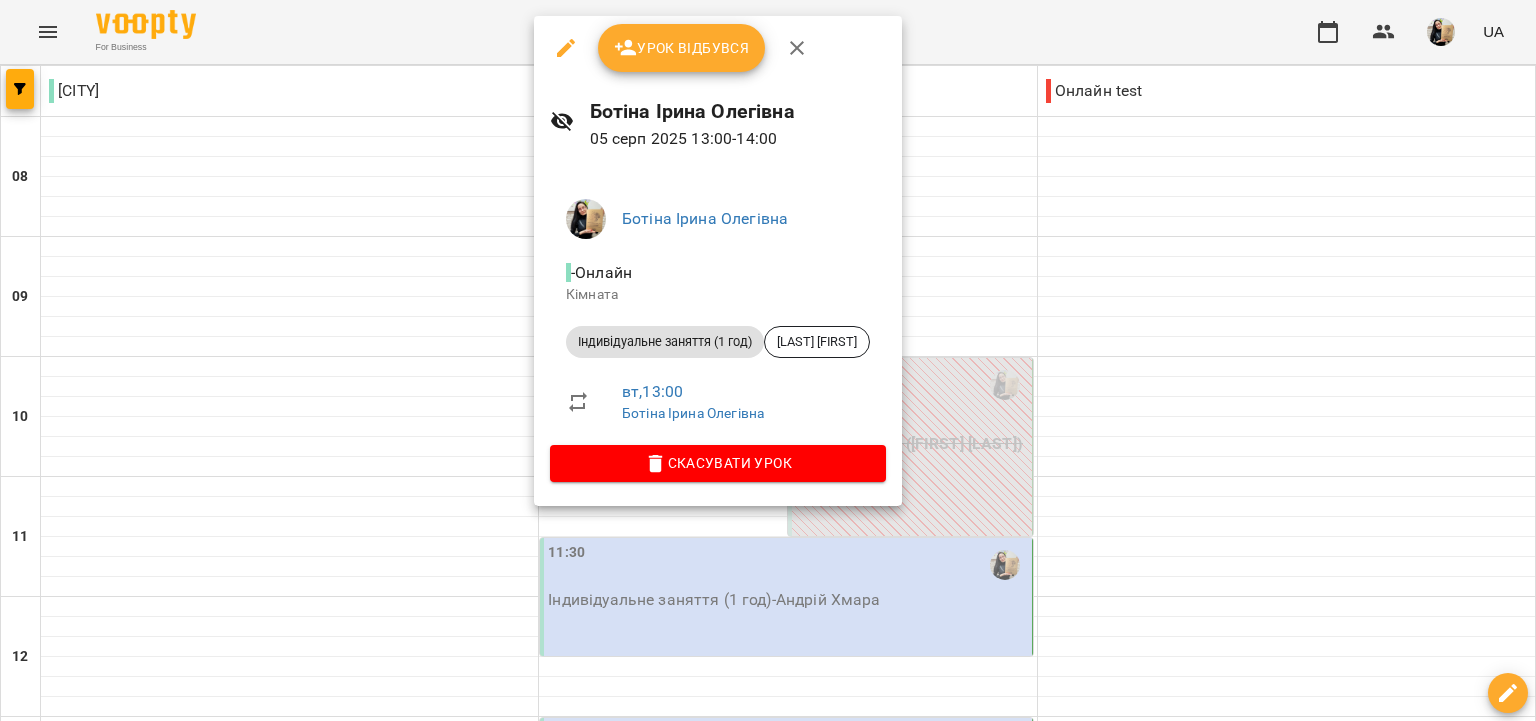 click on "Скасувати Урок" at bounding box center [718, 463] 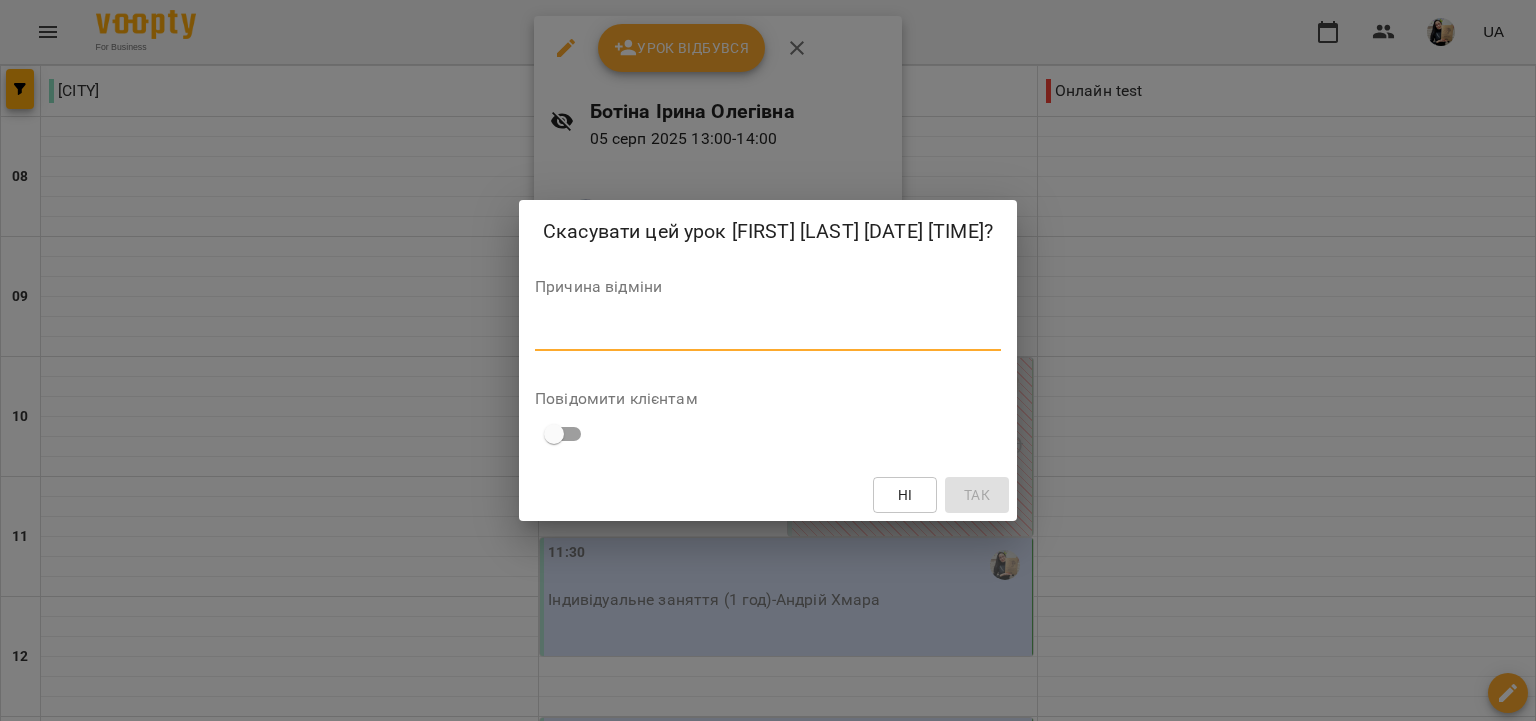 click at bounding box center [768, 334] 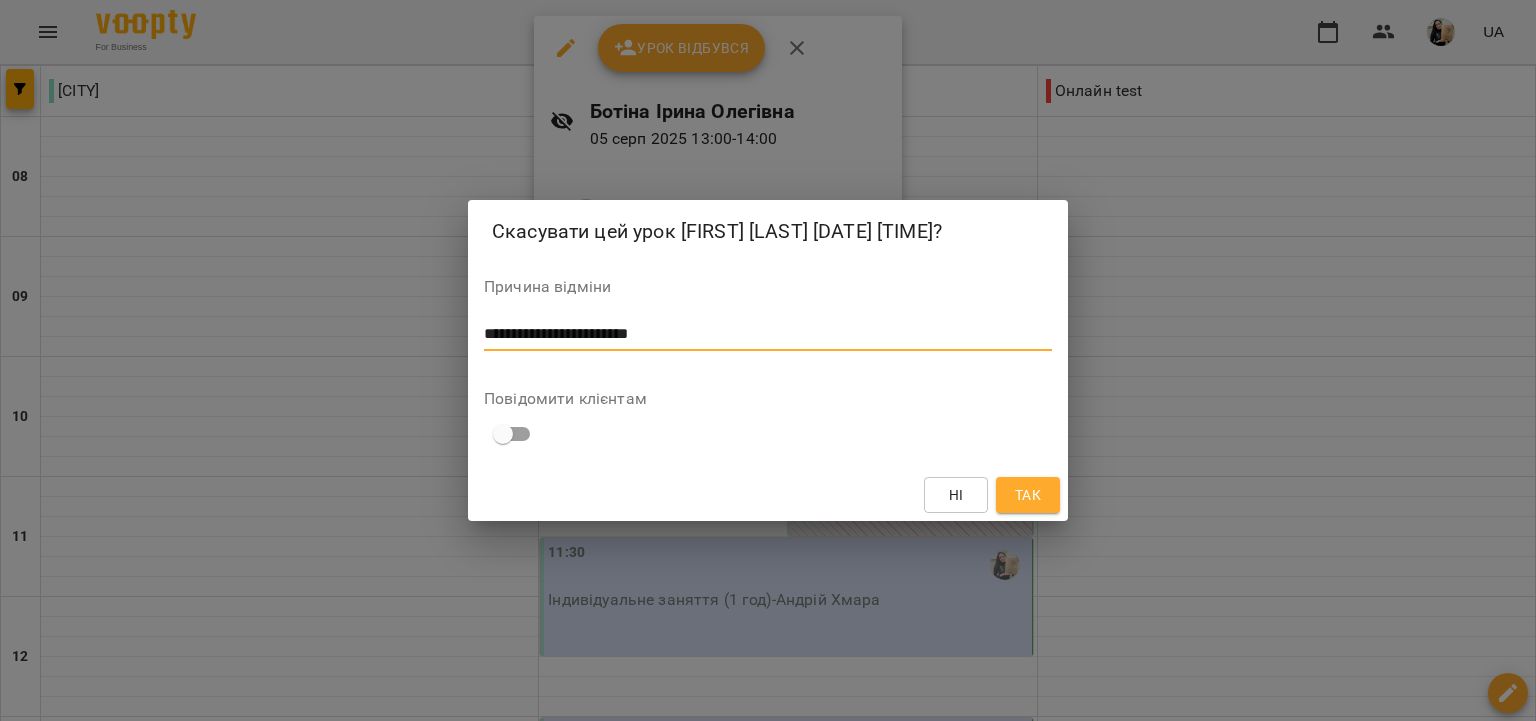 type on "**********" 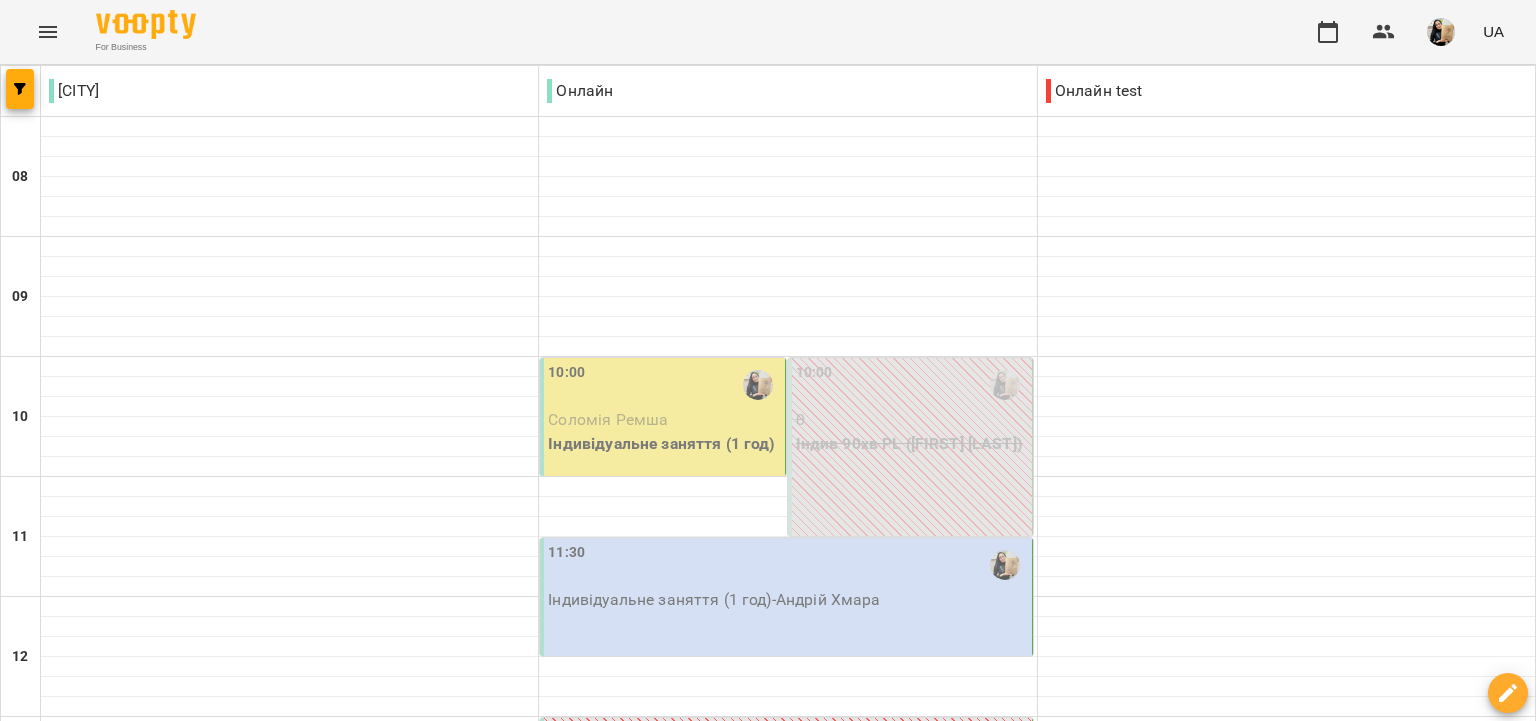 click at bounding box center [787, 847] 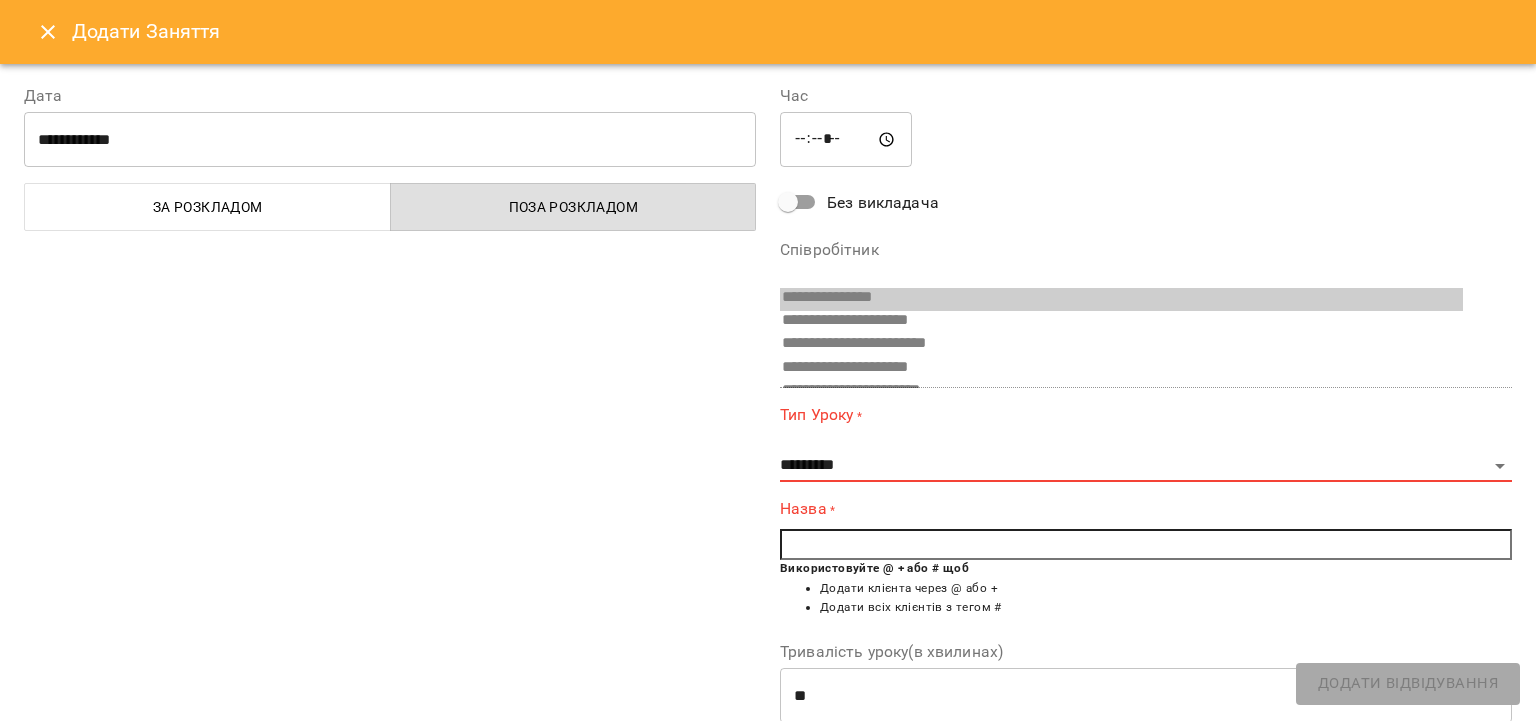 click on "*****" at bounding box center [846, 140] 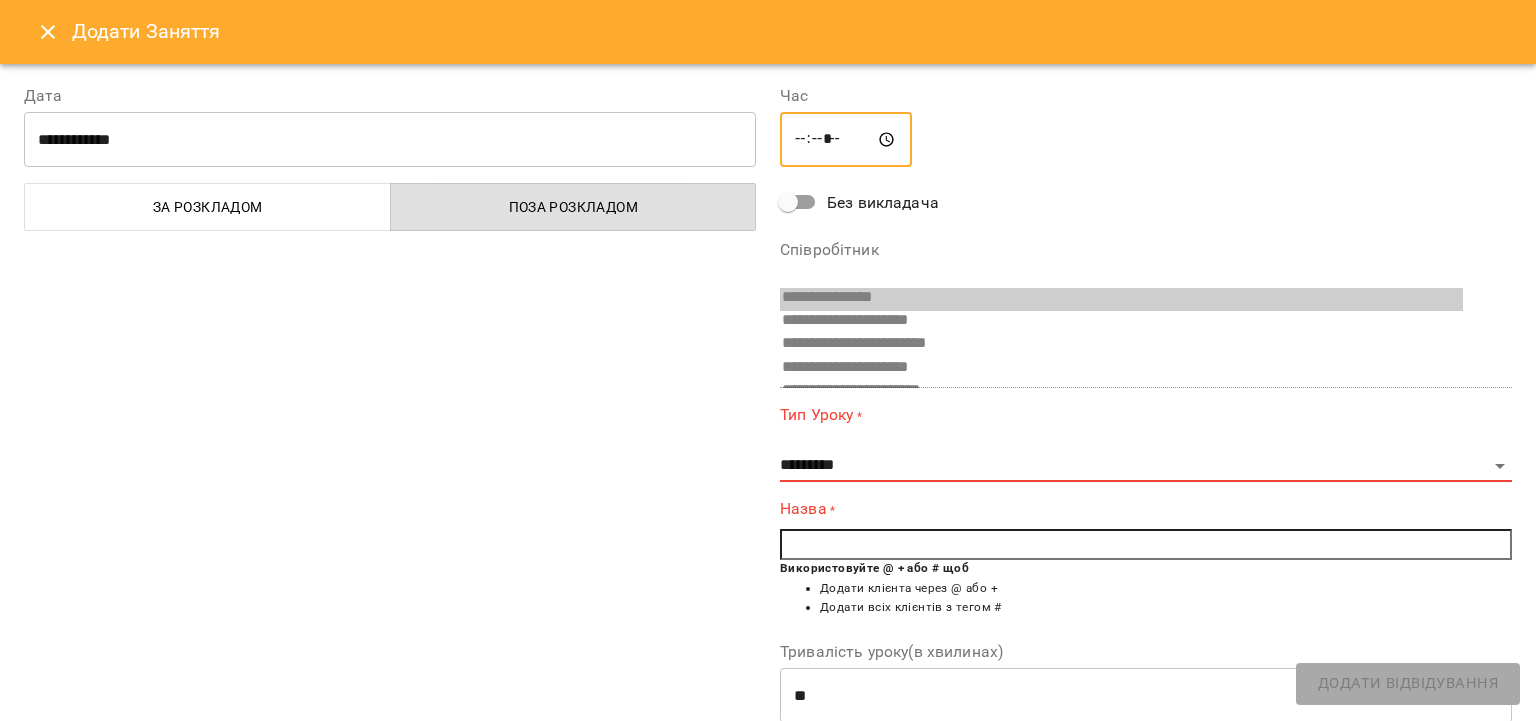 type on "*****" 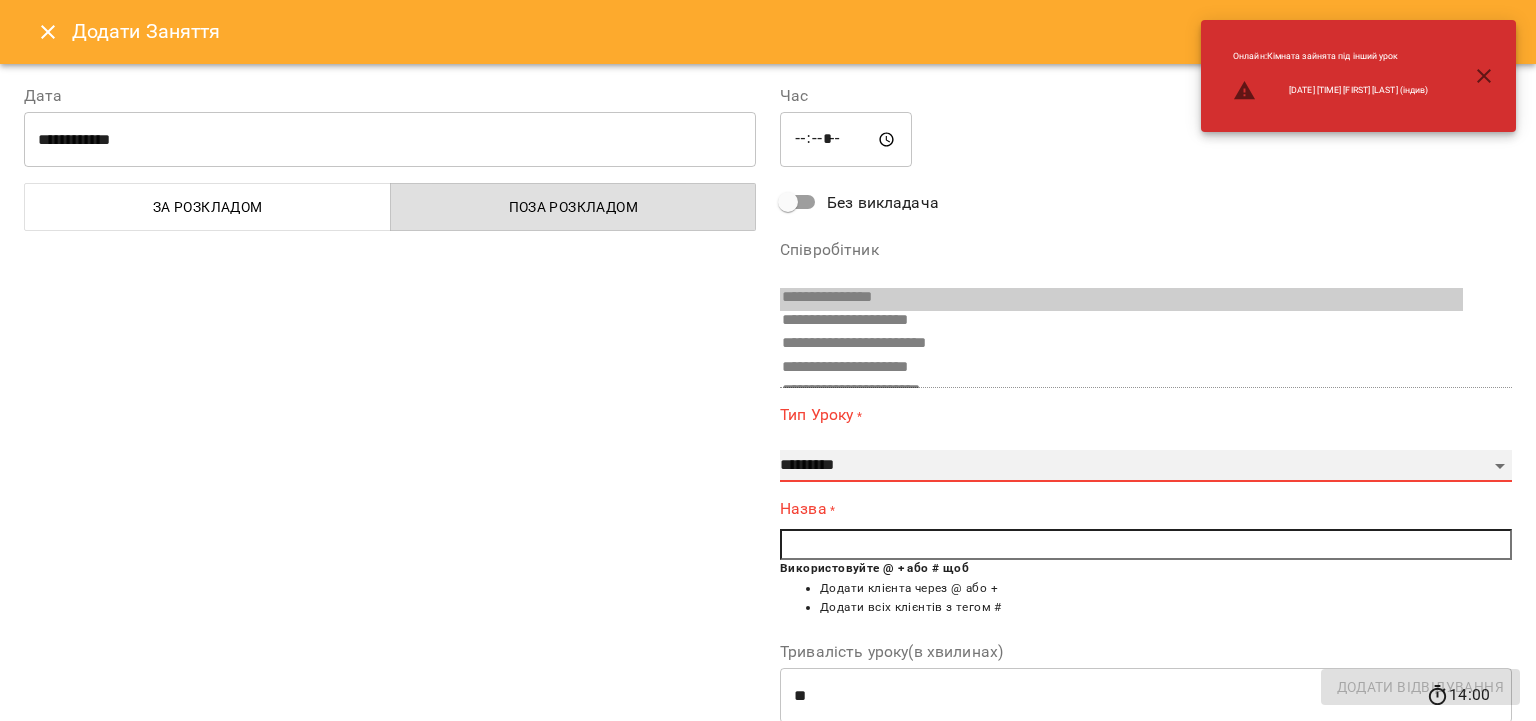 select on "**********" 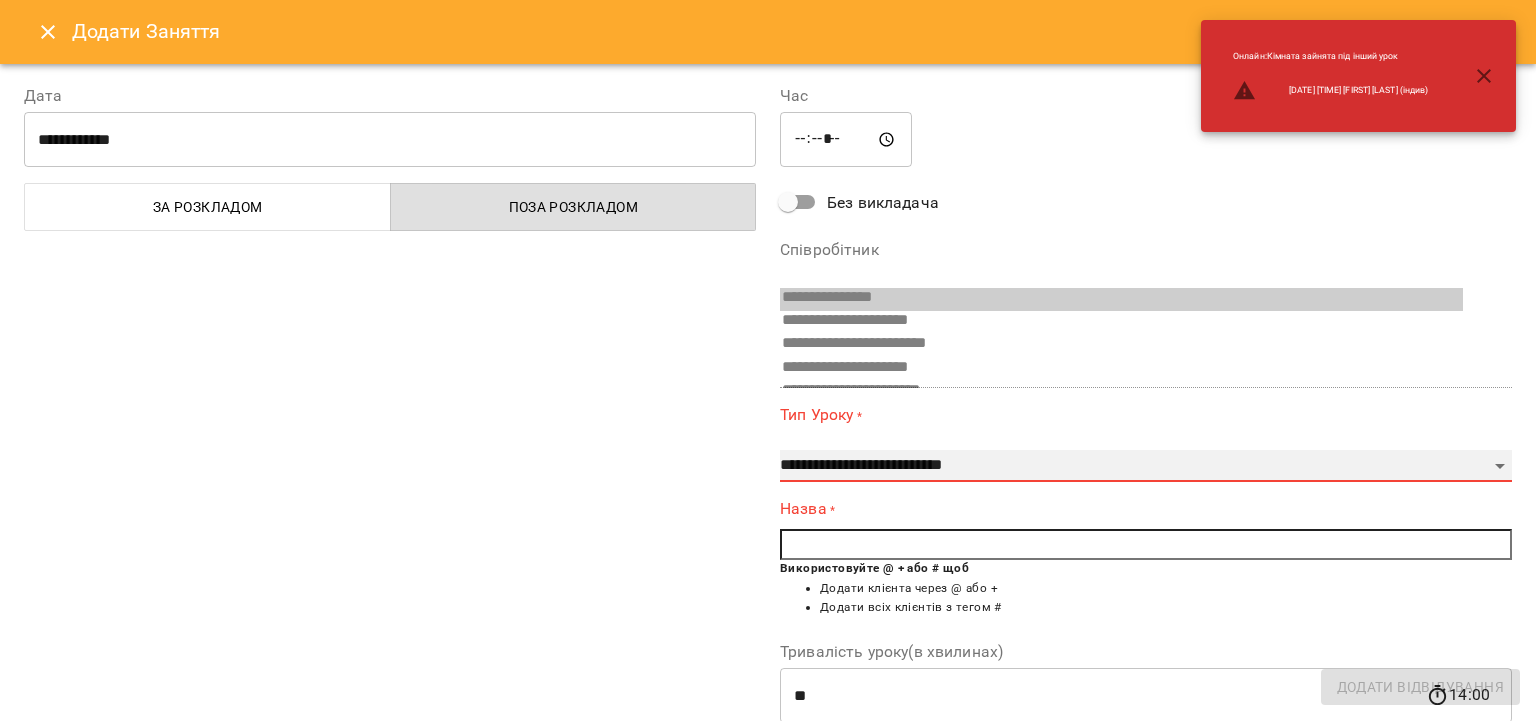click on "**********" at bounding box center (0, 0) 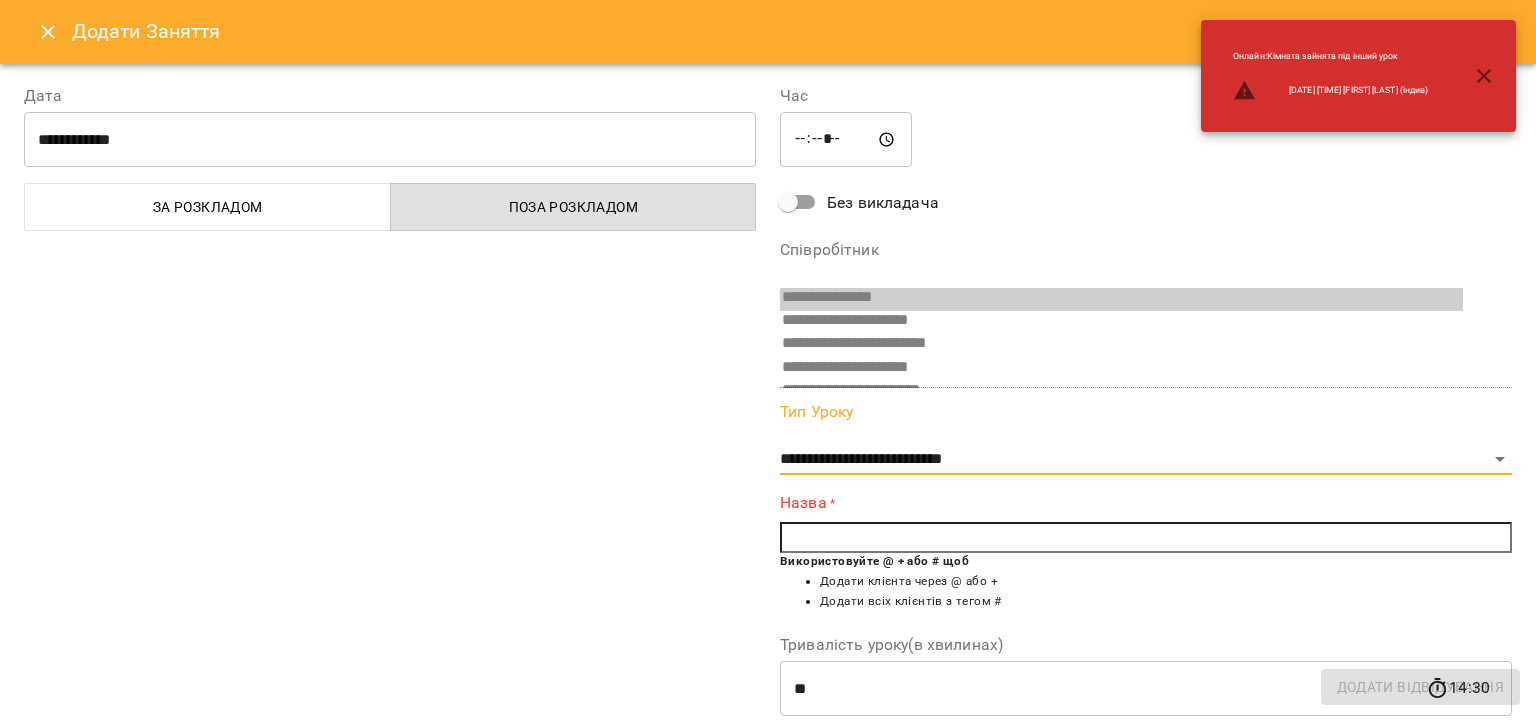 click on "Використовуйте @ + або # щоб Додати клієнта через @ або + Додати всіх клієнтів з тегом #" at bounding box center (1146, 586) 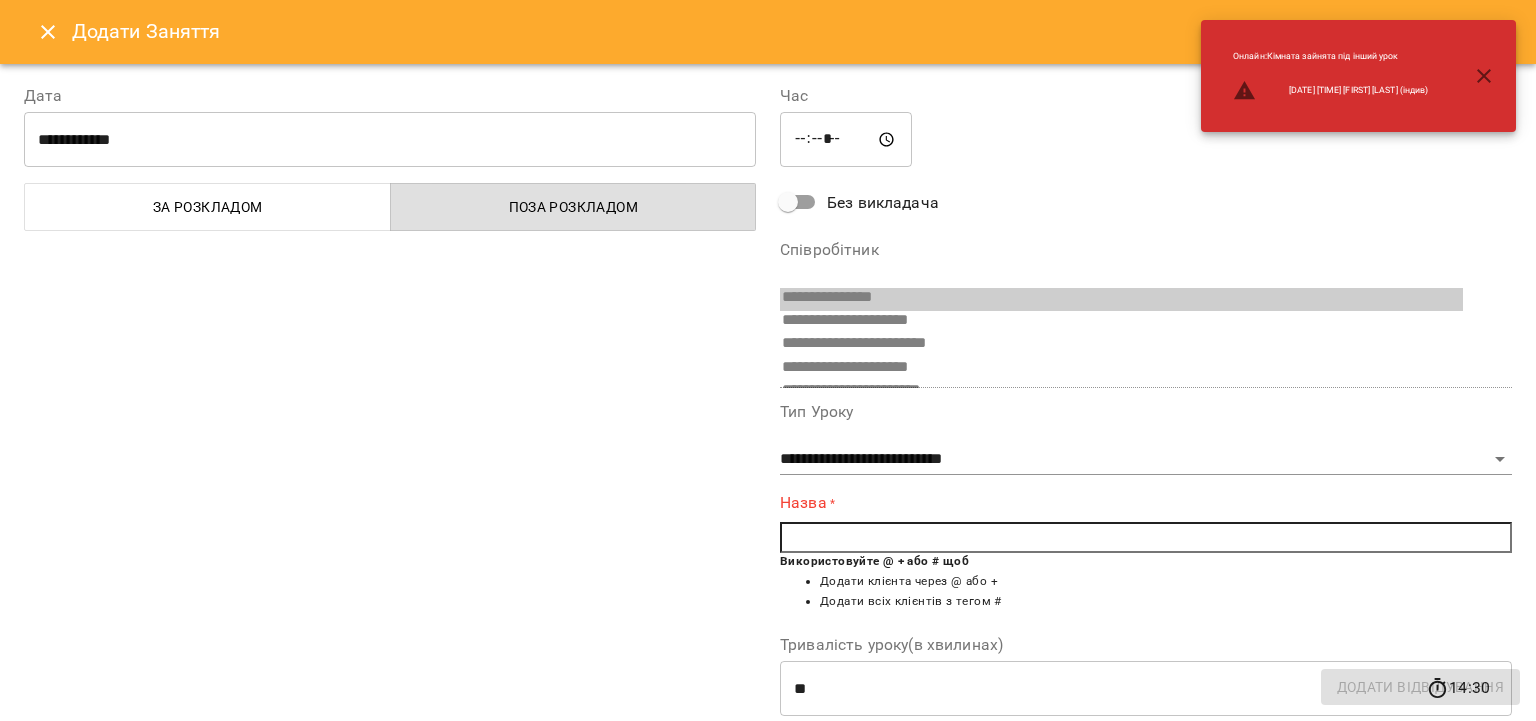 click at bounding box center (1146, 538) 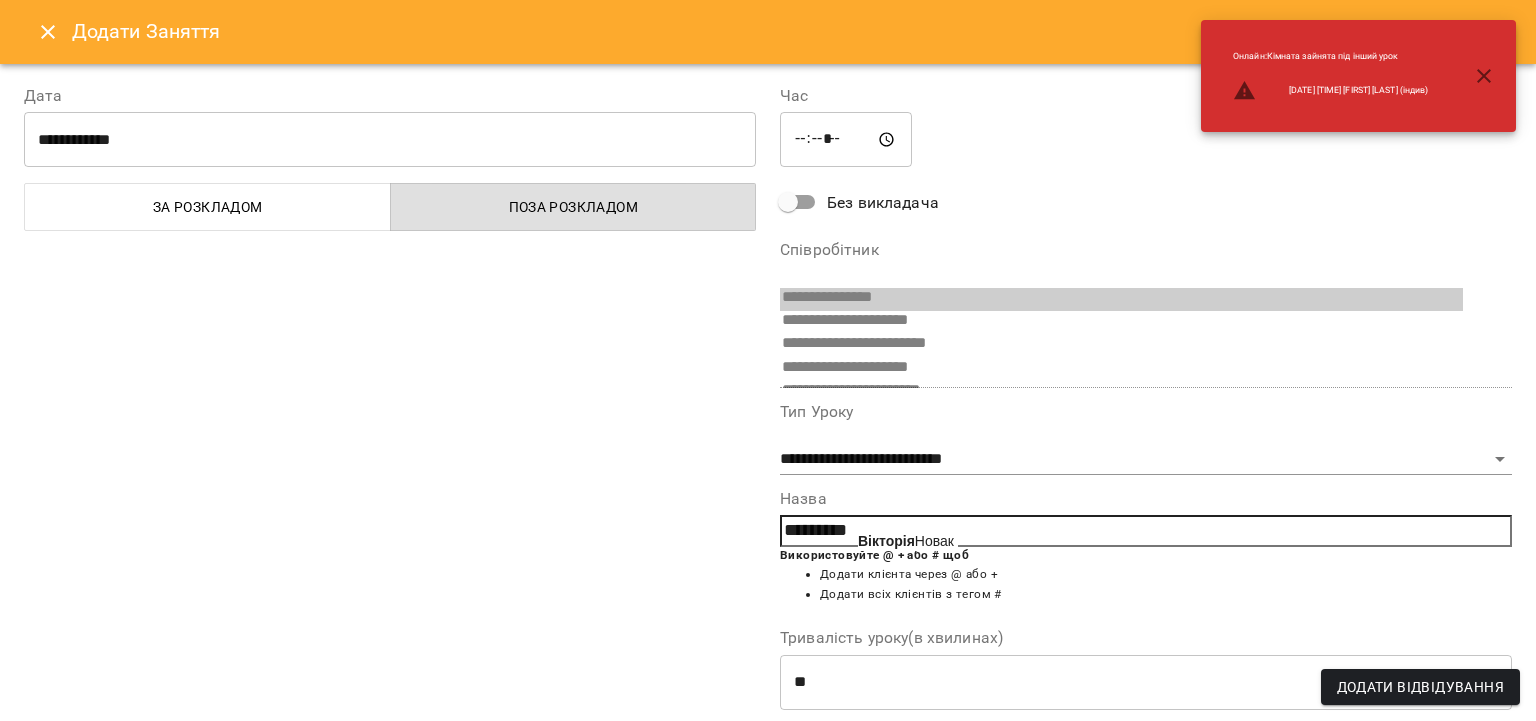click on "Вікторія" 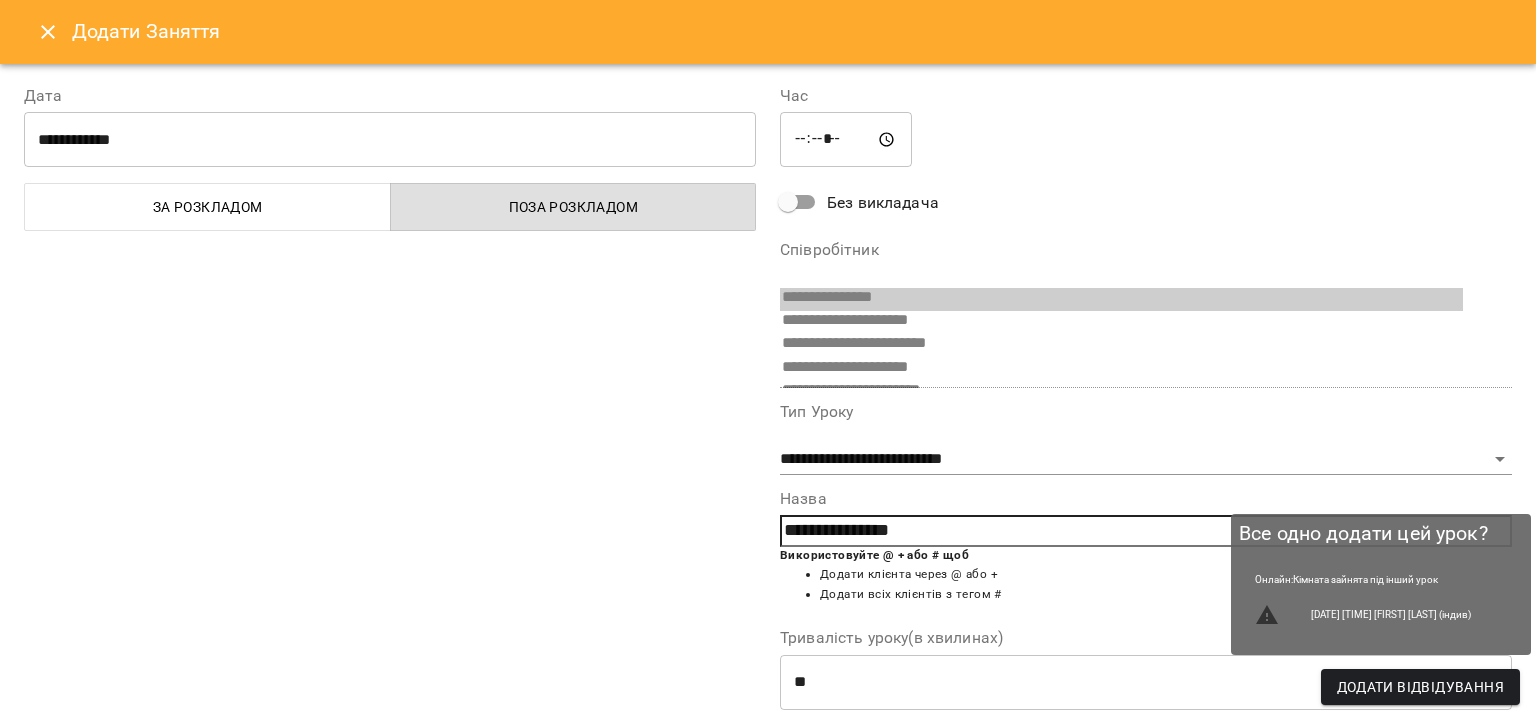 click on "Додати Відвідування" at bounding box center [1420, 687] 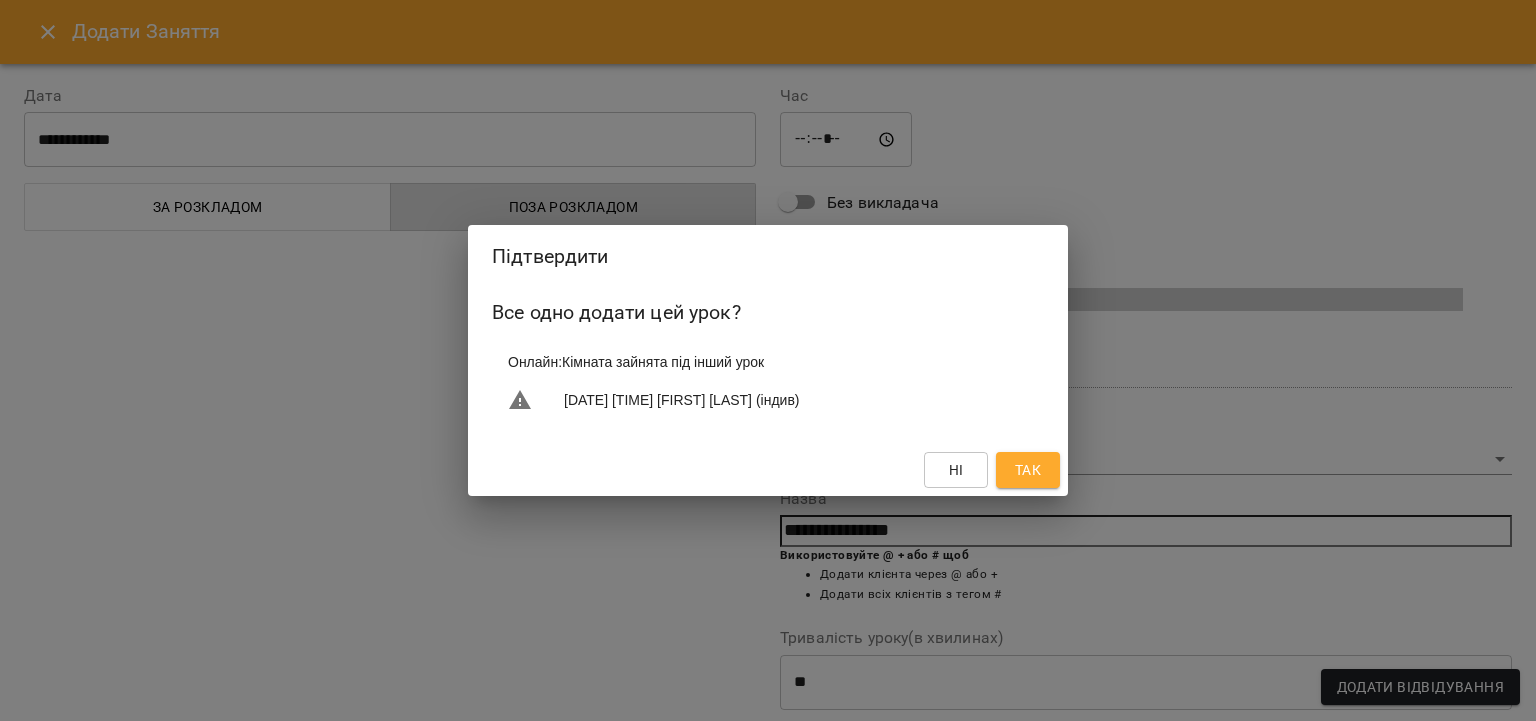 click on "Так" at bounding box center (1028, 470) 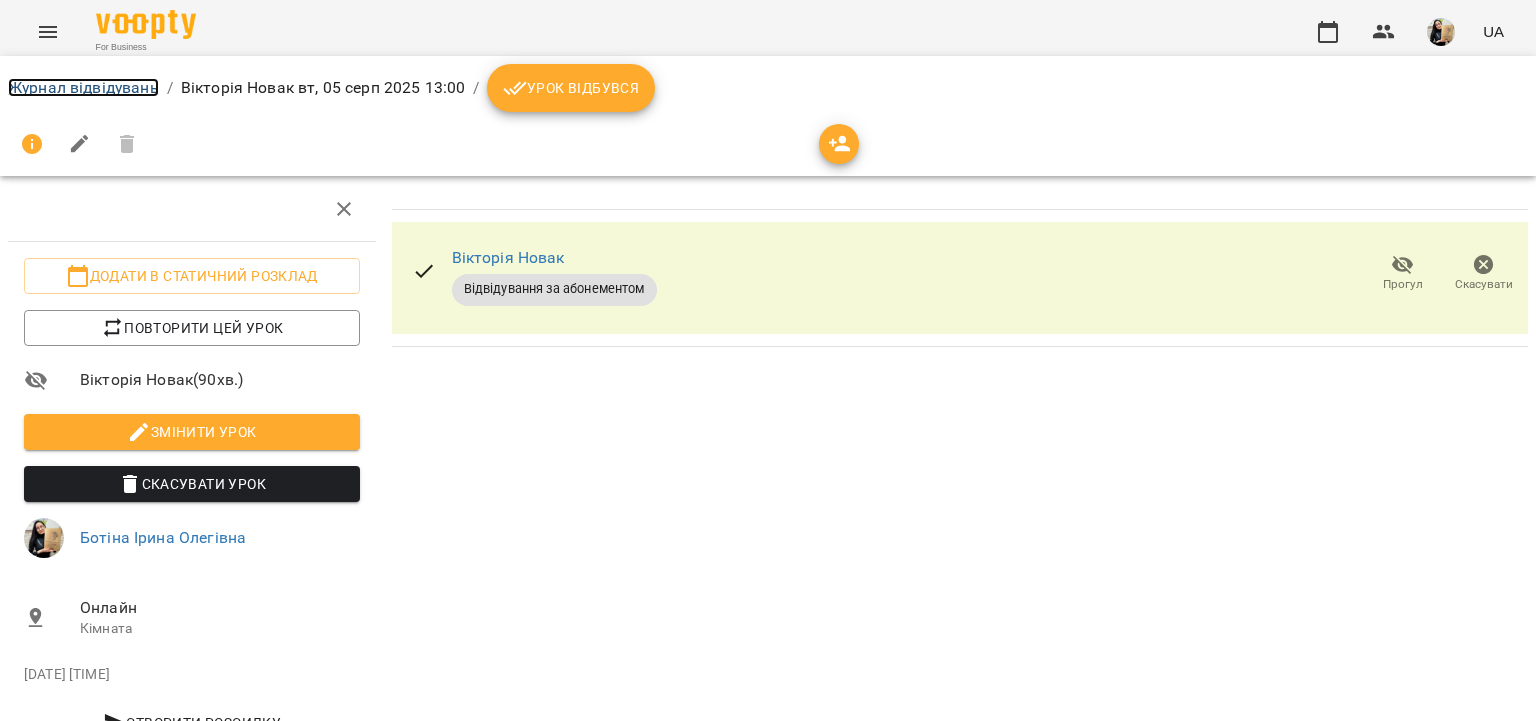 click on "Журнал відвідувань" at bounding box center (83, 87) 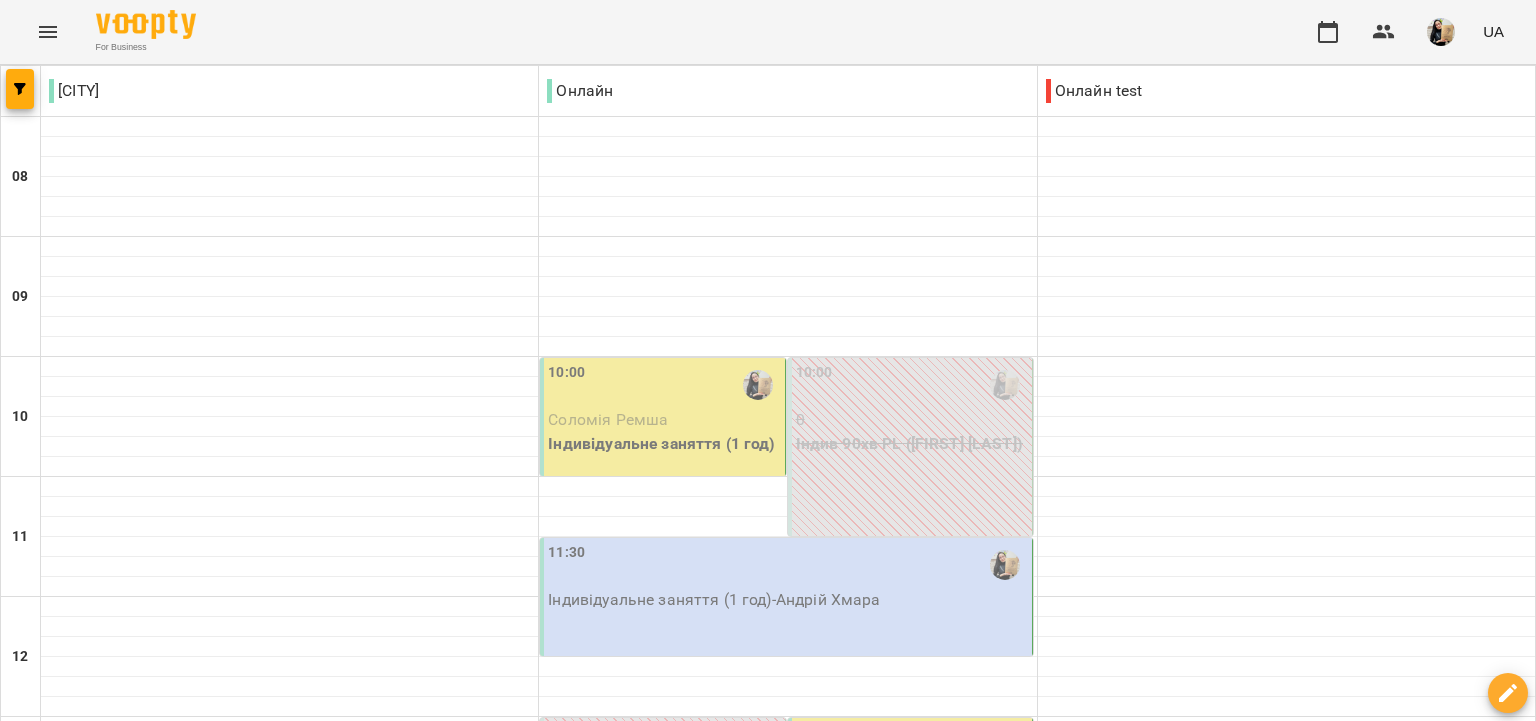 scroll, scrollTop: 1267, scrollLeft: 0, axis: vertical 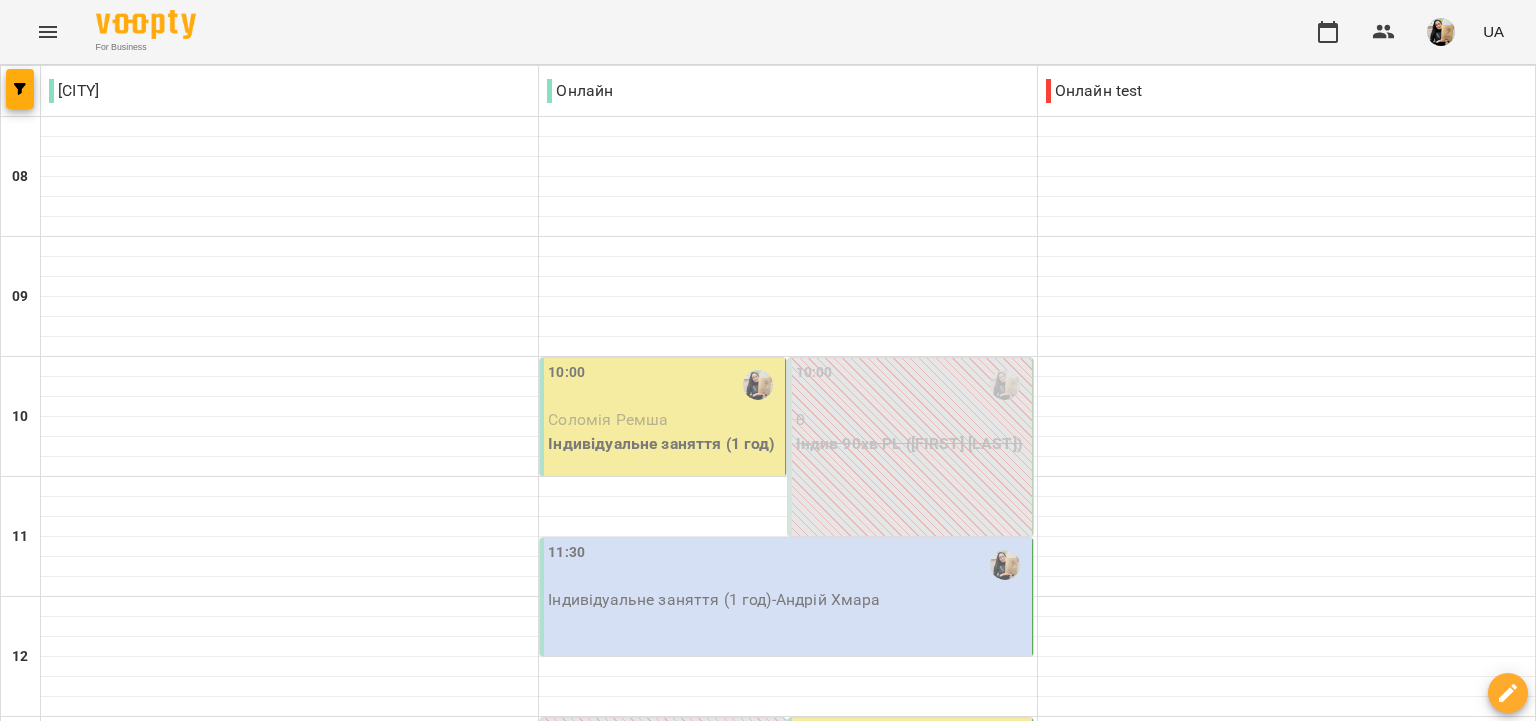 click on "ср" at bounding box center [644, 1943] 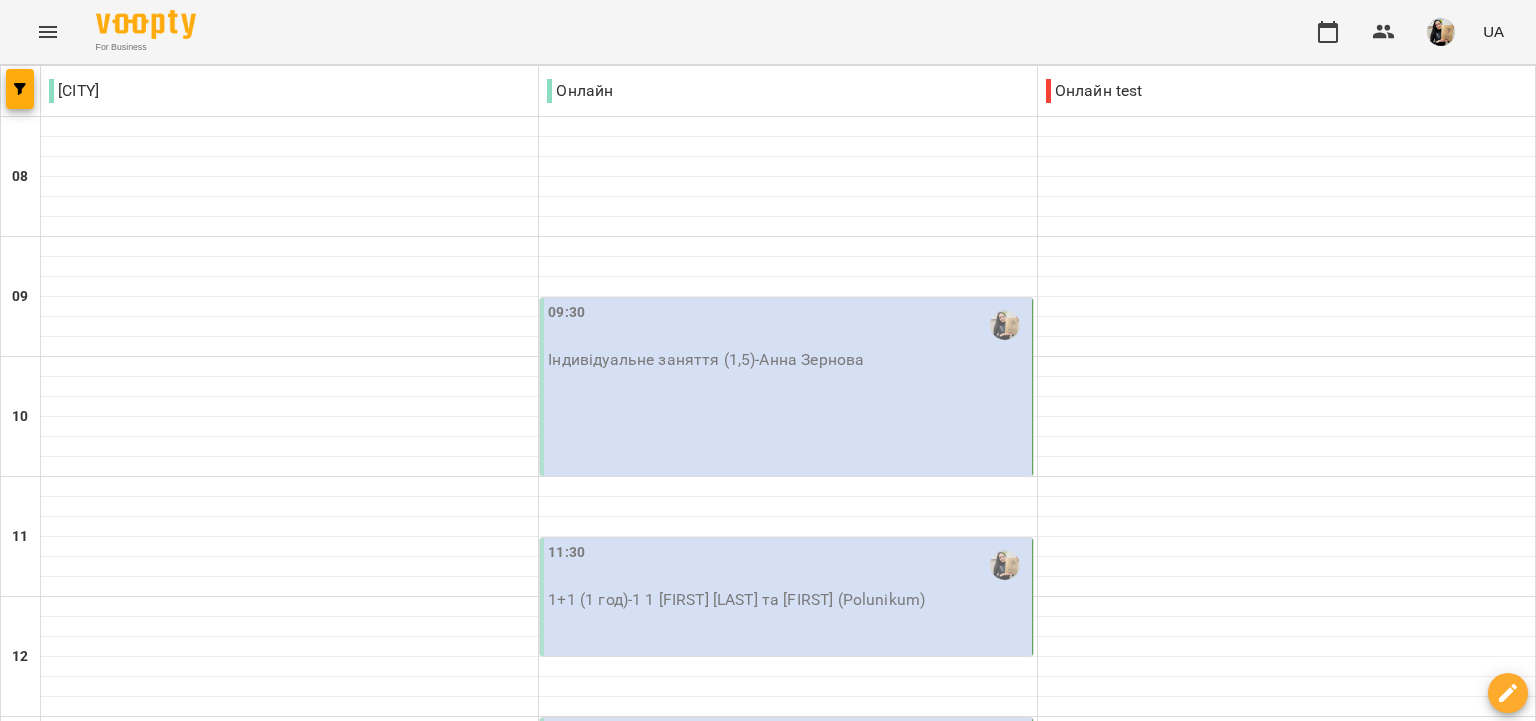 scroll, scrollTop: 460, scrollLeft: 0, axis: vertical 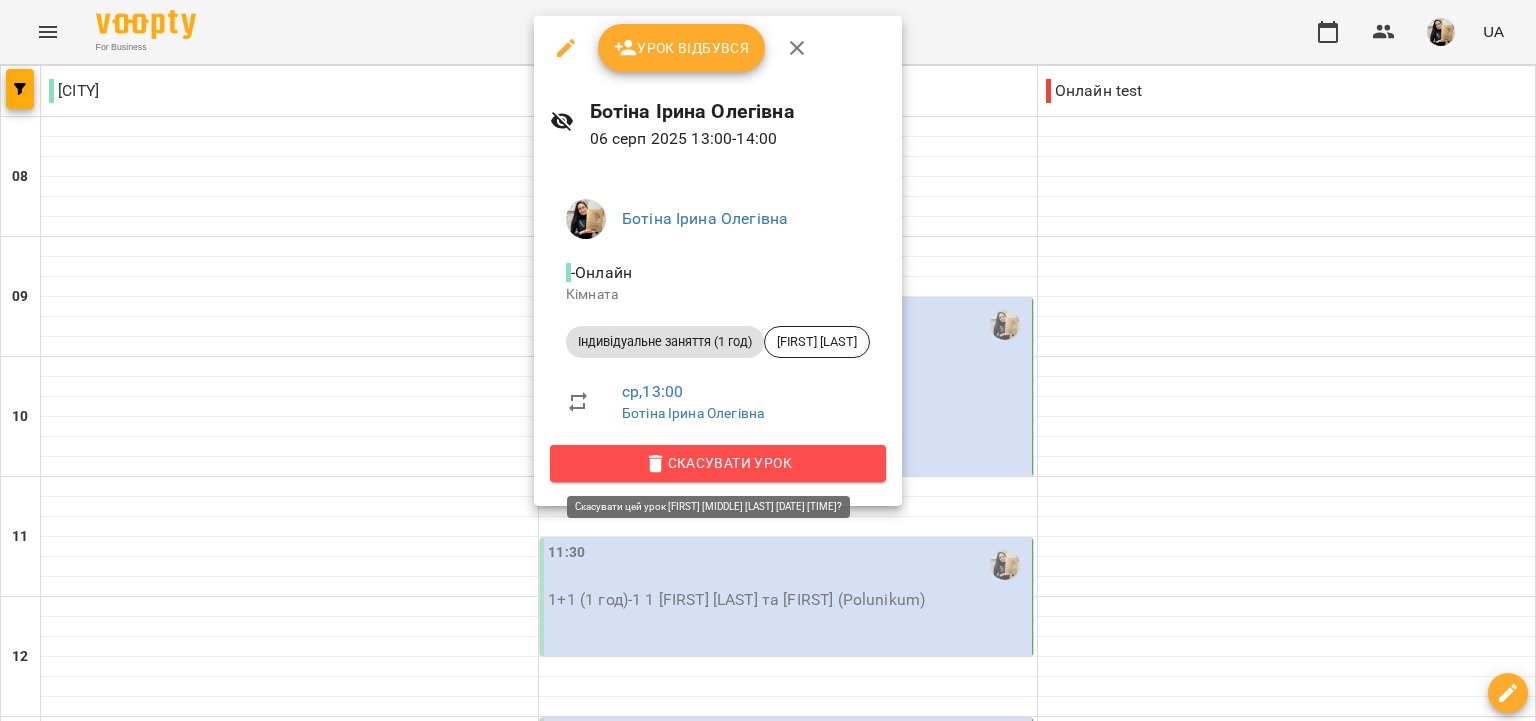 click on "Скасувати Урок" at bounding box center [718, 463] 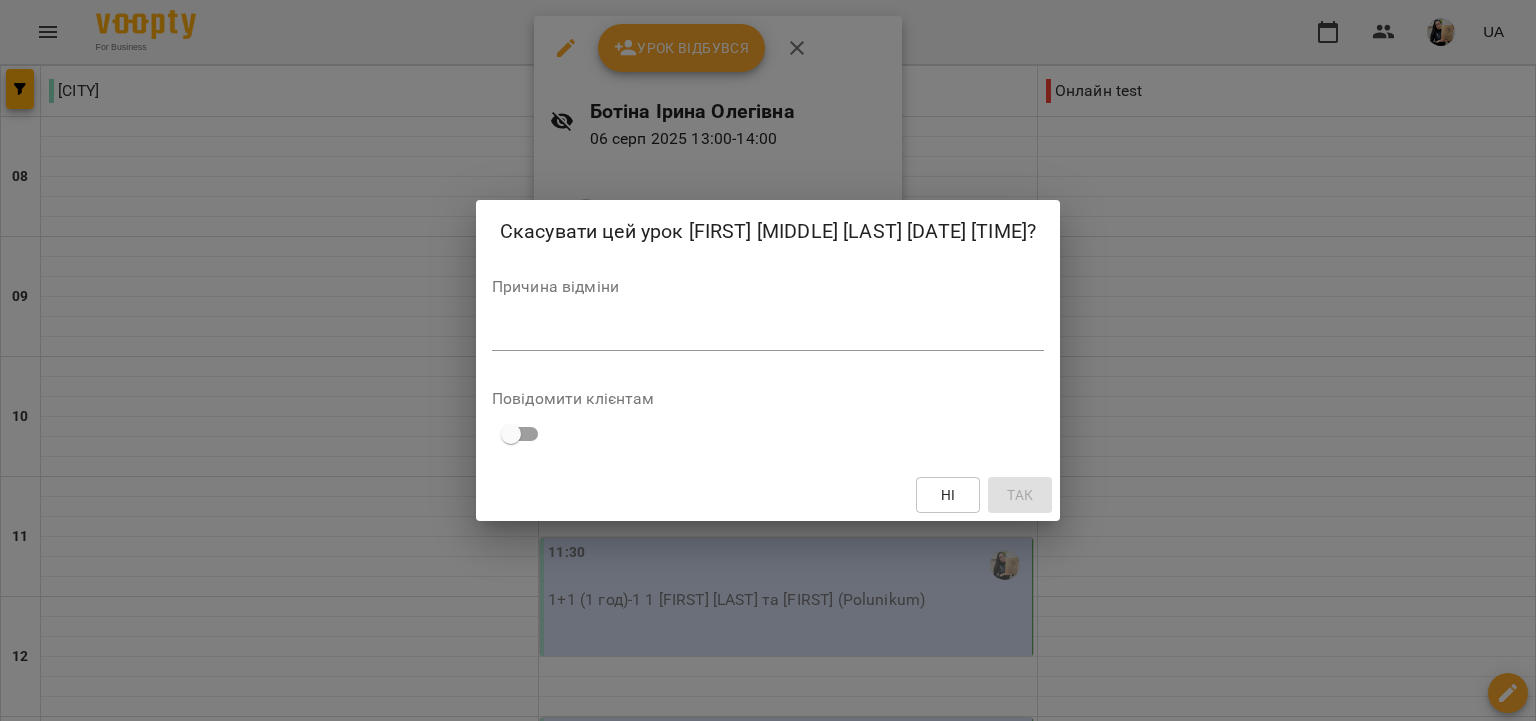 click at bounding box center (768, 334) 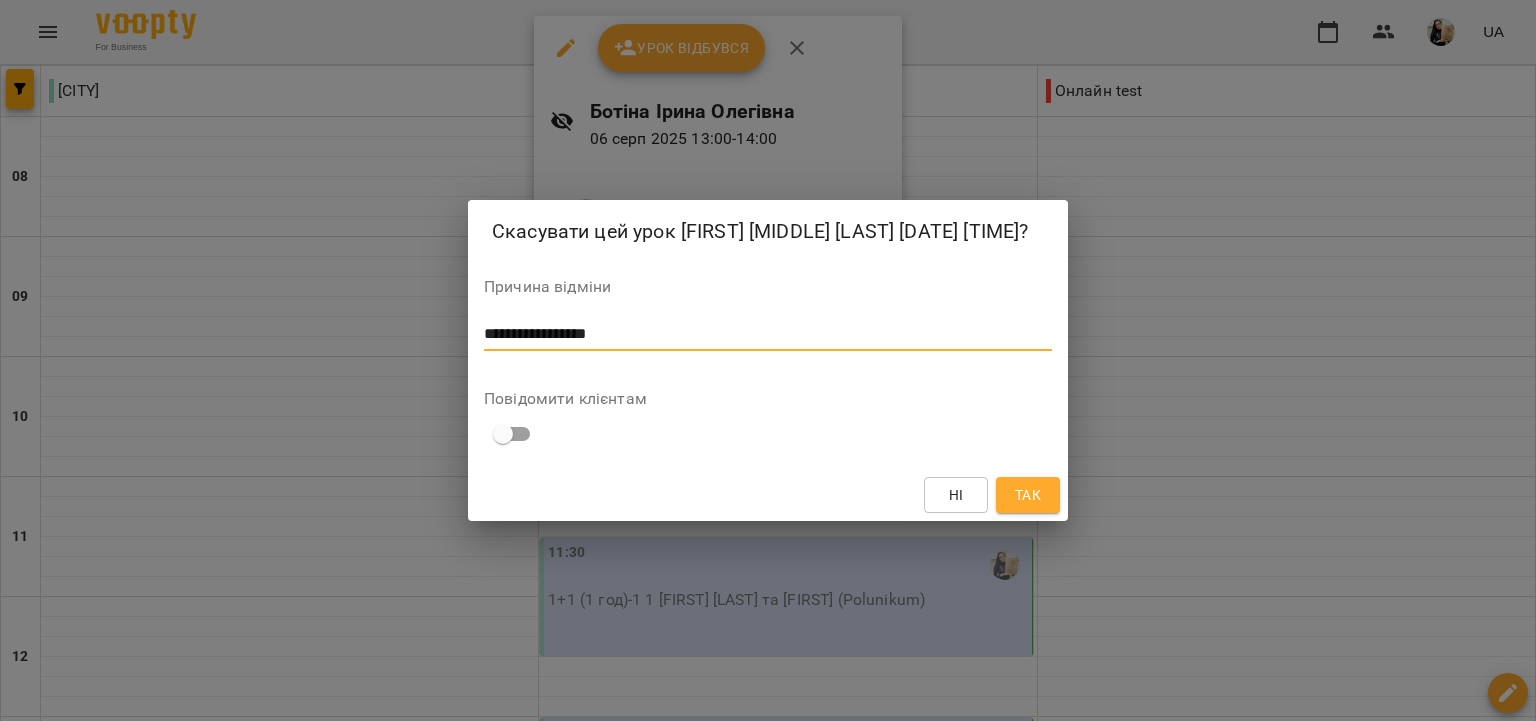type on "**********" 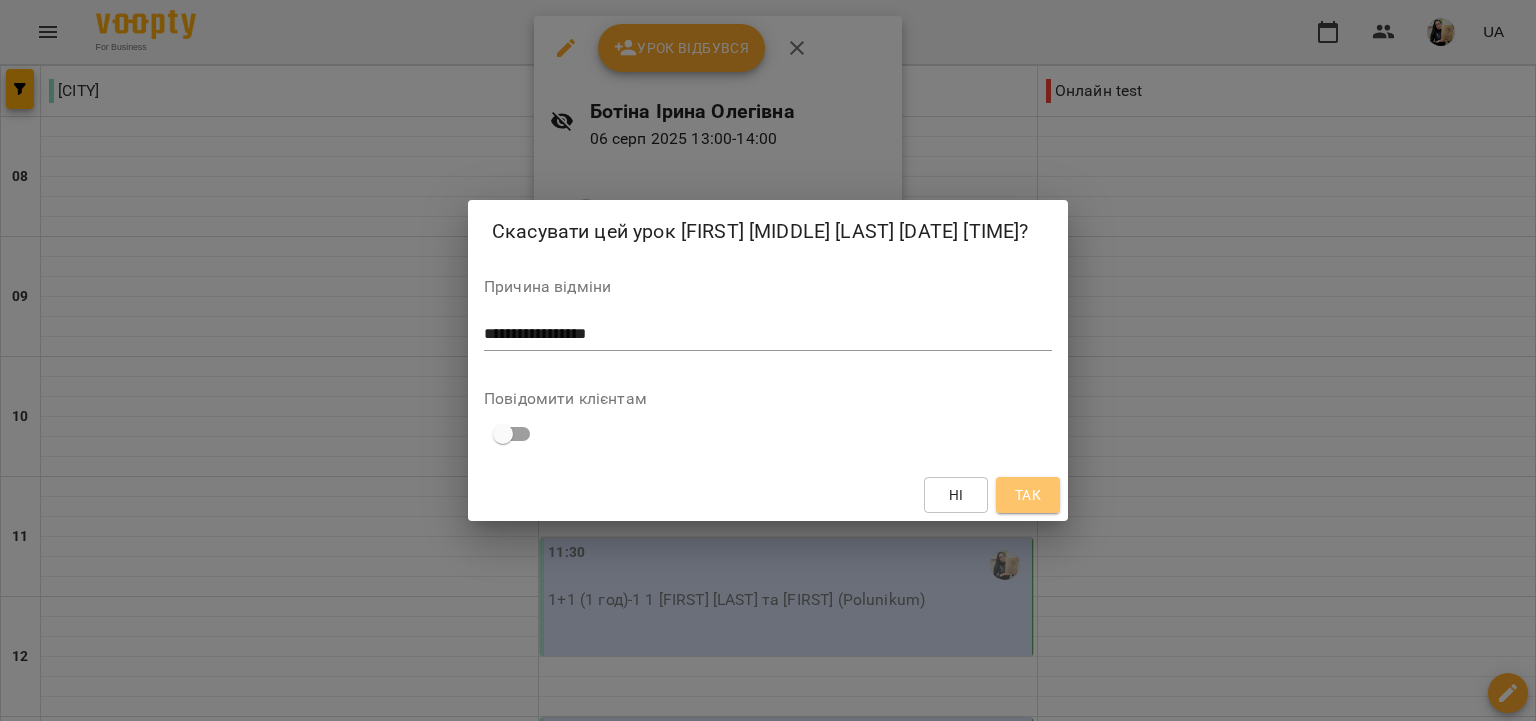 click on "Так" at bounding box center [1028, 495] 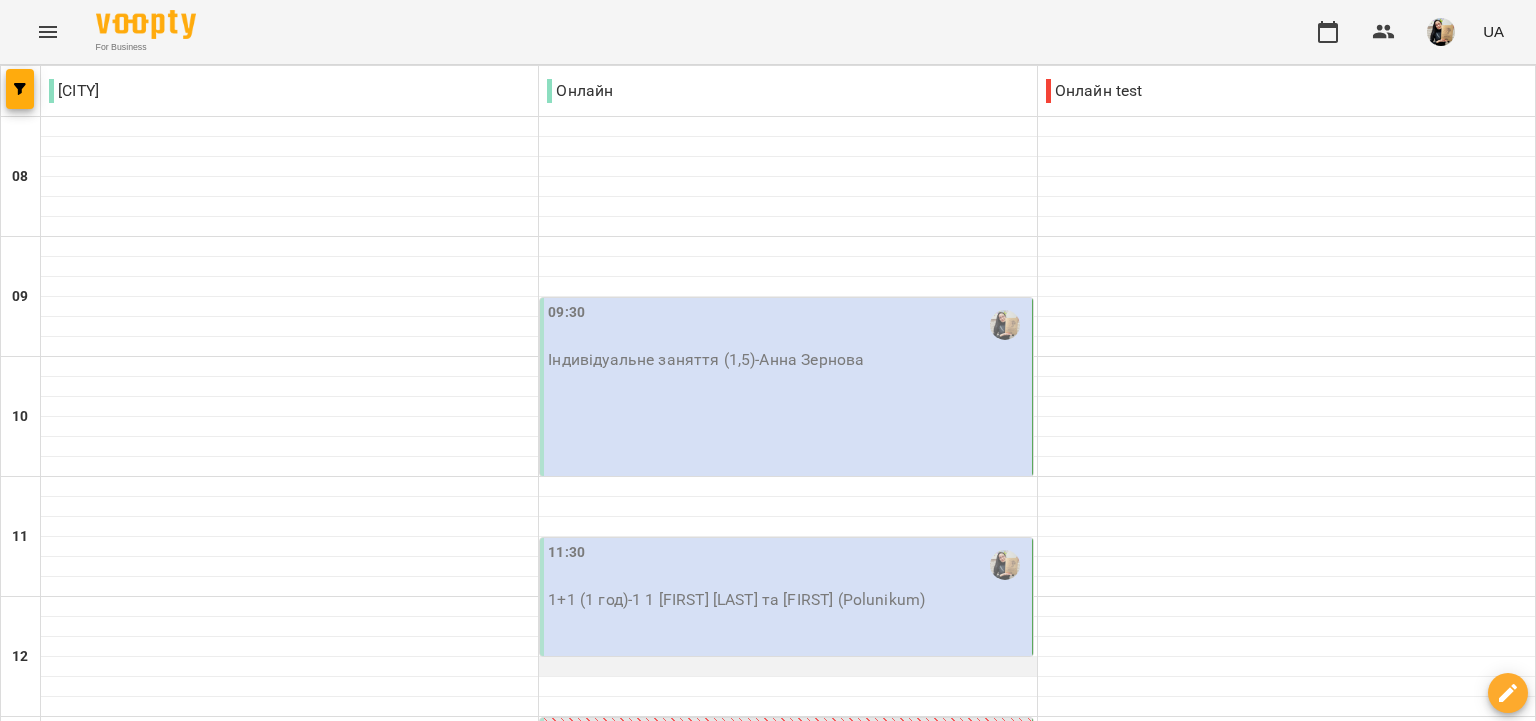 click at bounding box center [787, 667] 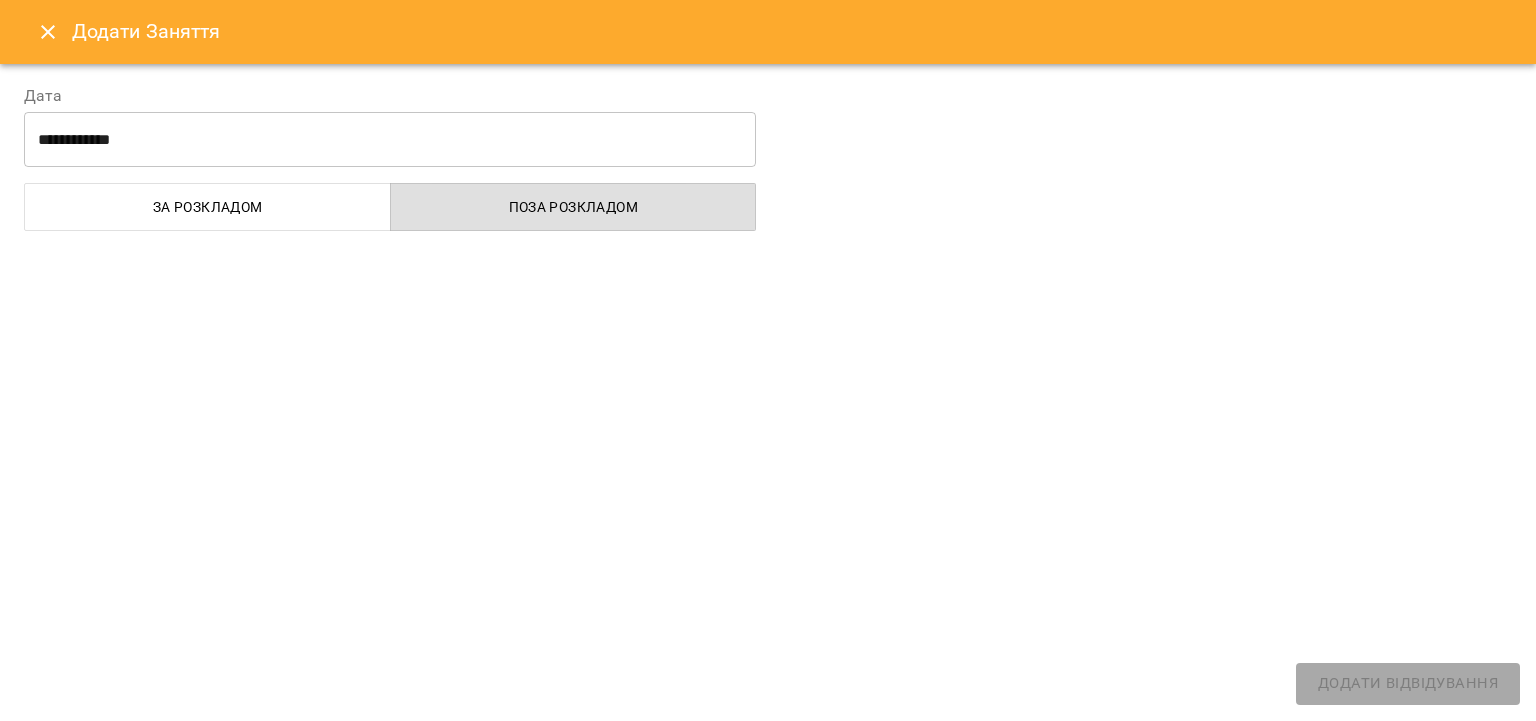 select on "**********" 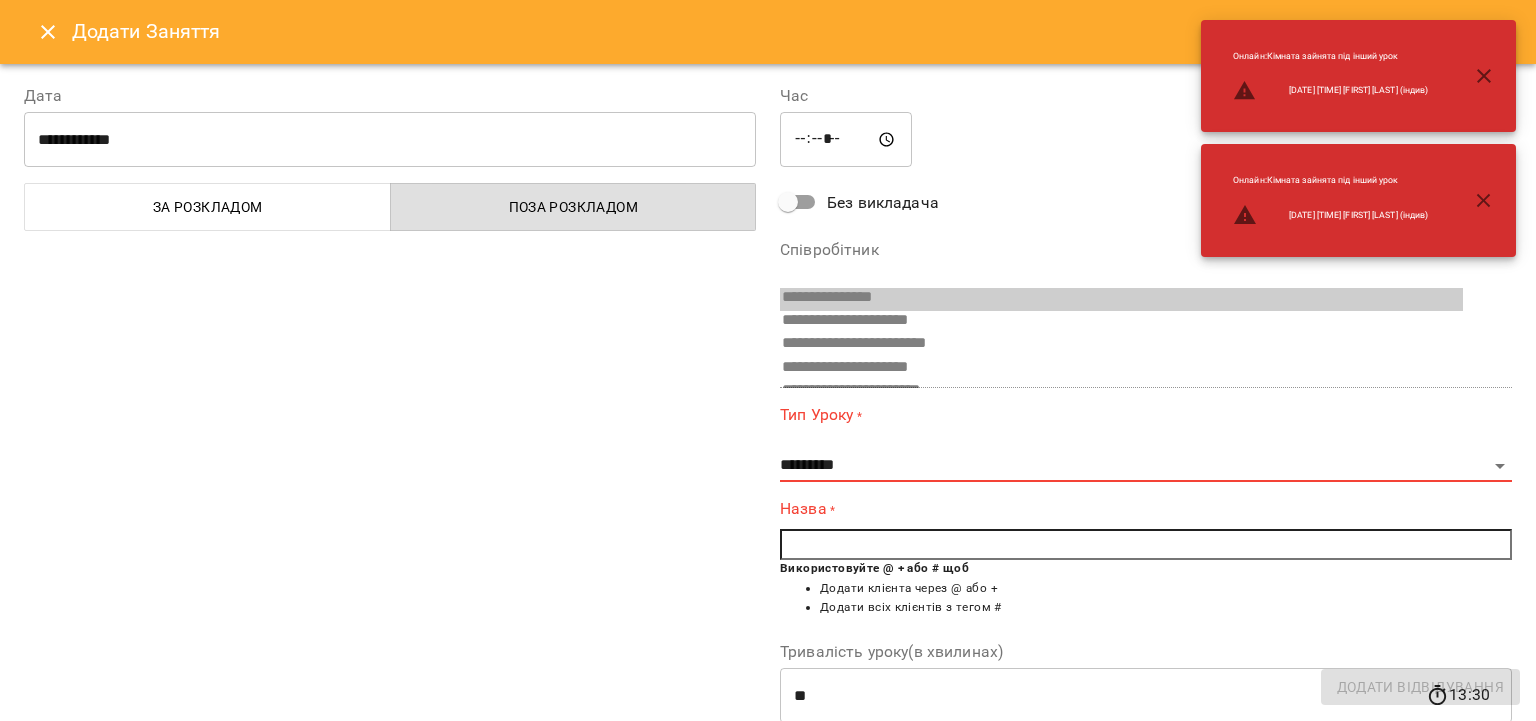 click on "*****" at bounding box center (846, 140) 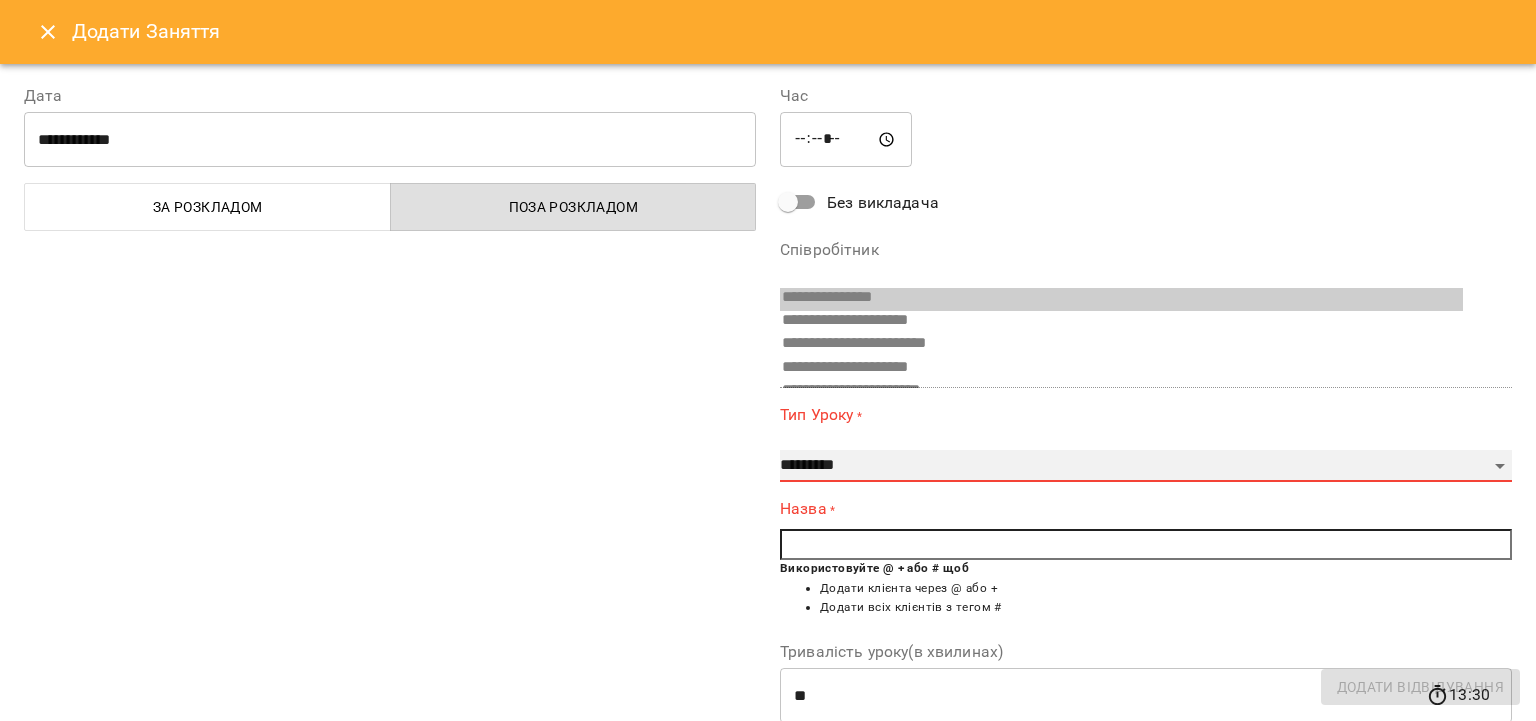 select on "**********" 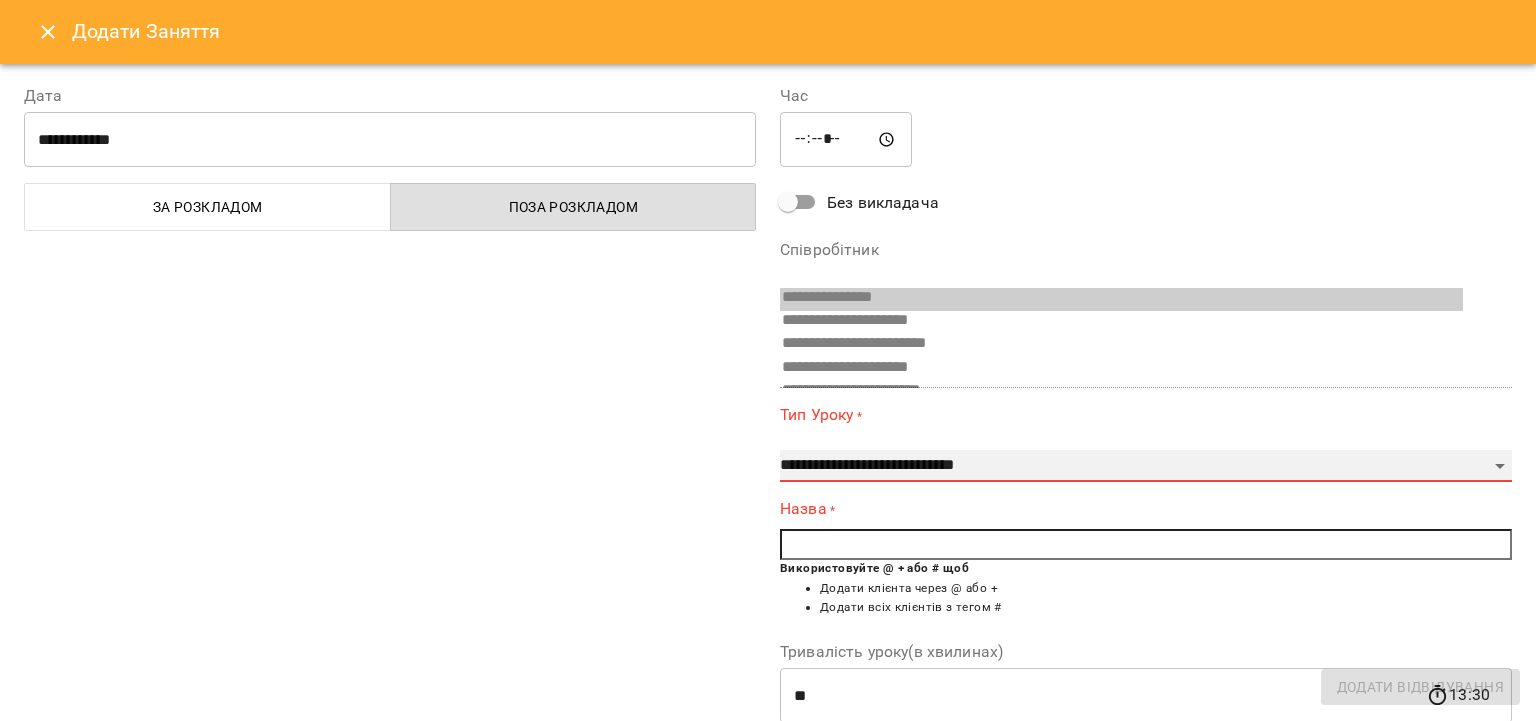 click on "**********" at bounding box center (0, 0) 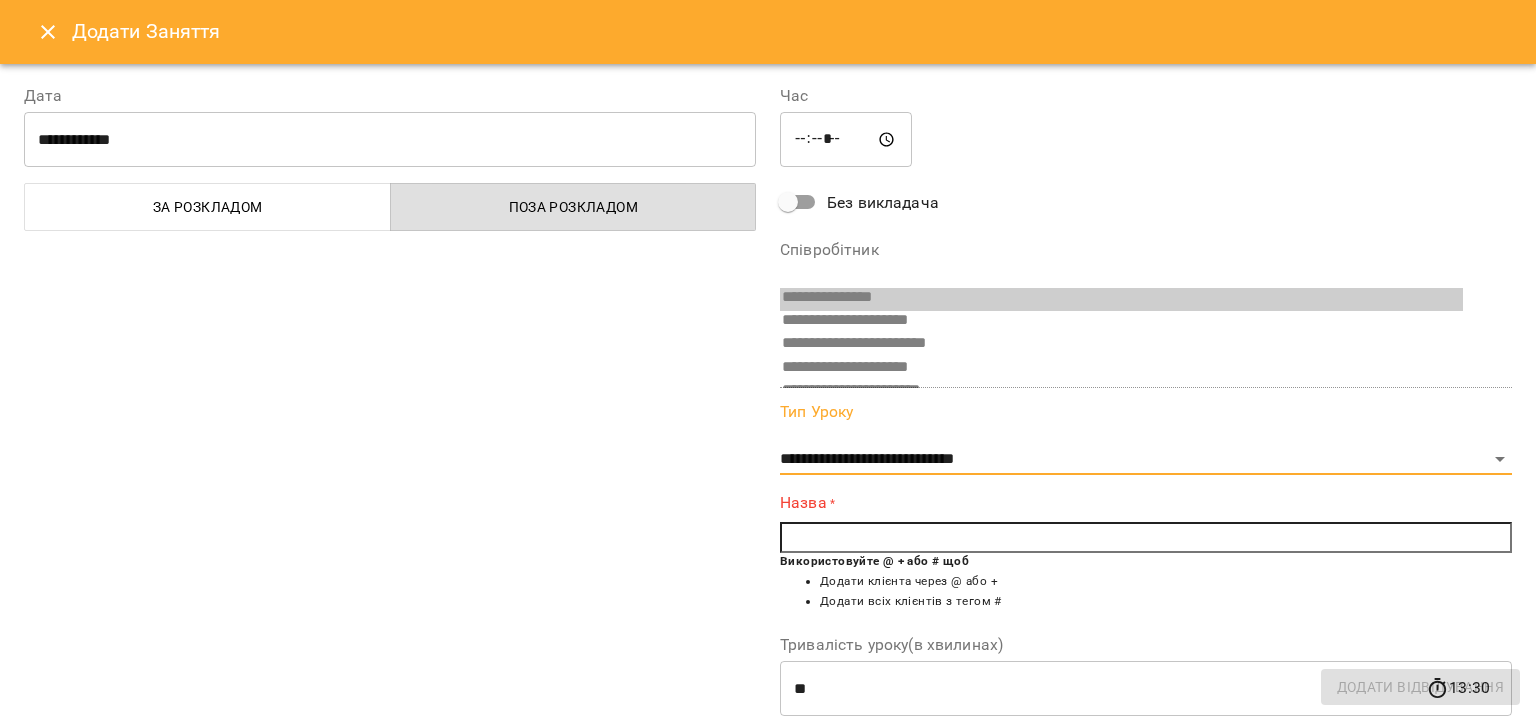 click at bounding box center [1146, 538] 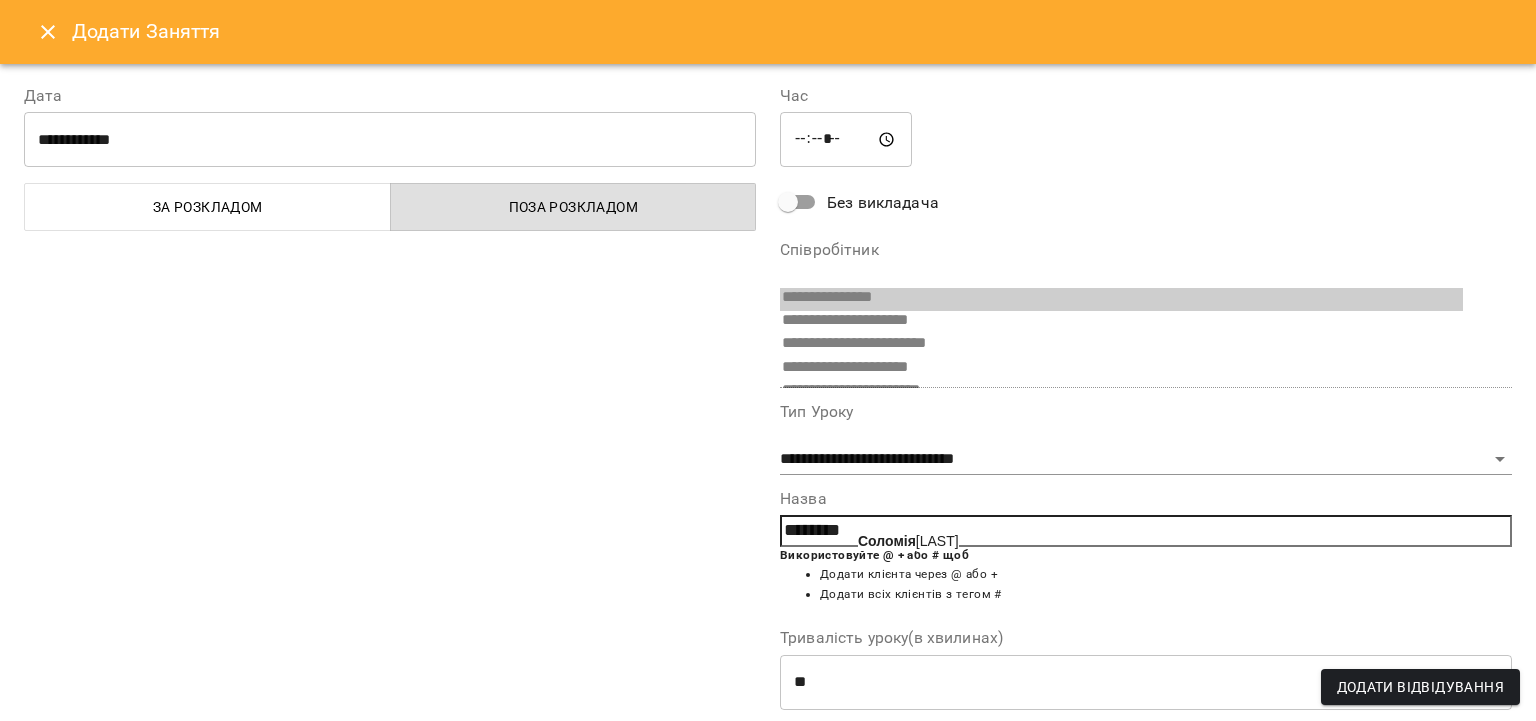 click on "********" at bounding box center [1146, 531] 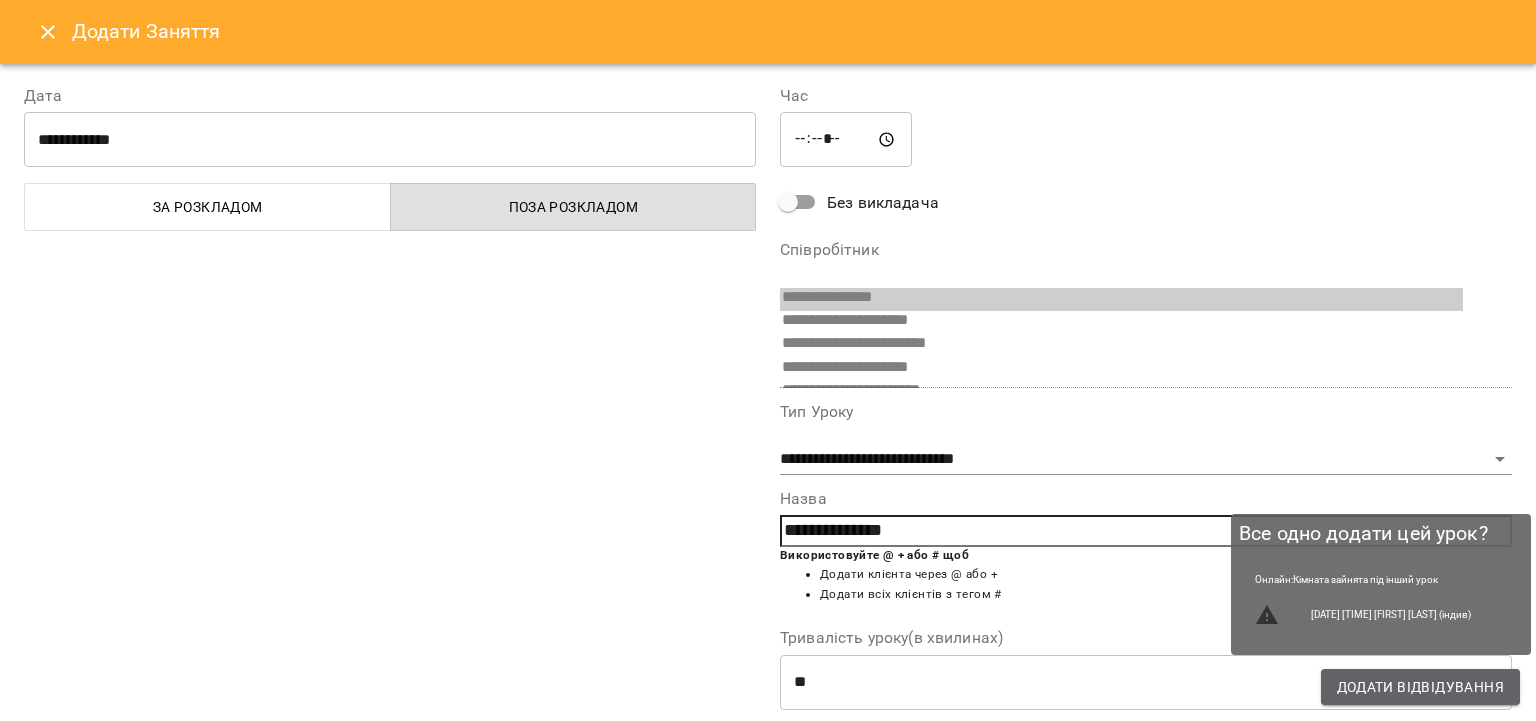 click on "Додати Відвідування" at bounding box center (1420, 687) 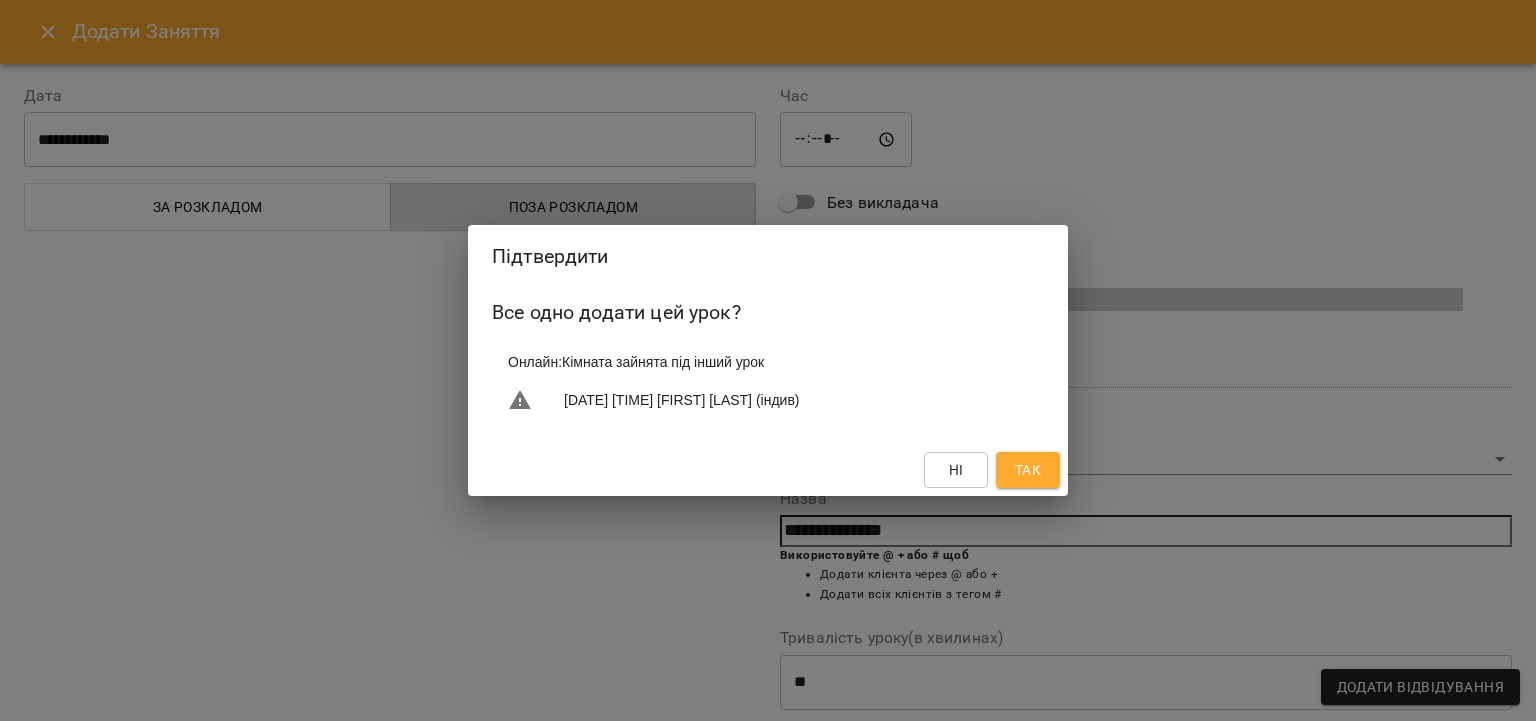 click on "Так" at bounding box center (1028, 470) 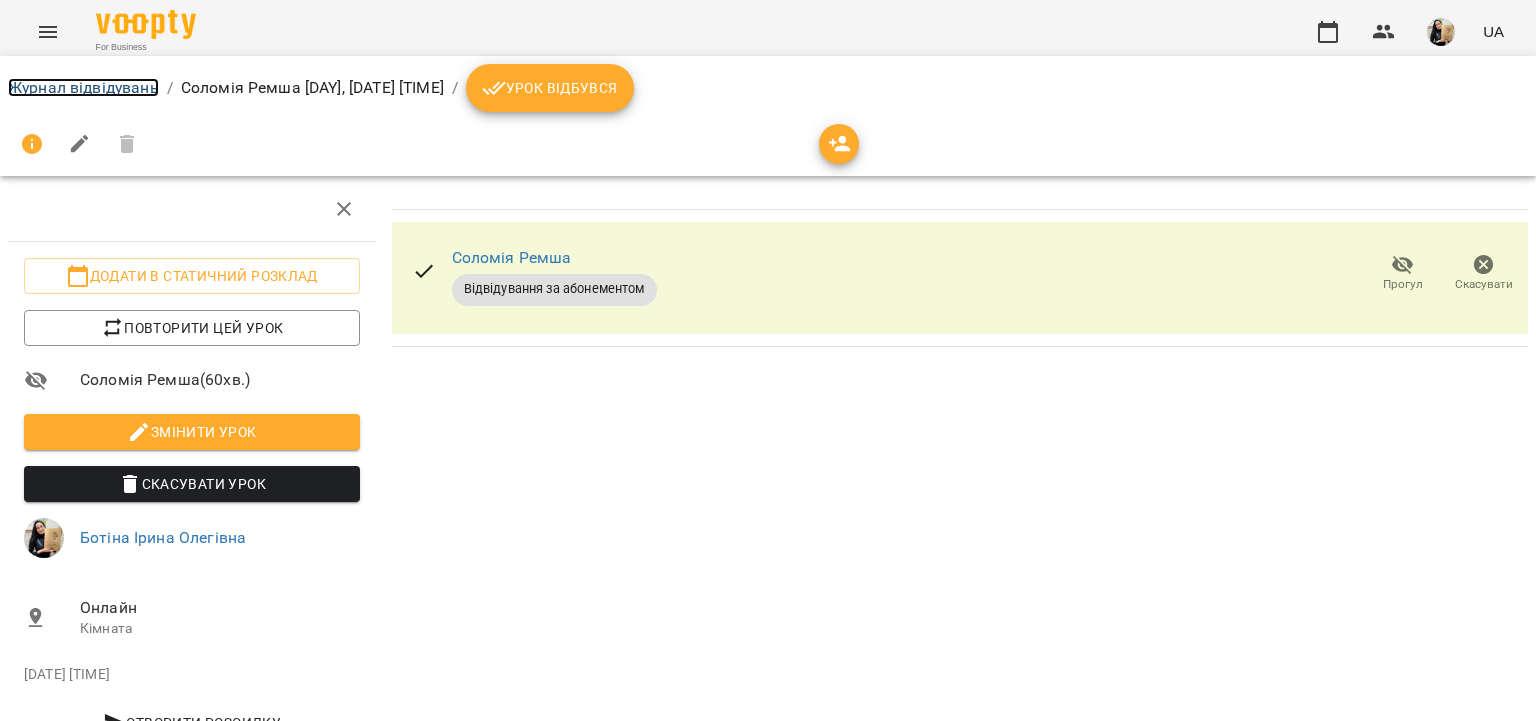 click on "Журнал відвідувань" at bounding box center [83, 87] 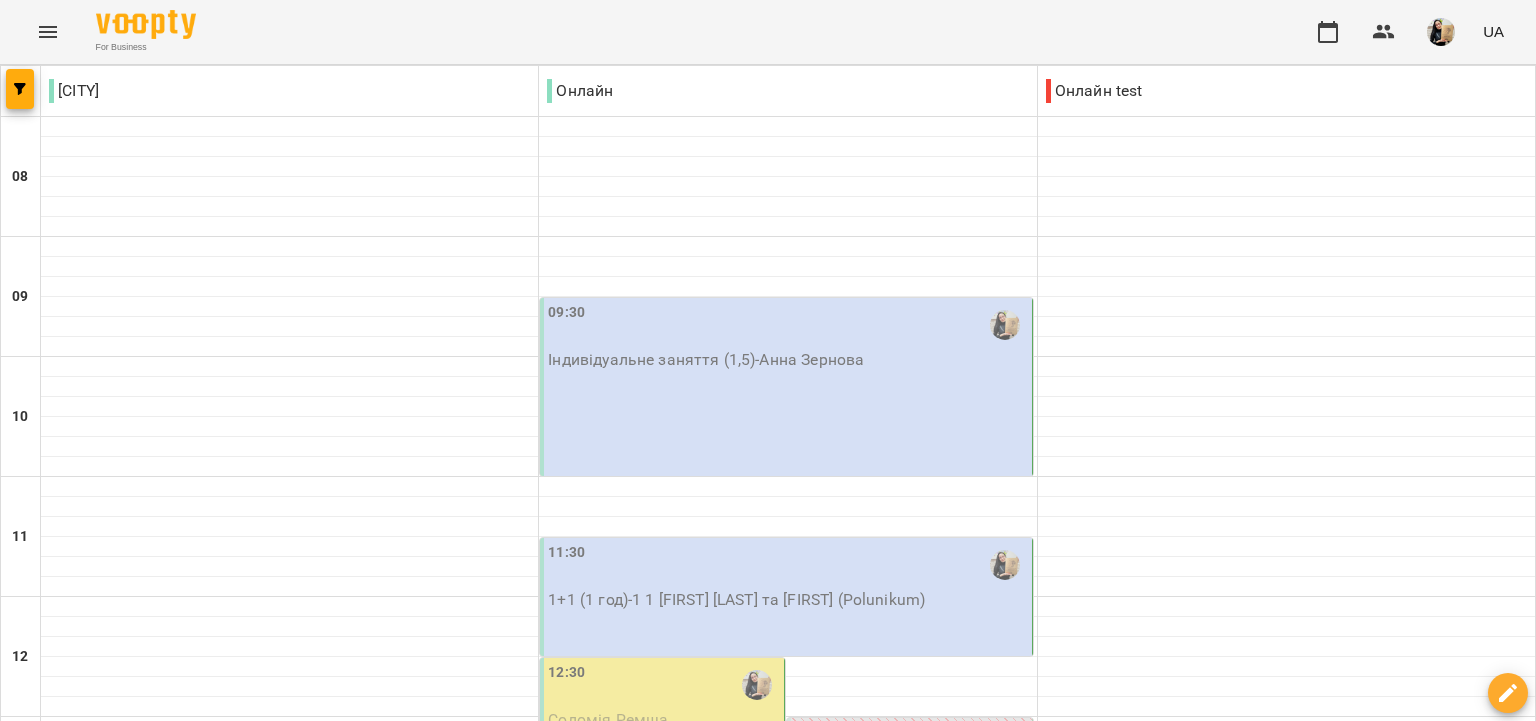 scroll, scrollTop: 806, scrollLeft: 0, axis: vertical 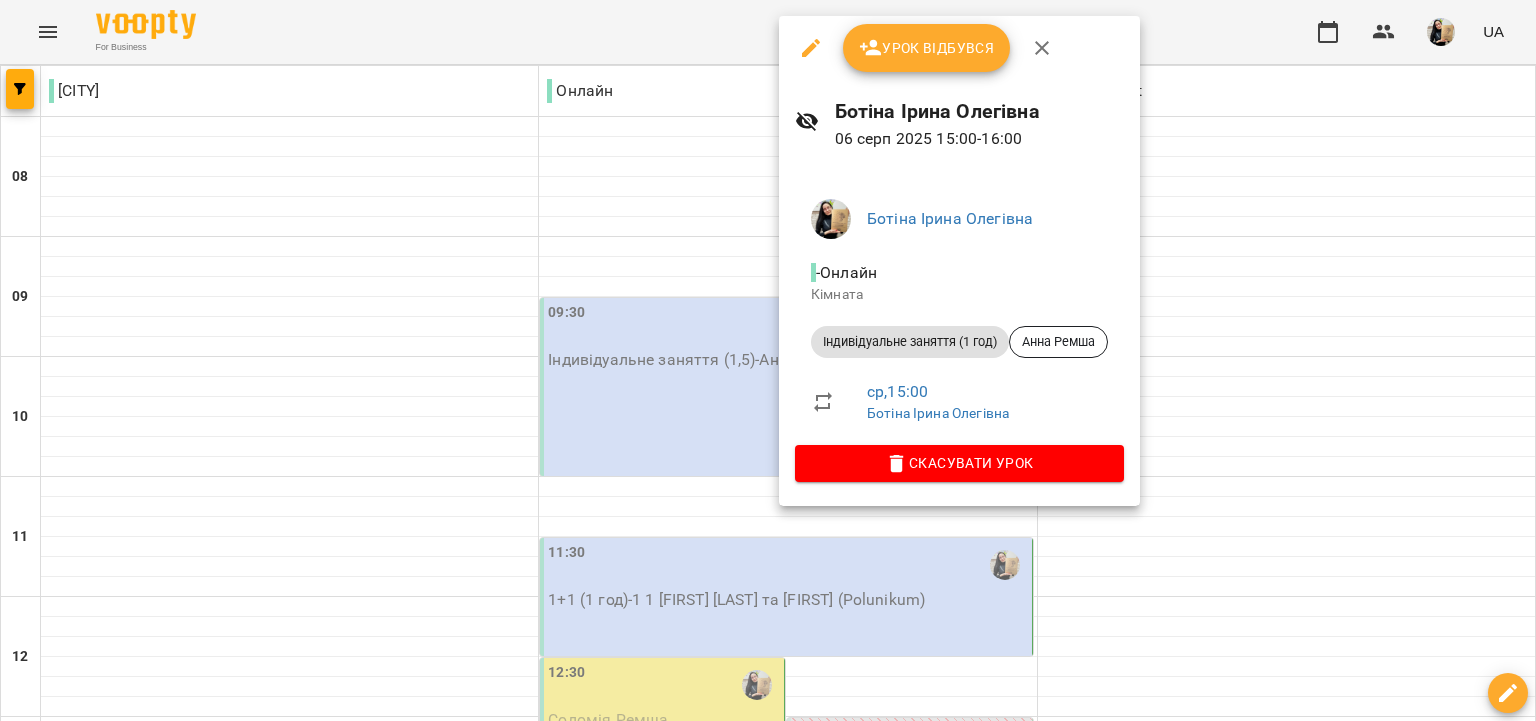 click 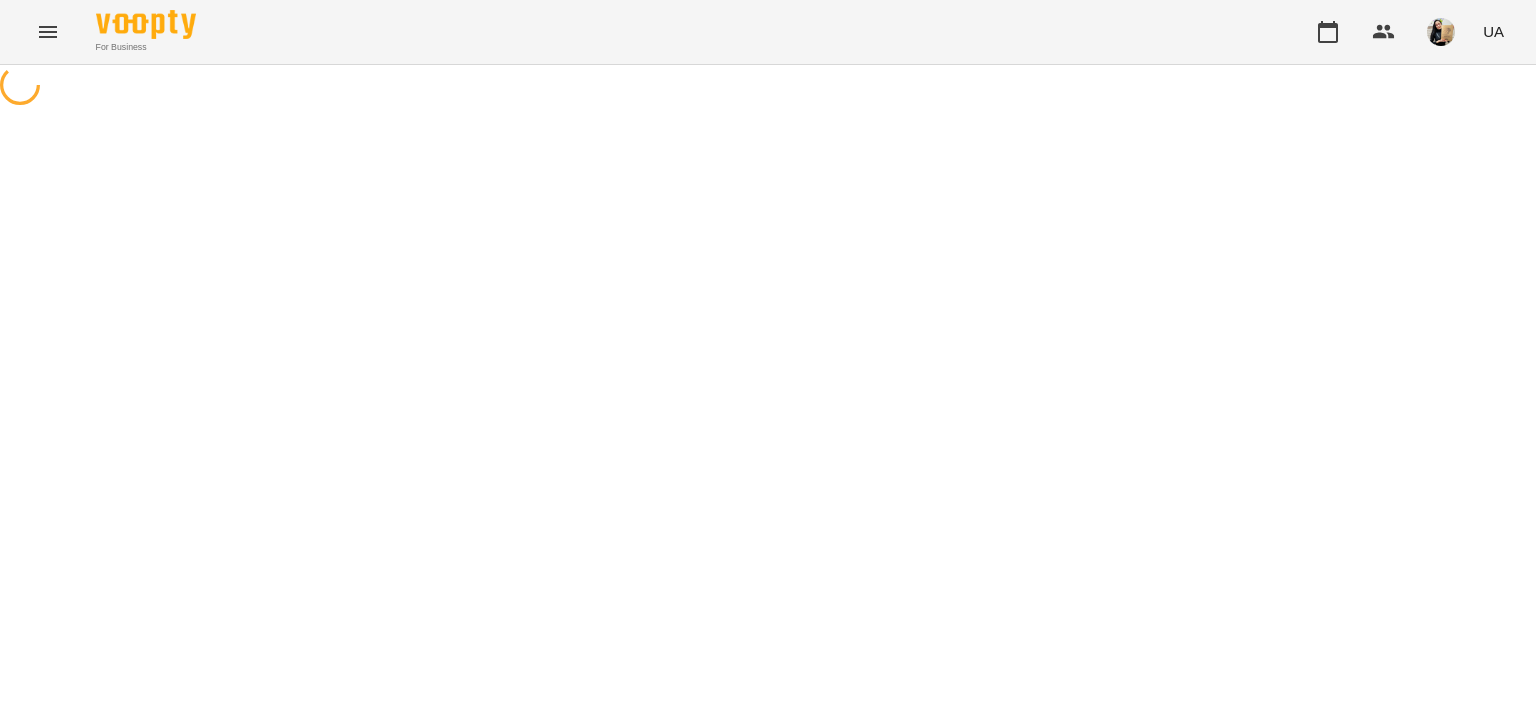 select on "**********" 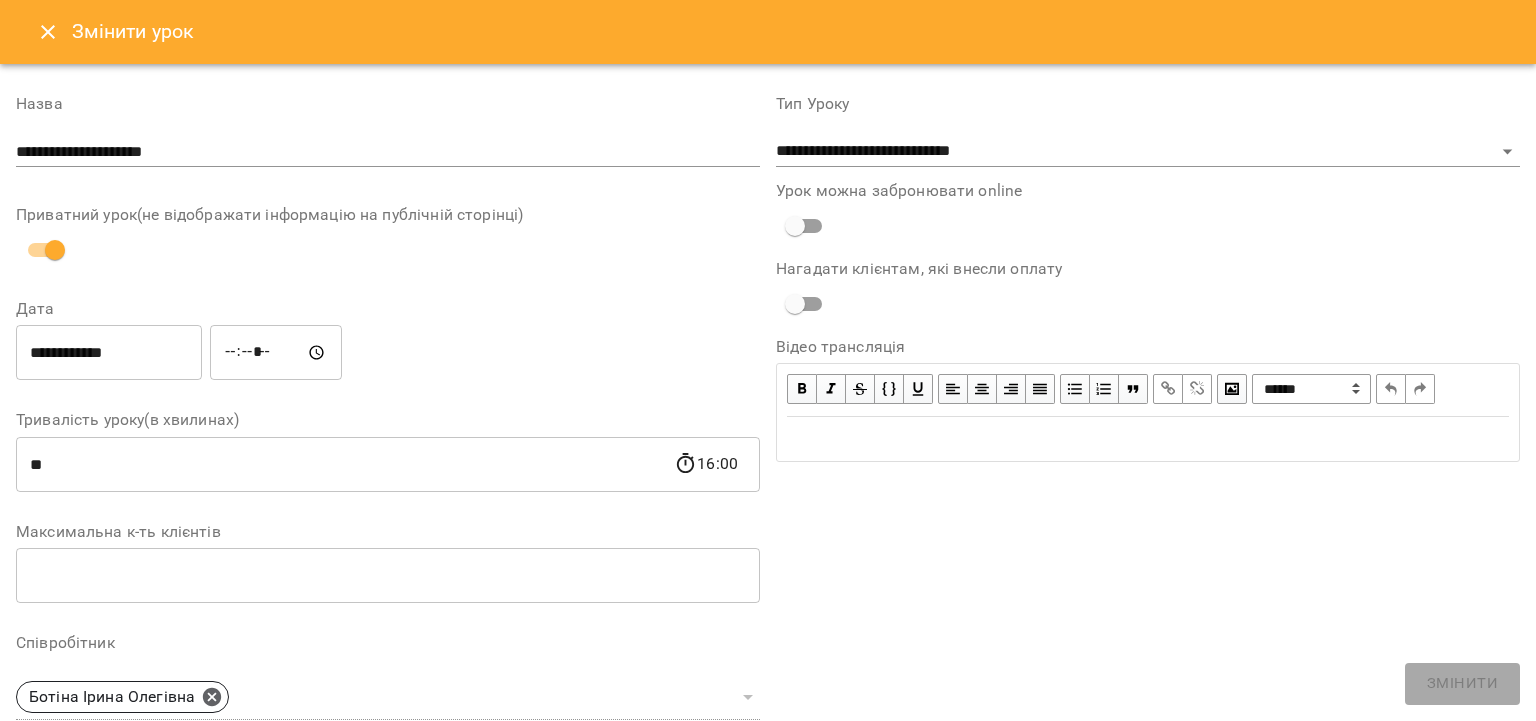 click on "**********" at bounding box center (109, 353) 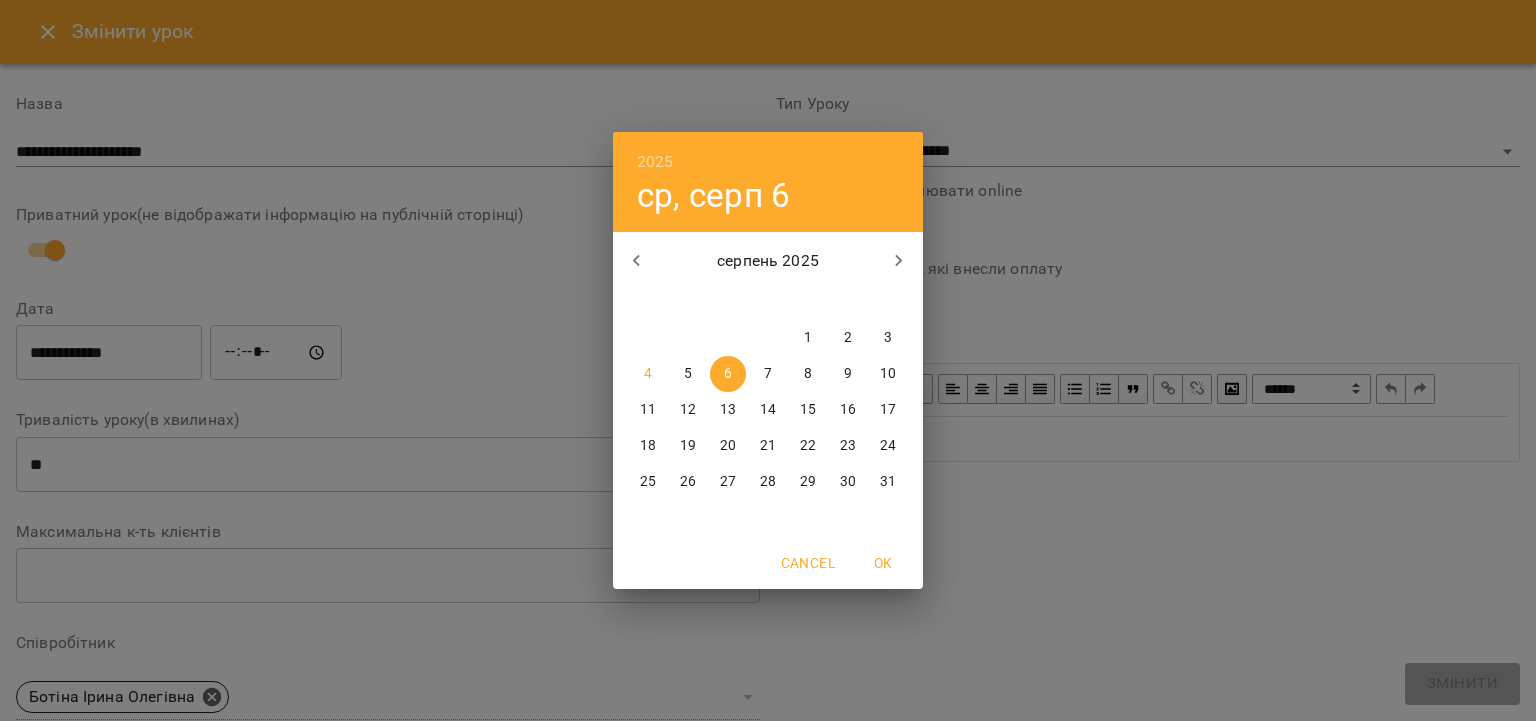 click on "7" at bounding box center [768, 374] 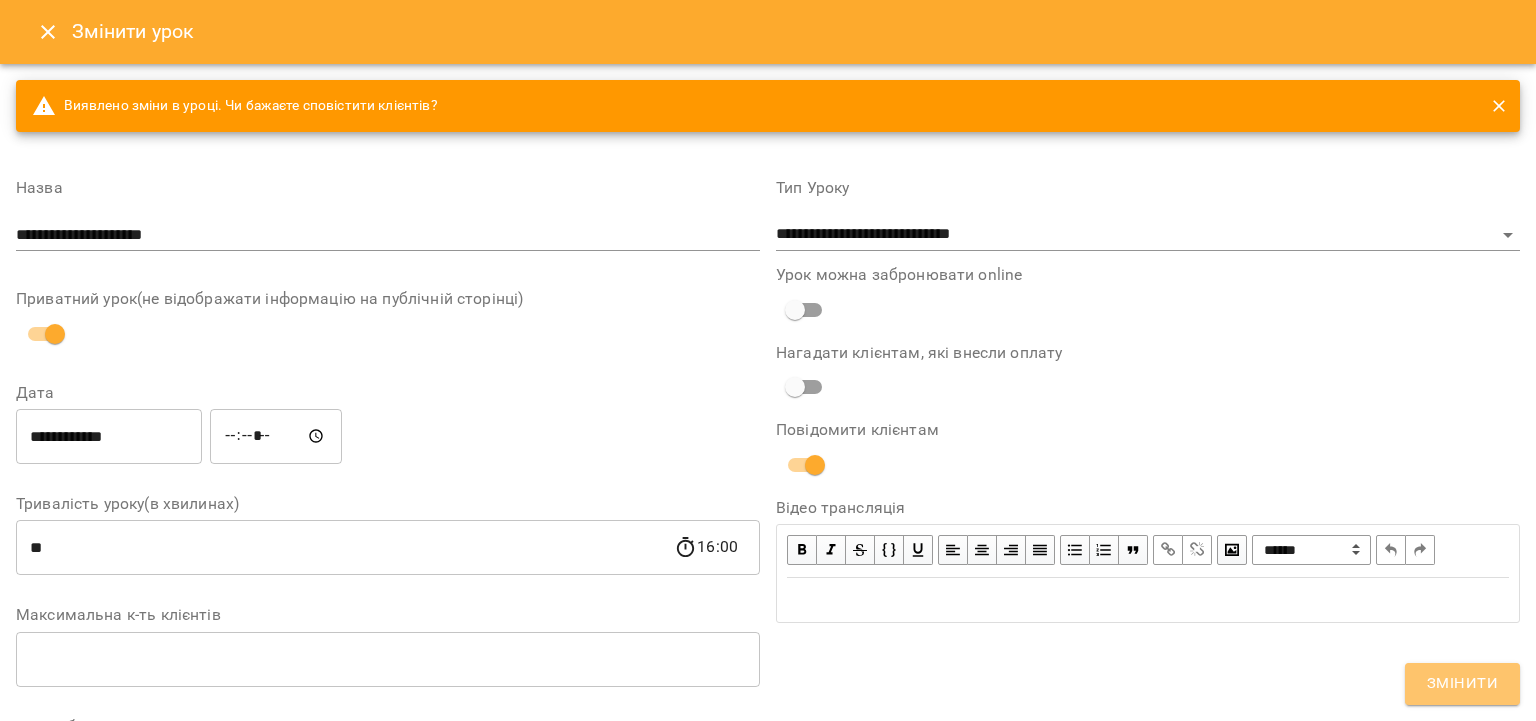 click on "Змінити" at bounding box center (1462, 684) 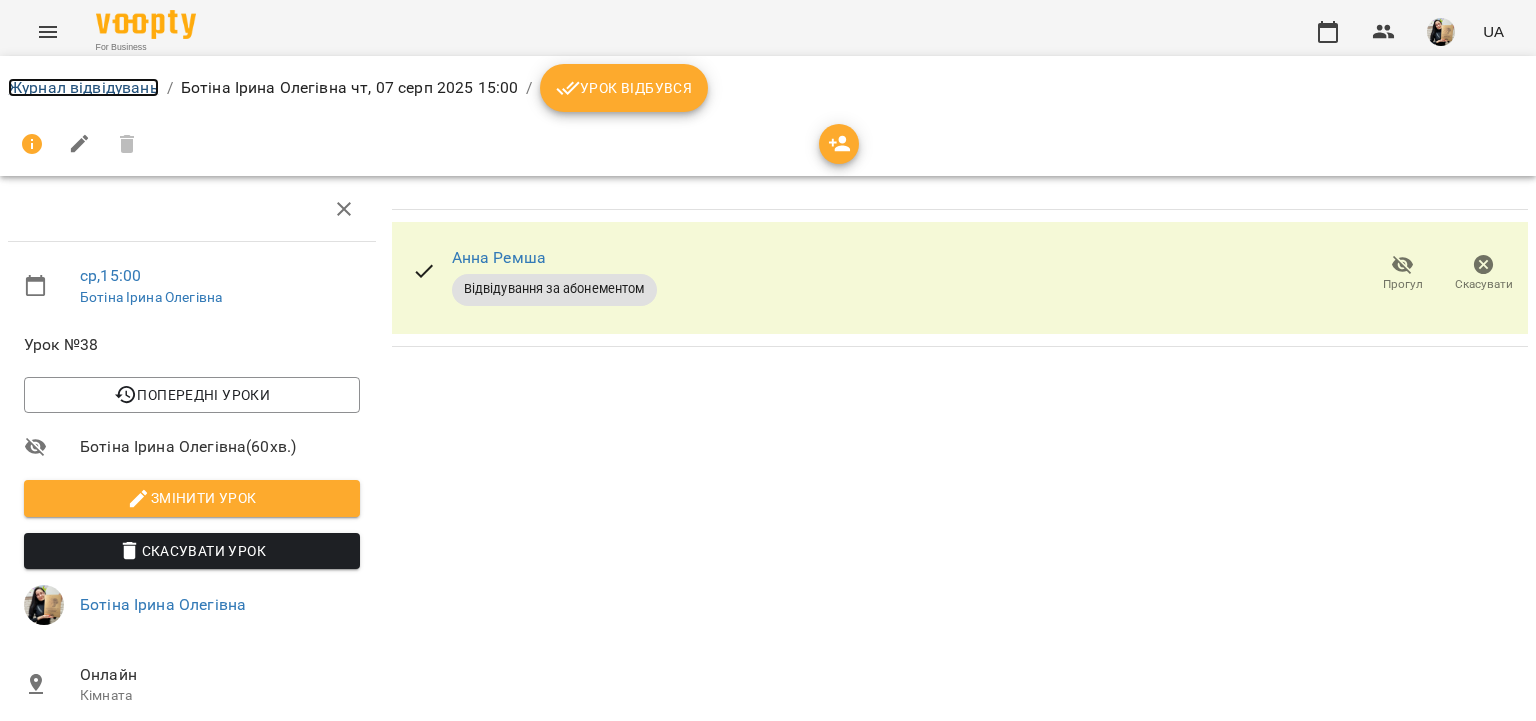 click on "Журнал відвідувань" at bounding box center (83, 87) 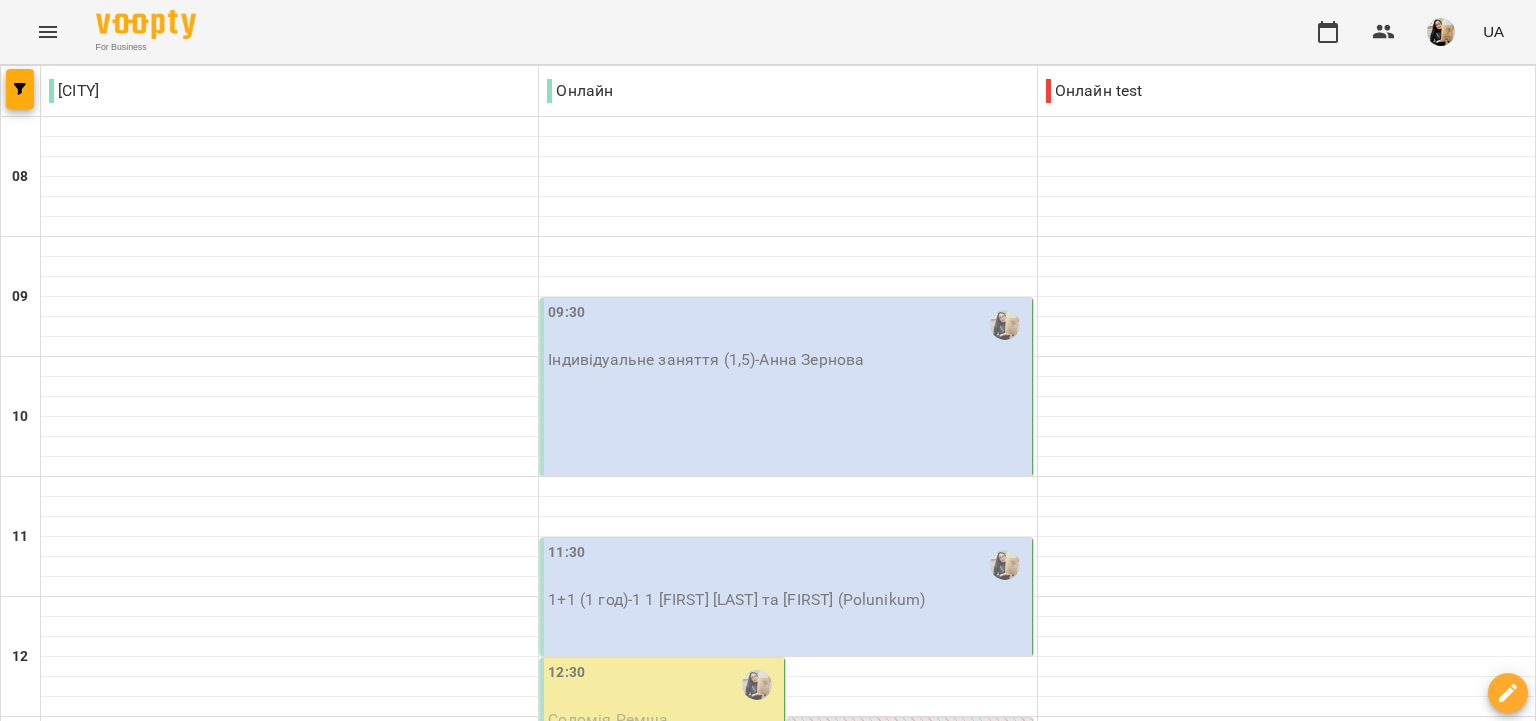 scroll, scrollTop: 1152, scrollLeft: 0, axis: vertical 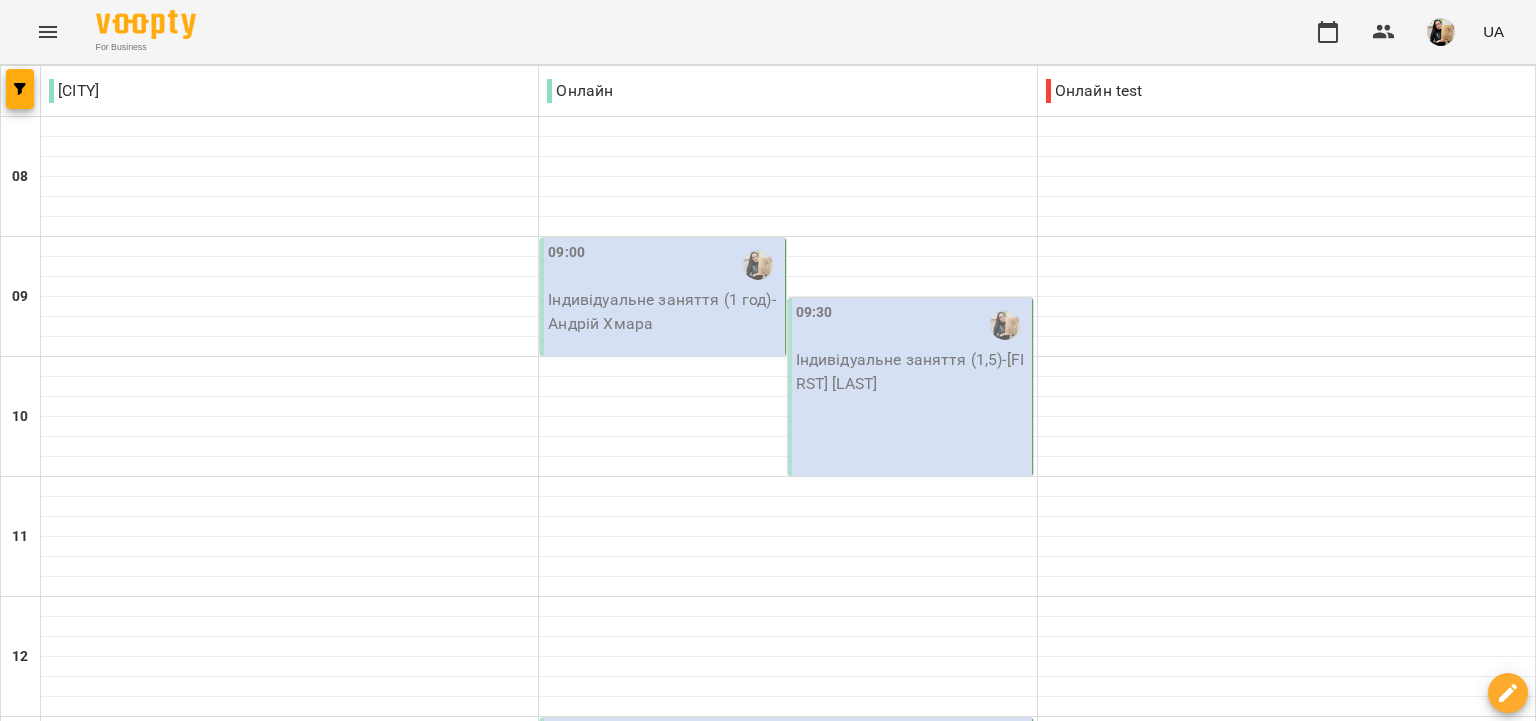 click on "09:30" at bounding box center (912, 325) 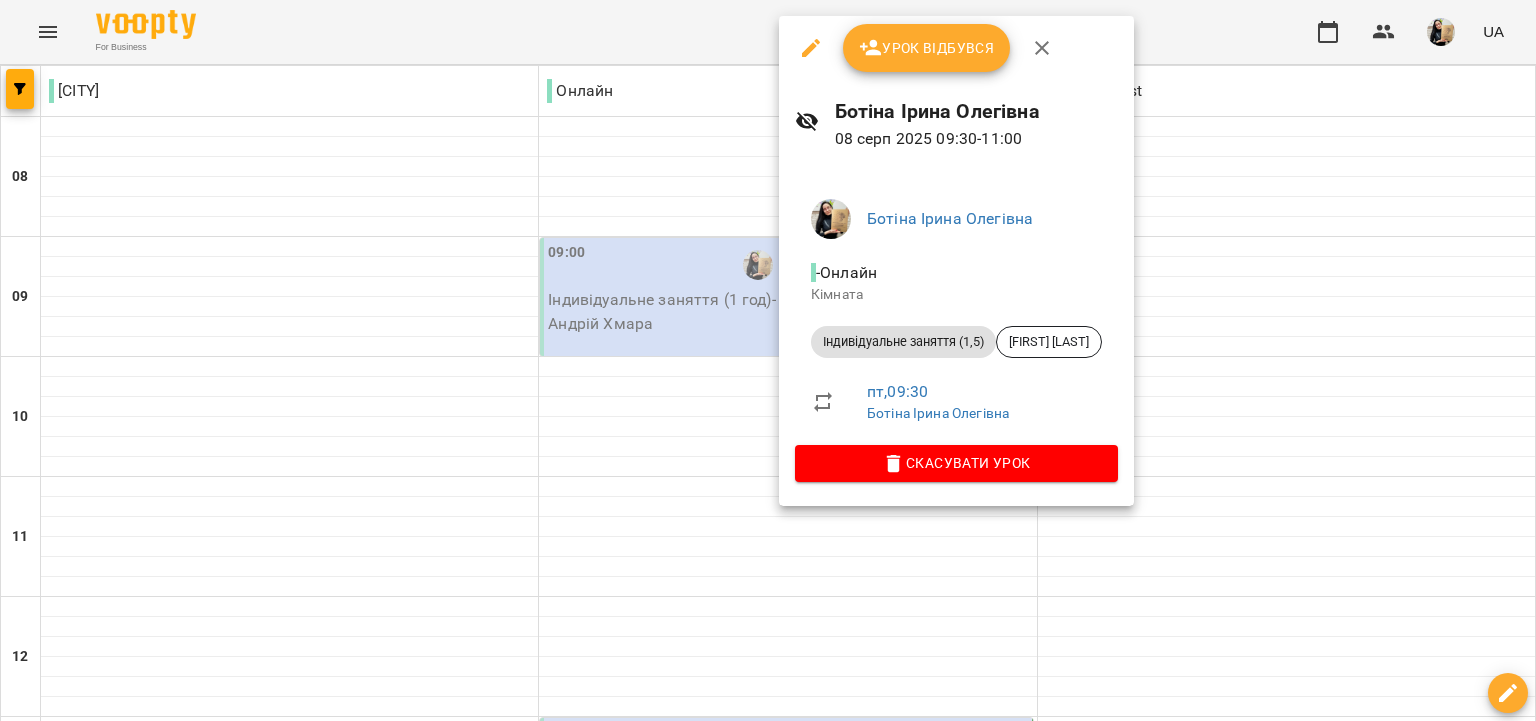 click 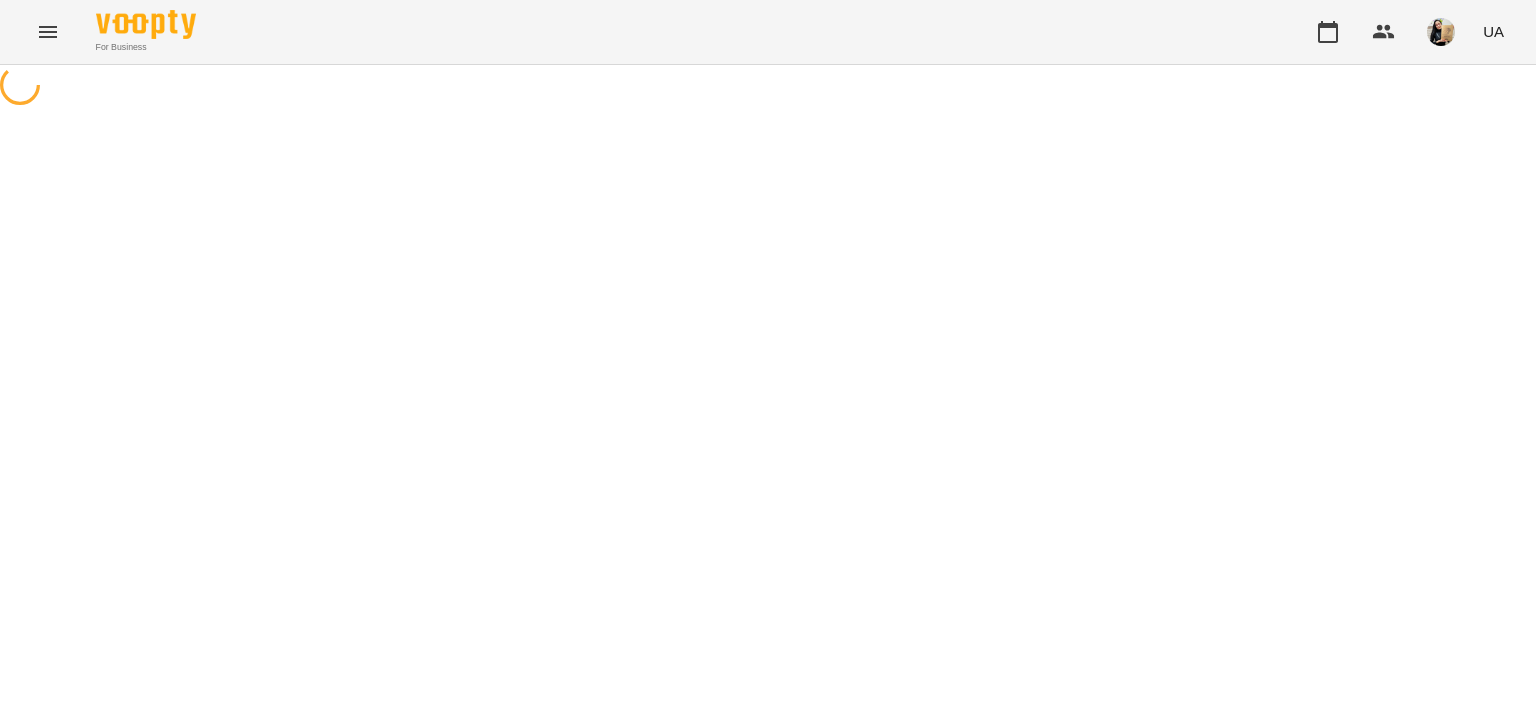 select on "**********" 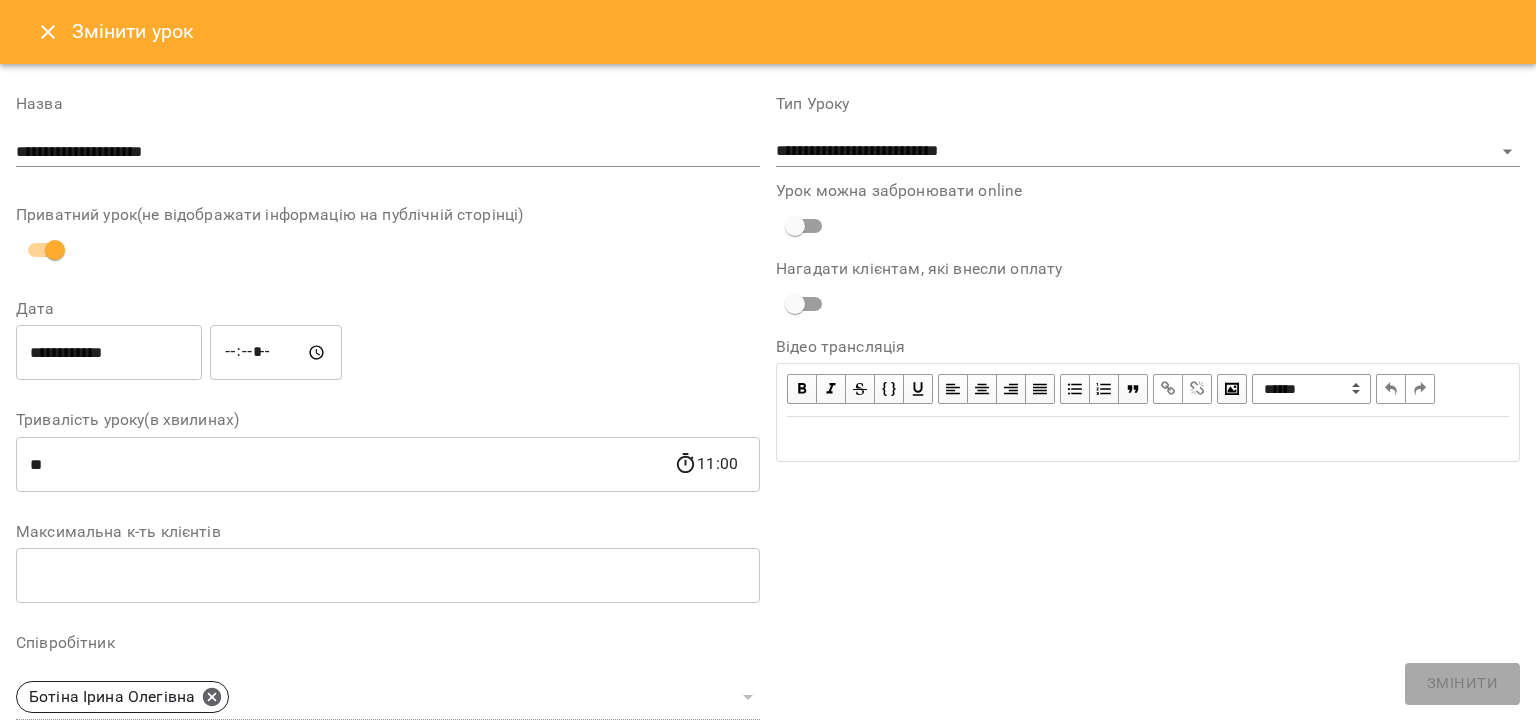 click on "**********" at bounding box center [109, 353] 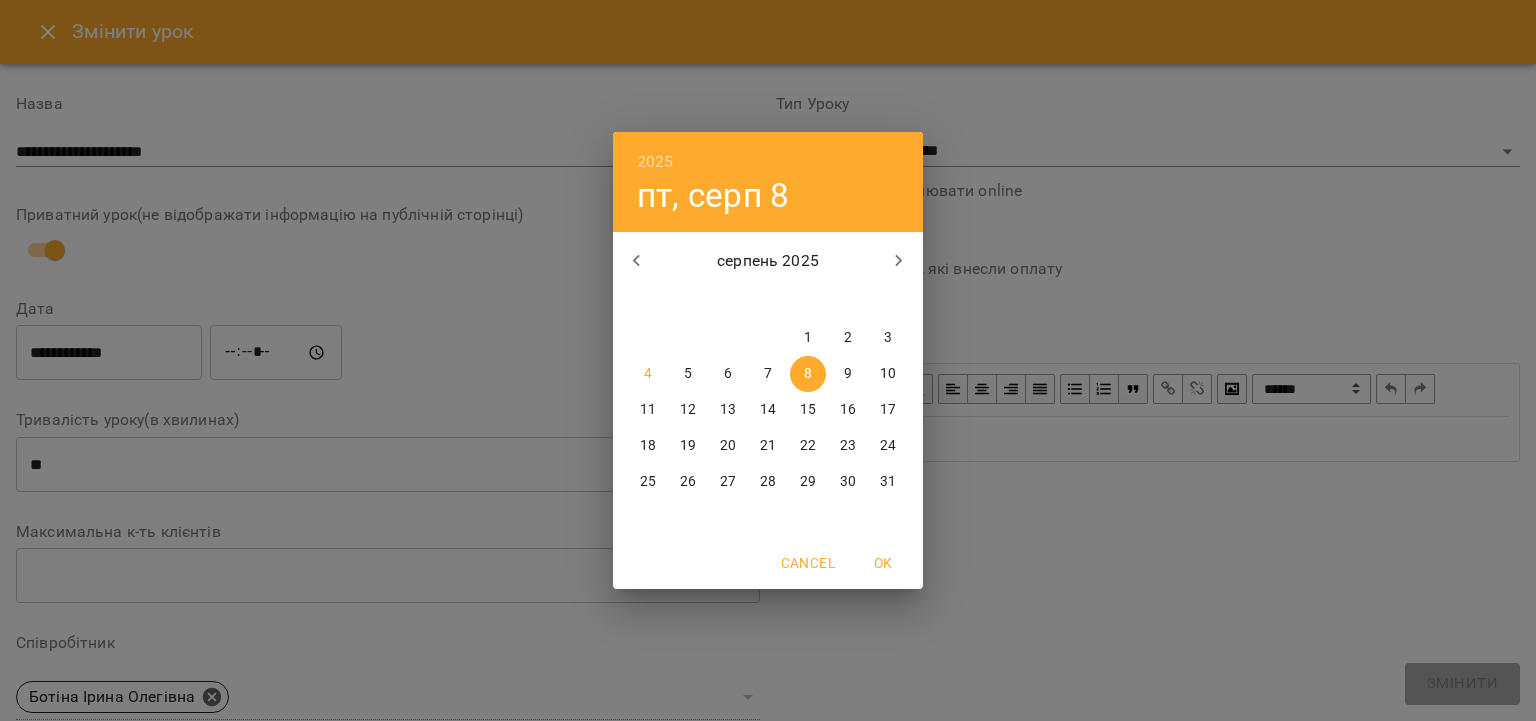 click on "6" at bounding box center (728, 374) 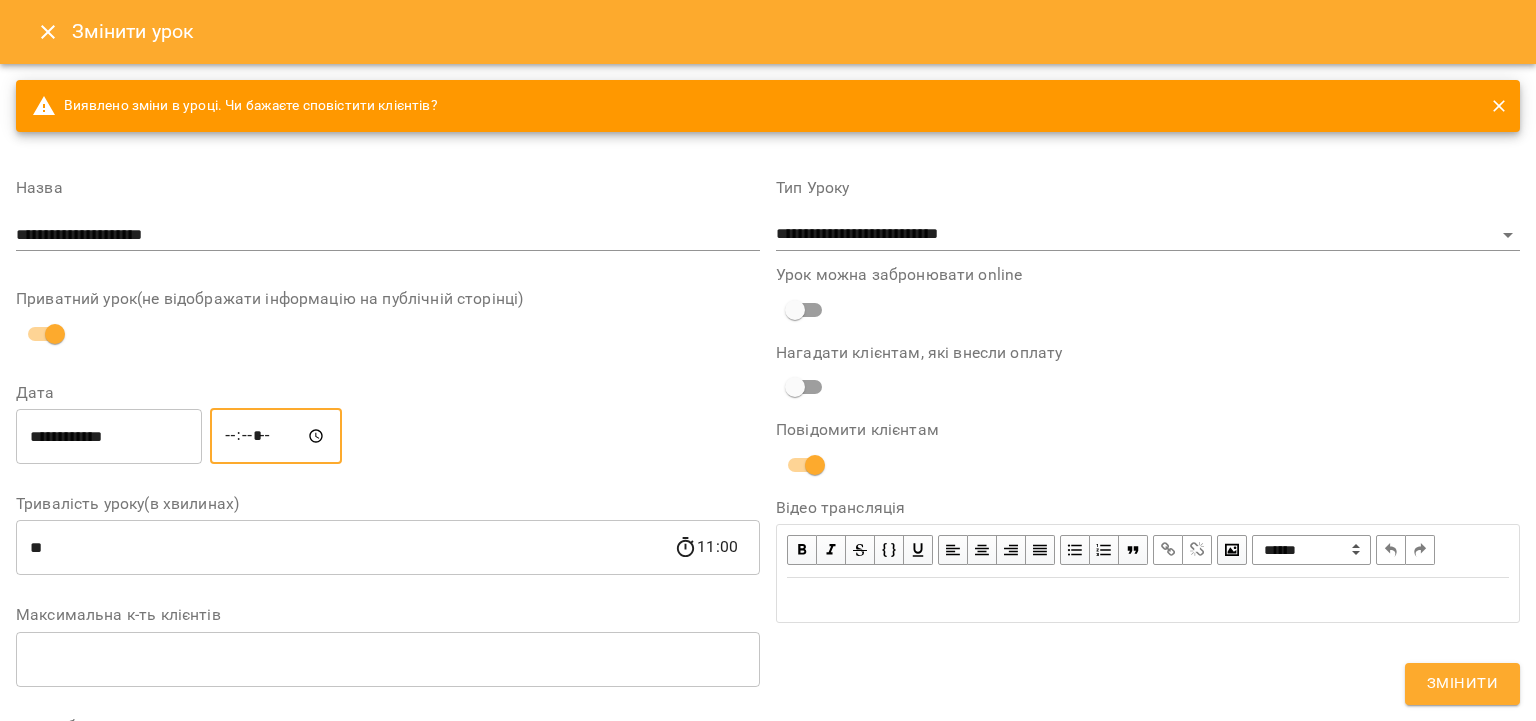 click on "*****" at bounding box center [276, 436] 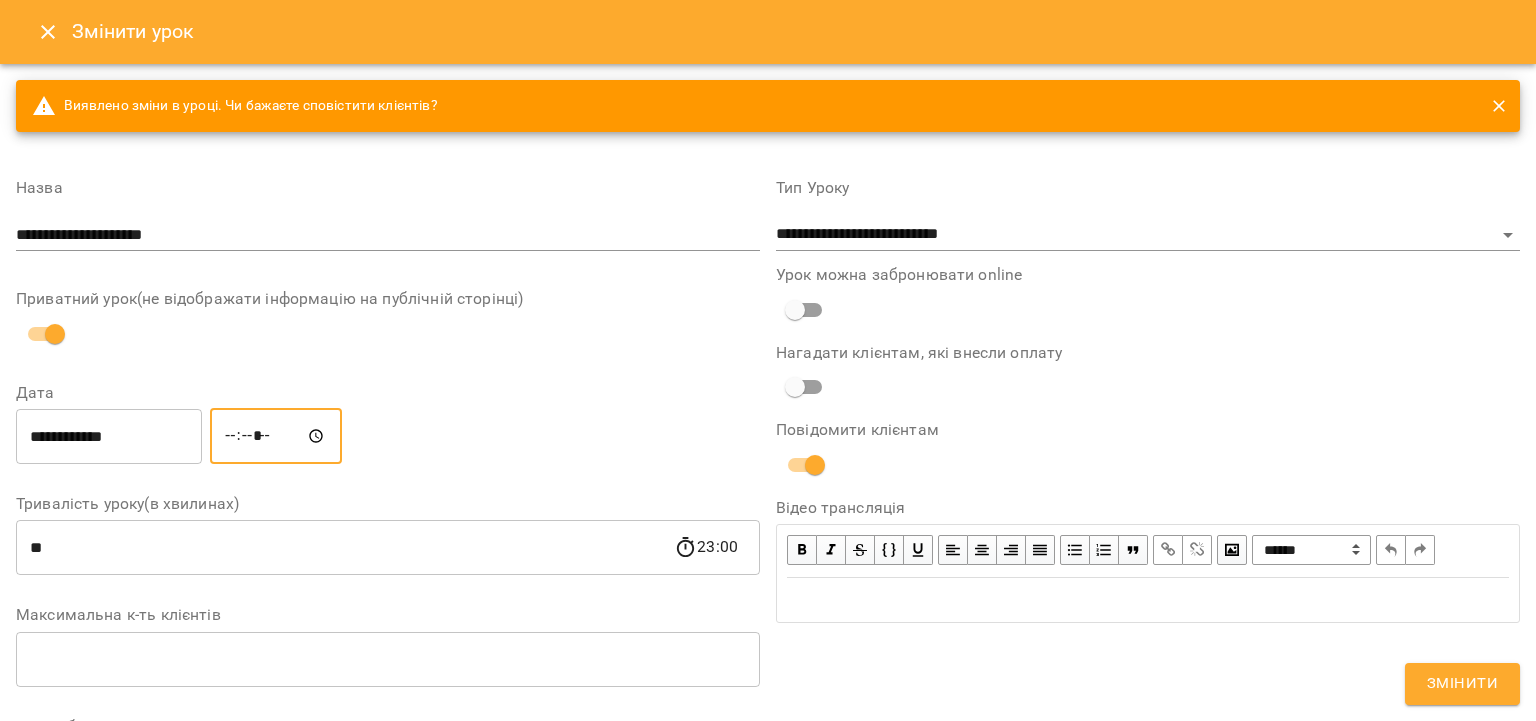 type on "*****" 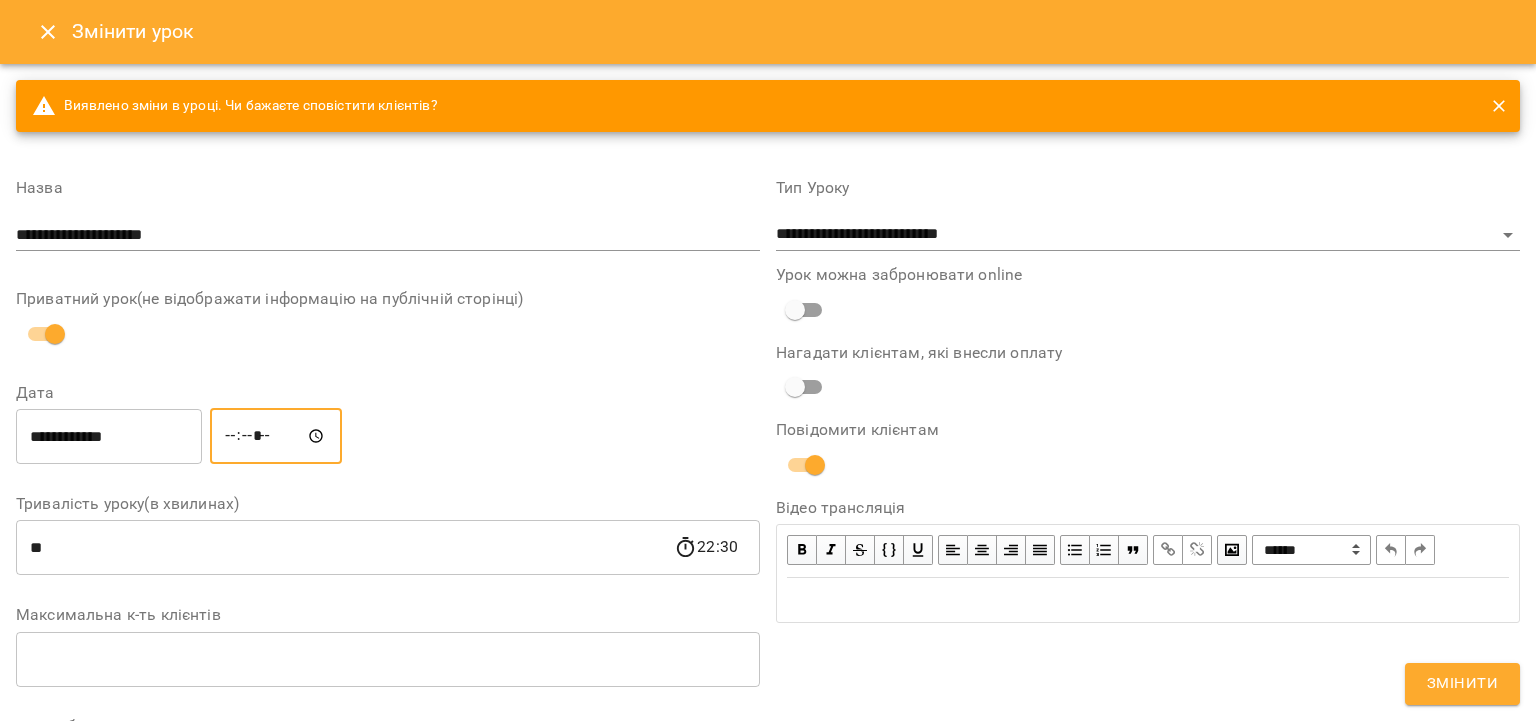 click on "Змінити" at bounding box center [1462, 684] 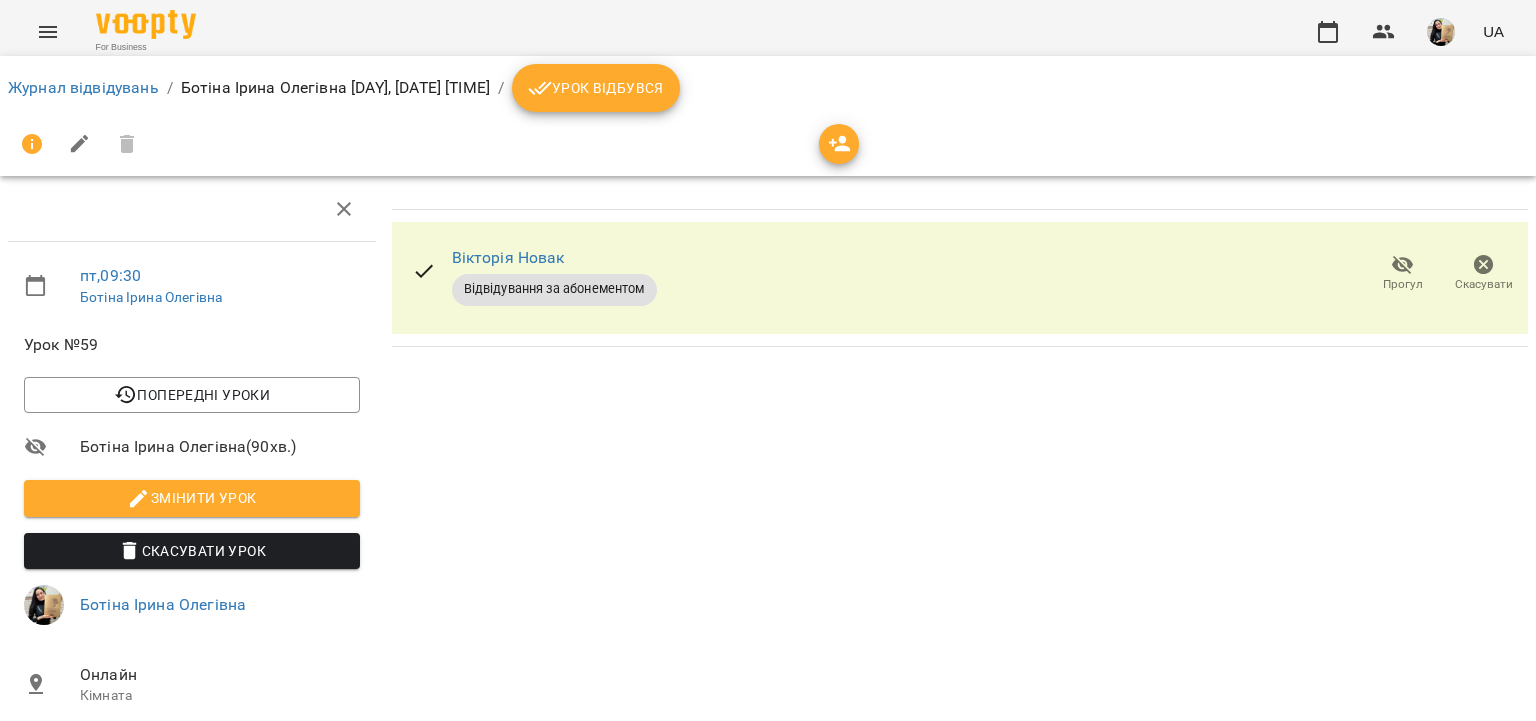 click on "Журнал відвідувань / [FIRST] [MIDDLE] [LAST]   [DAY], [DATE] [TIME] / Урок відбувся" at bounding box center [768, 88] 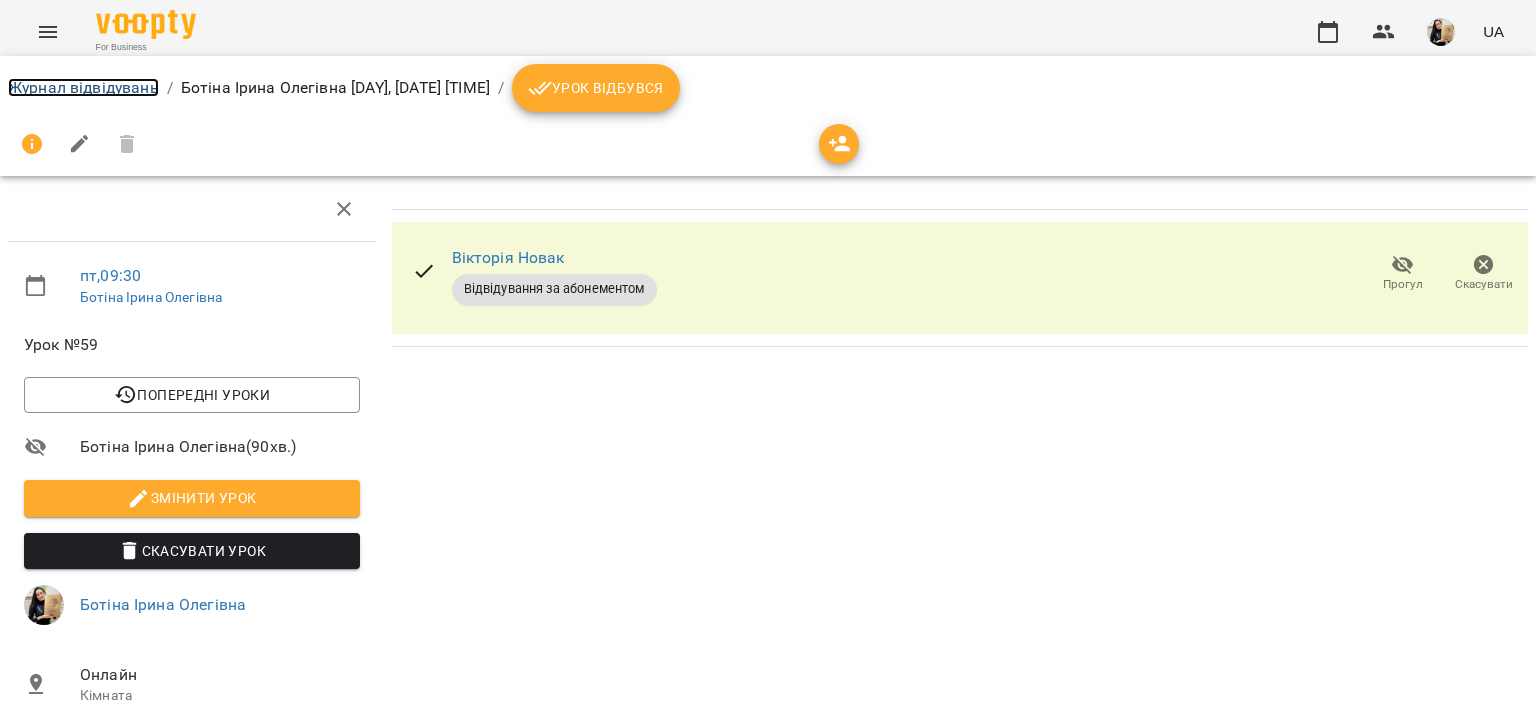 click on "Журнал відвідувань" at bounding box center [83, 87] 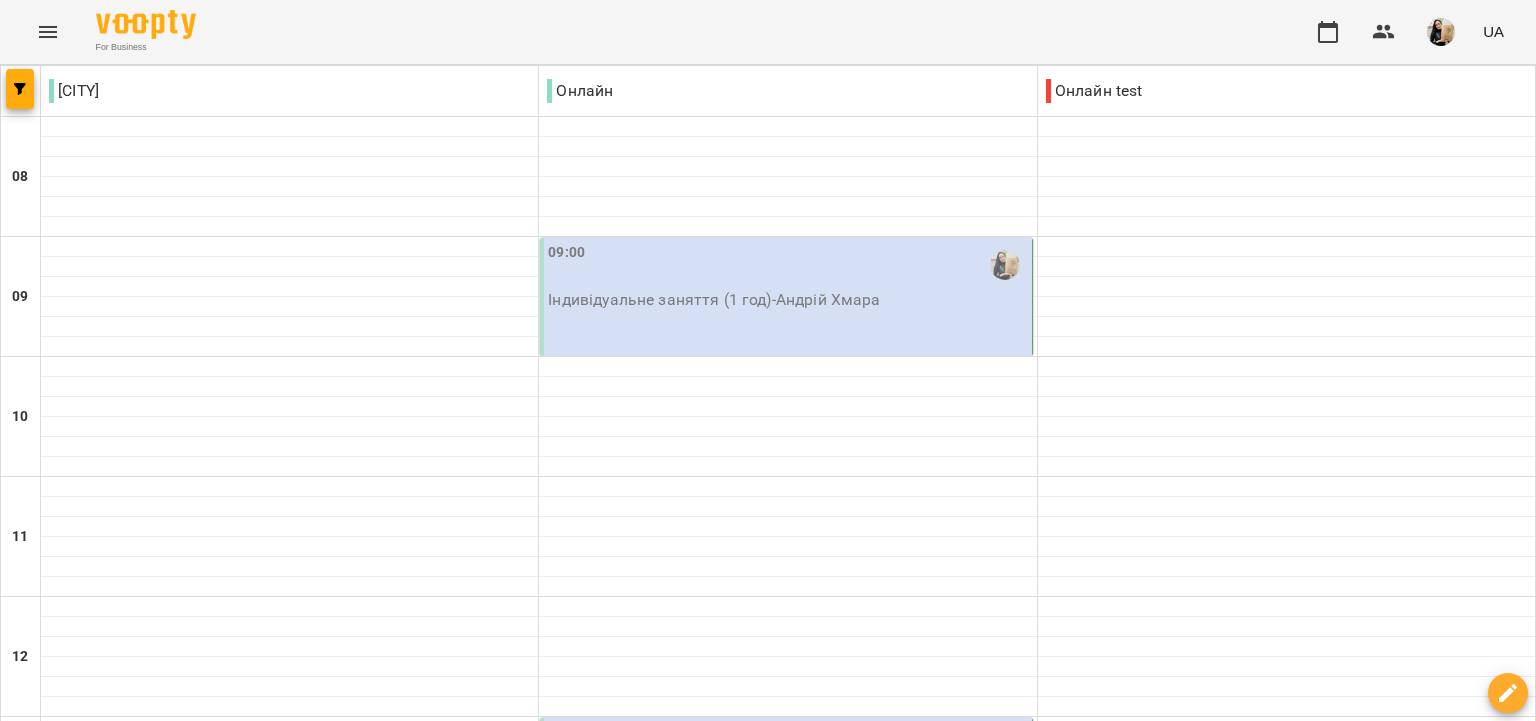 scroll, scrollTop: 345, scrollLeft: 0, axis: vertical 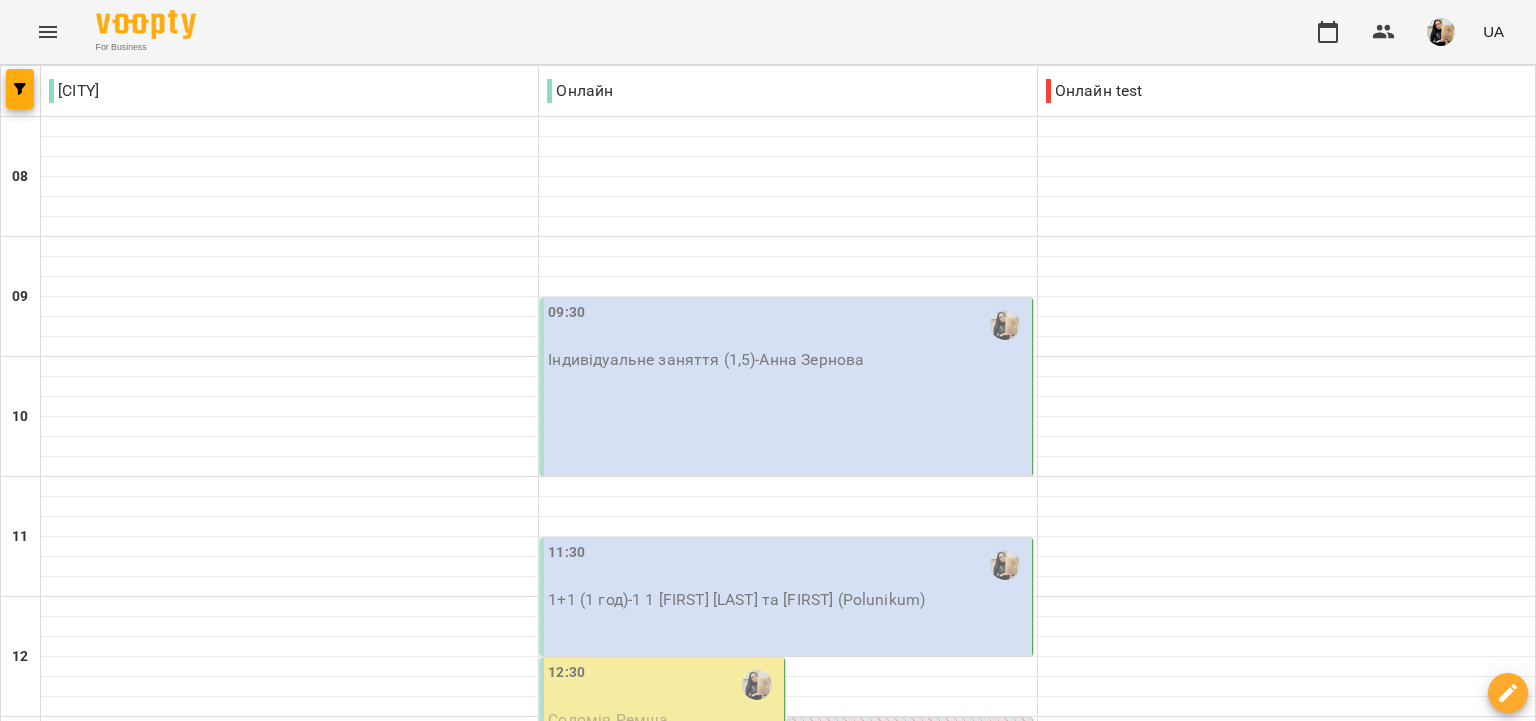 click on "пн" at bounding box center (41, 1943) 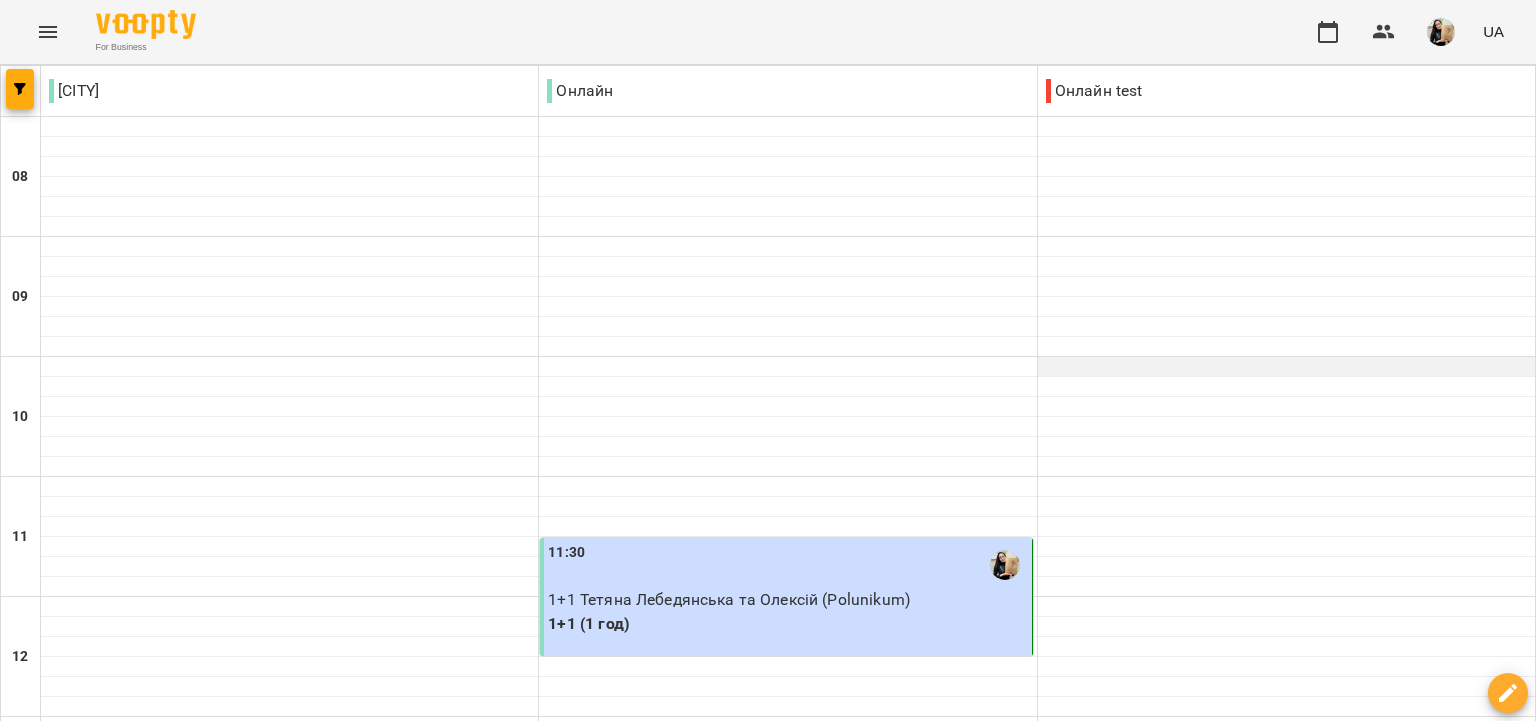 scroll, scrollTop: 1036, scrollLeft: 0, axis: vertical 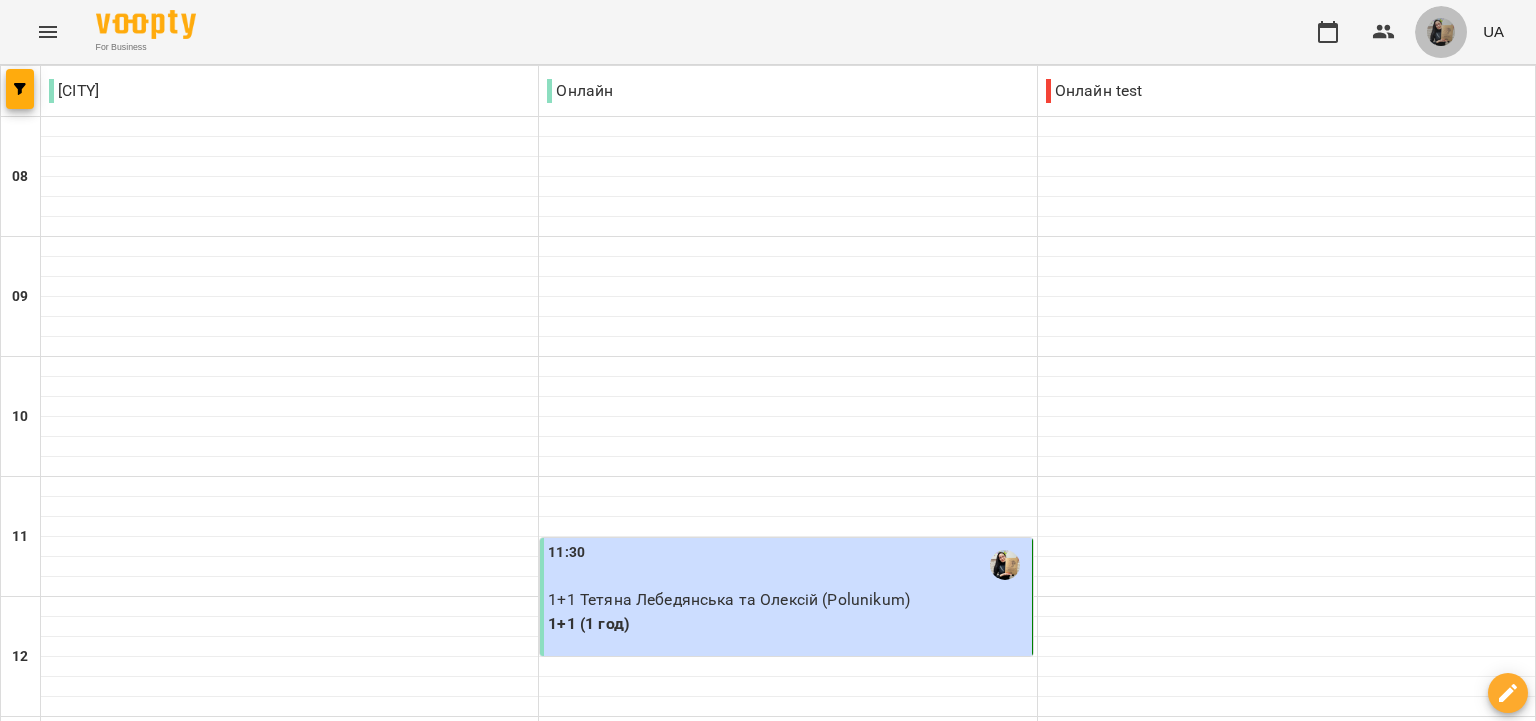 click at bounding box center [1441, 32] 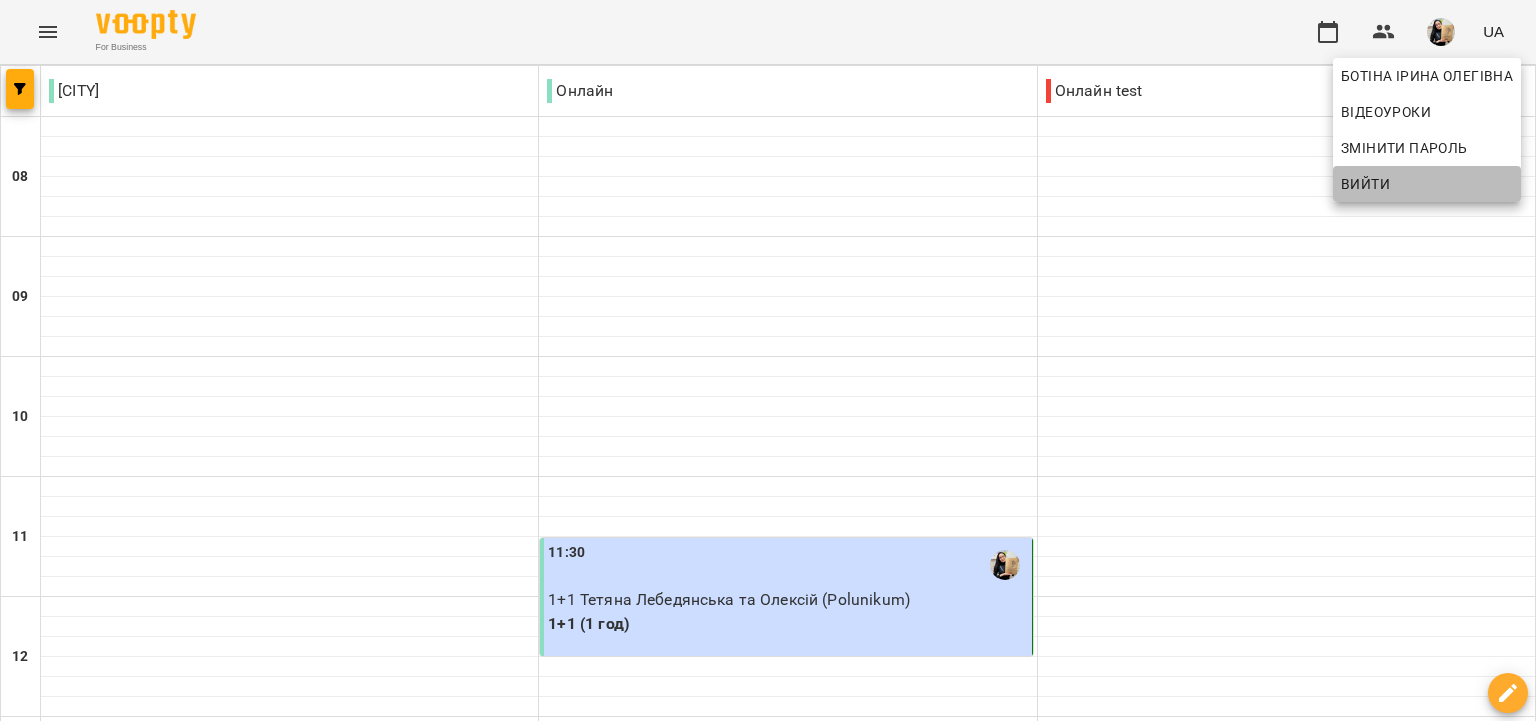 click on "Вийти" at bounding box center [1365, 184] 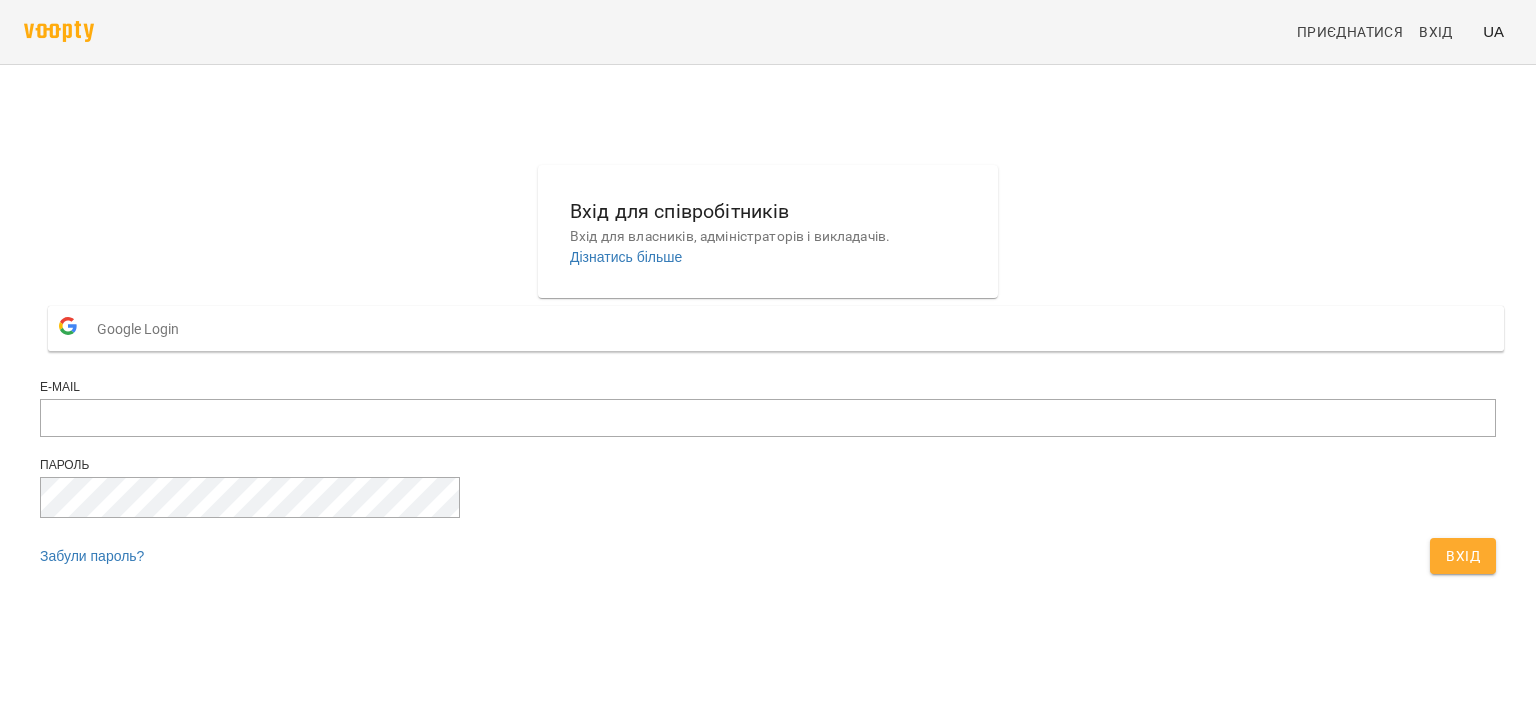 scroll, scrollTop: 0, scrollLeft: 0, axis: both 